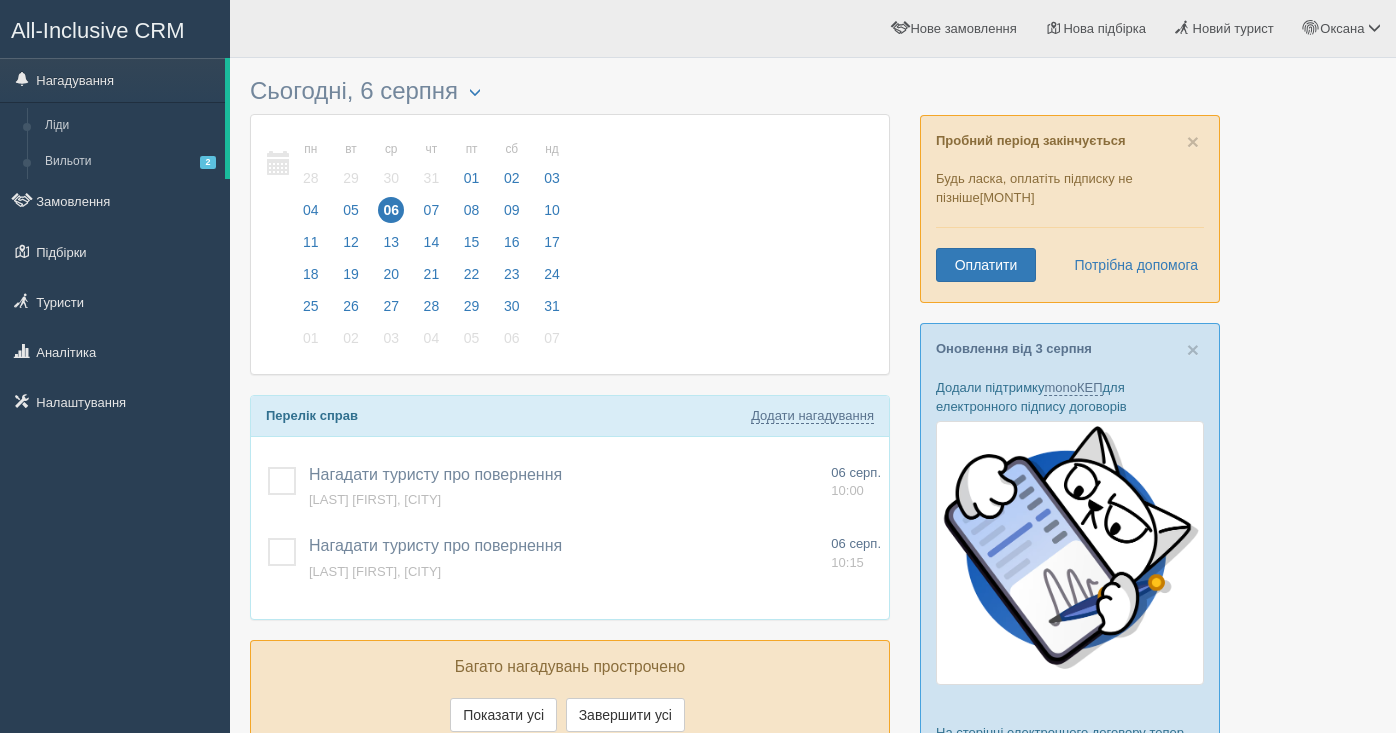 scroll, scrollTop: 0, scrollLeft: 0, axis: both 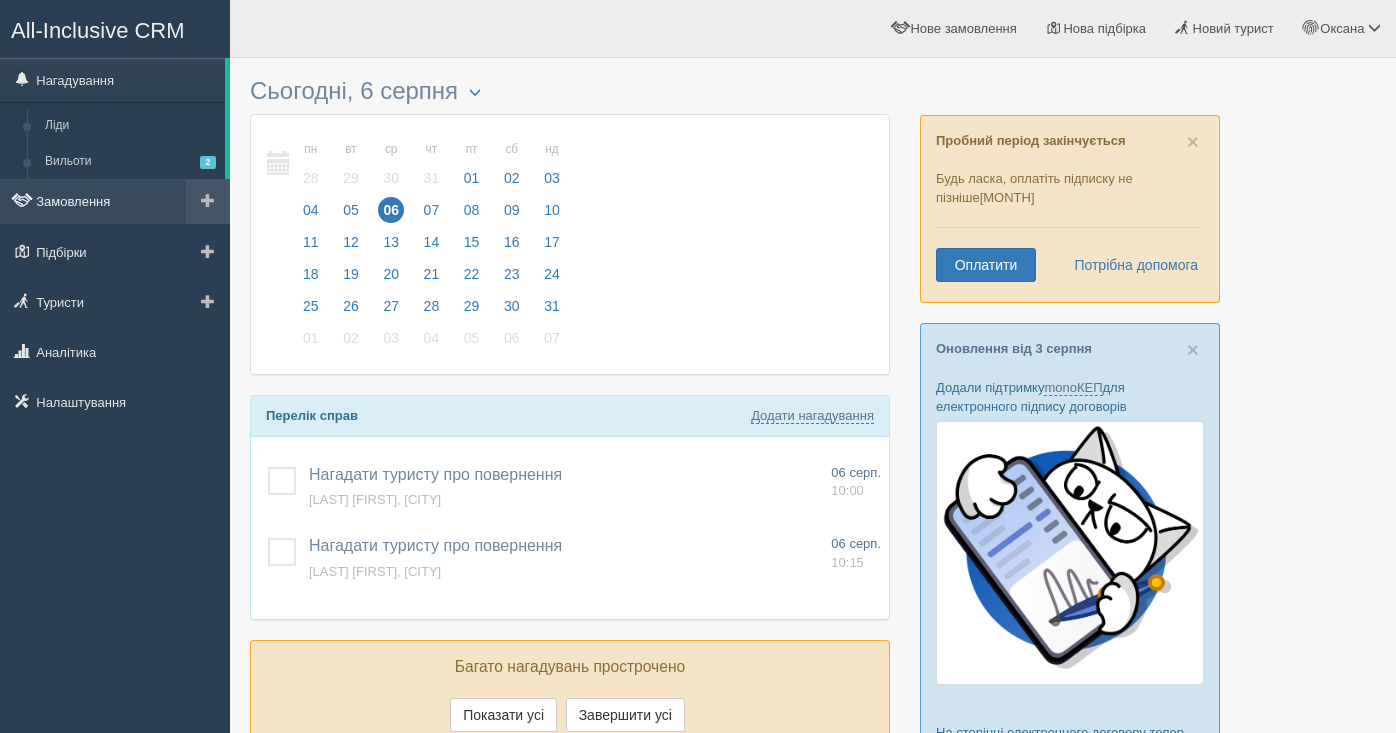 click on "Замовлення" at bounding box center [115, 201] 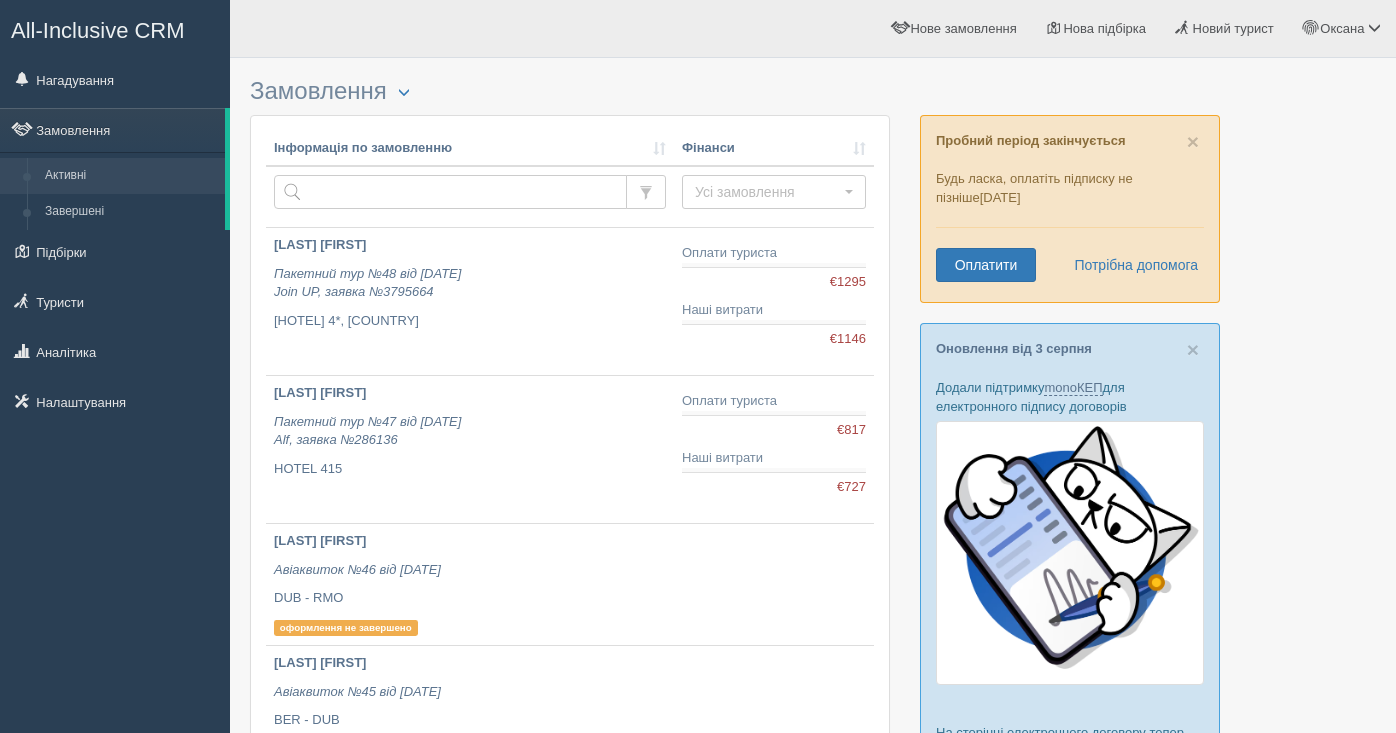 scroll, scrollTop: 0, scrollLeft: 0, axis: both 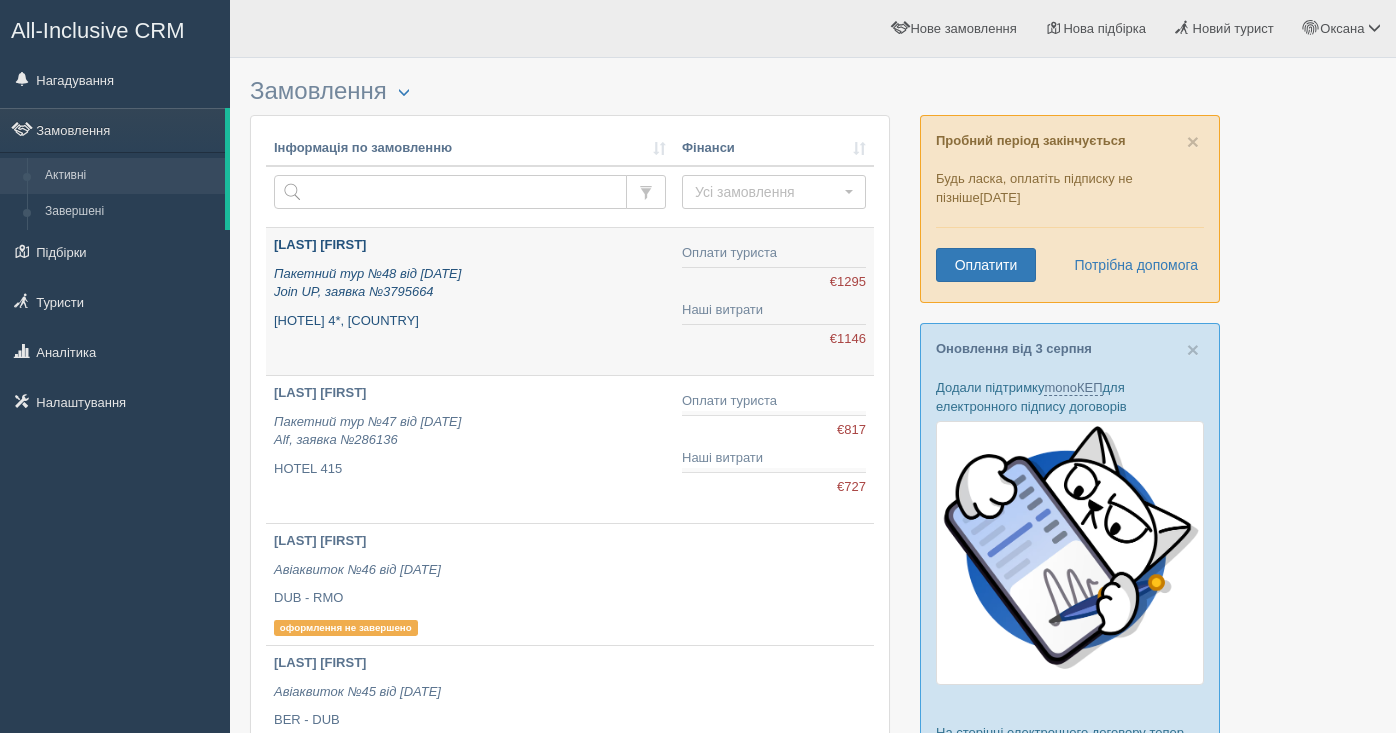 click on "Пакетний тур №48 від 06.08.2025
Join UP, заявка №3795664" at bounding box center [470, 283] 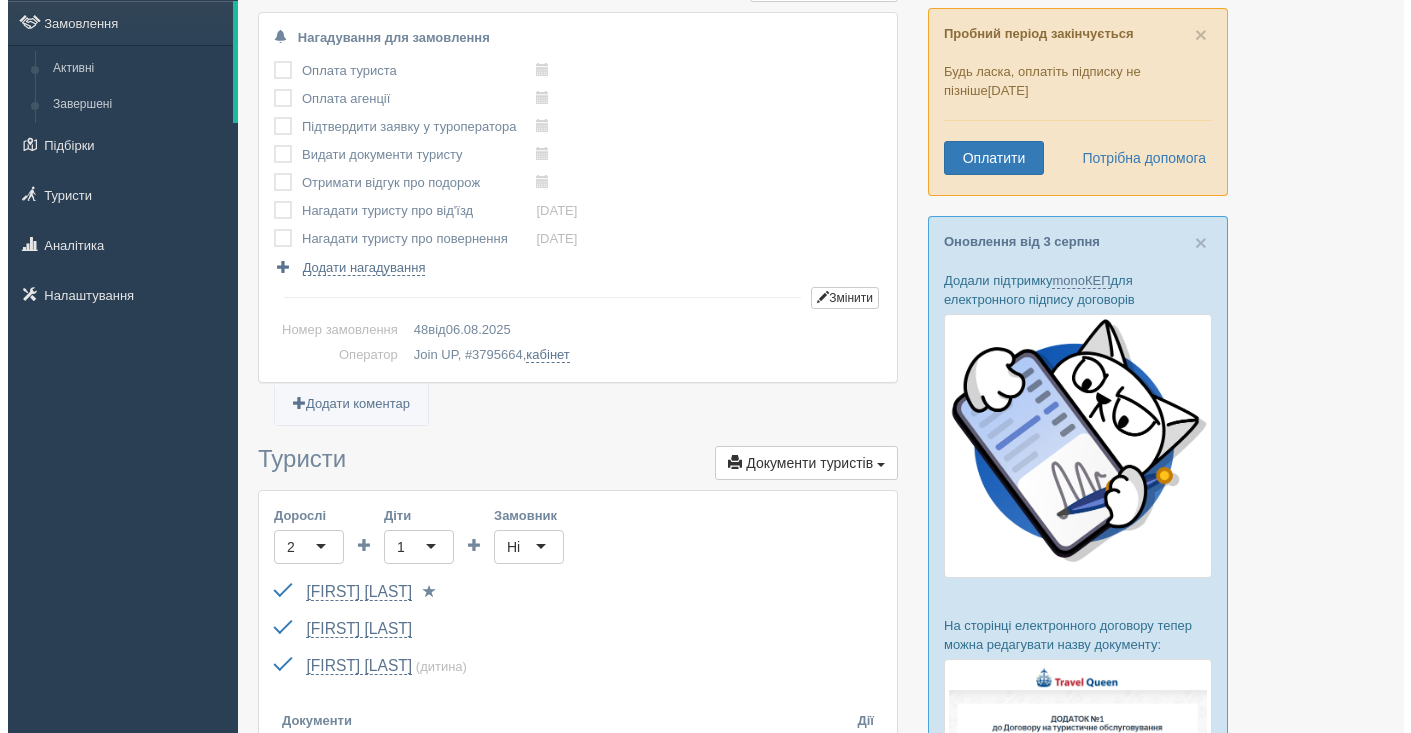 scroll, scrollTop: 350, scrollLeft: 0, axis: vertical 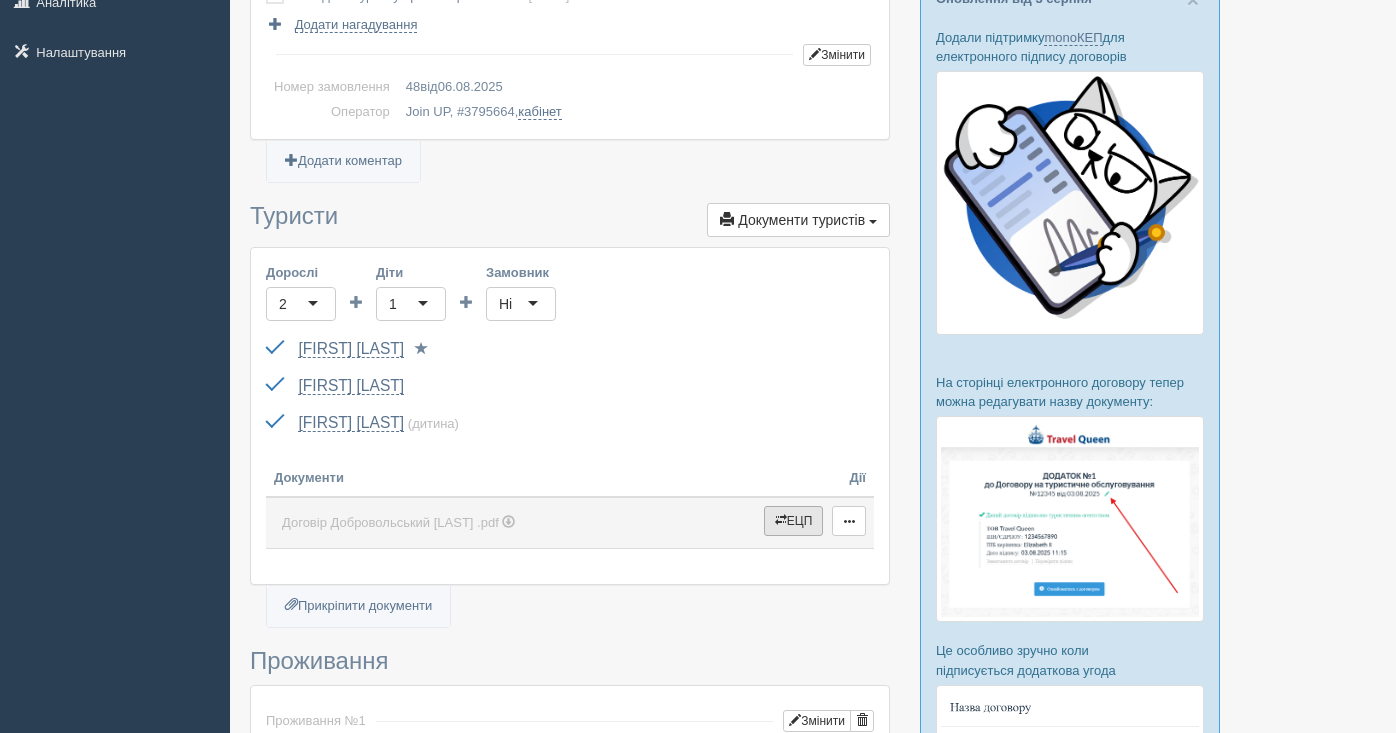 click at bounding box center [781, 520] 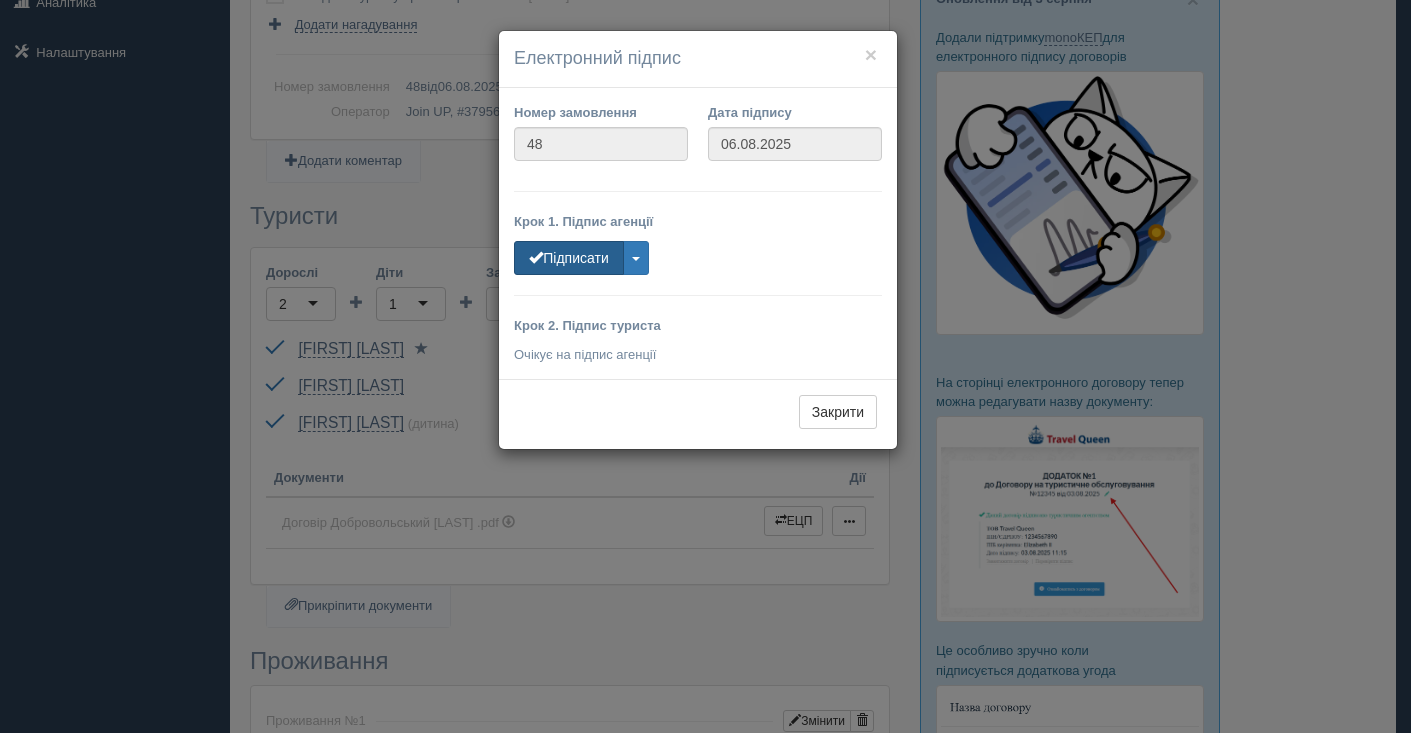 click on "Підписати" at bounding box center (569, 258) 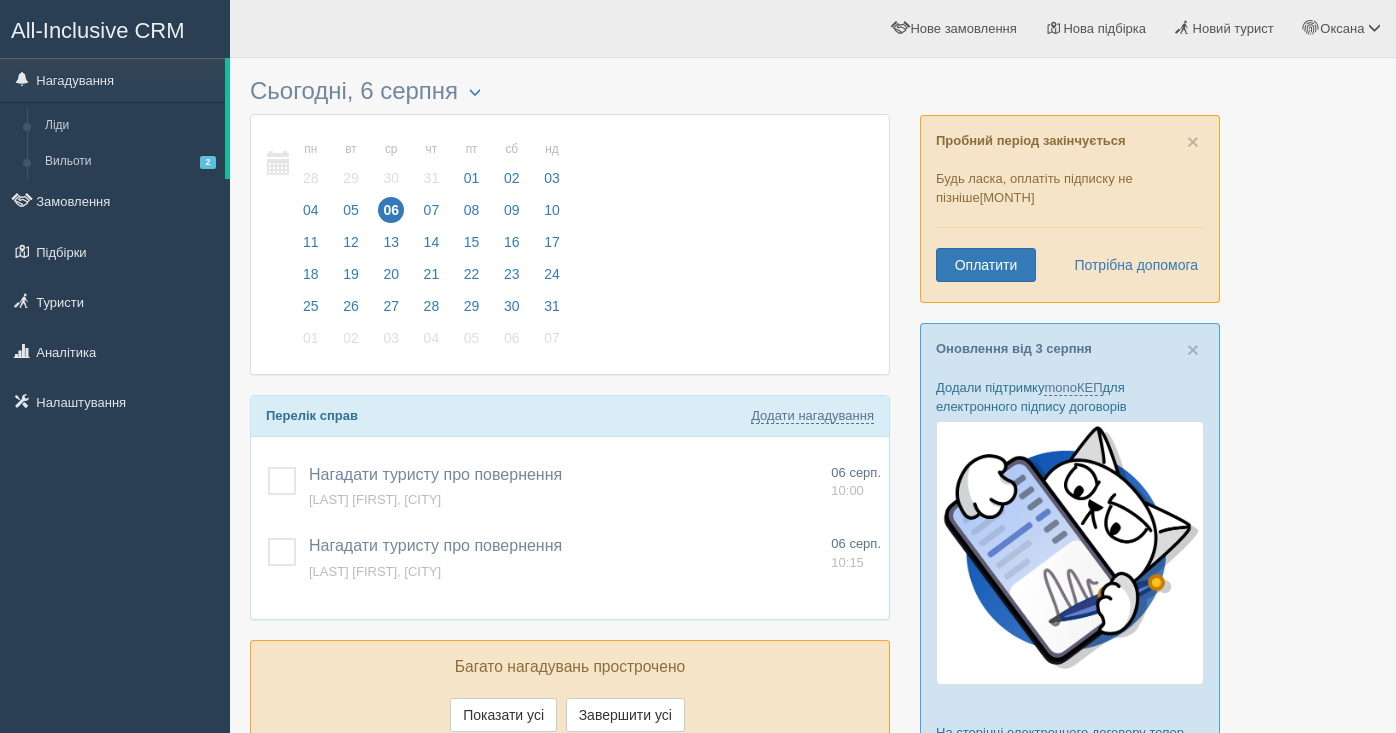 scroll, scrollTop: 0, scrollLeft: 0, axis: both 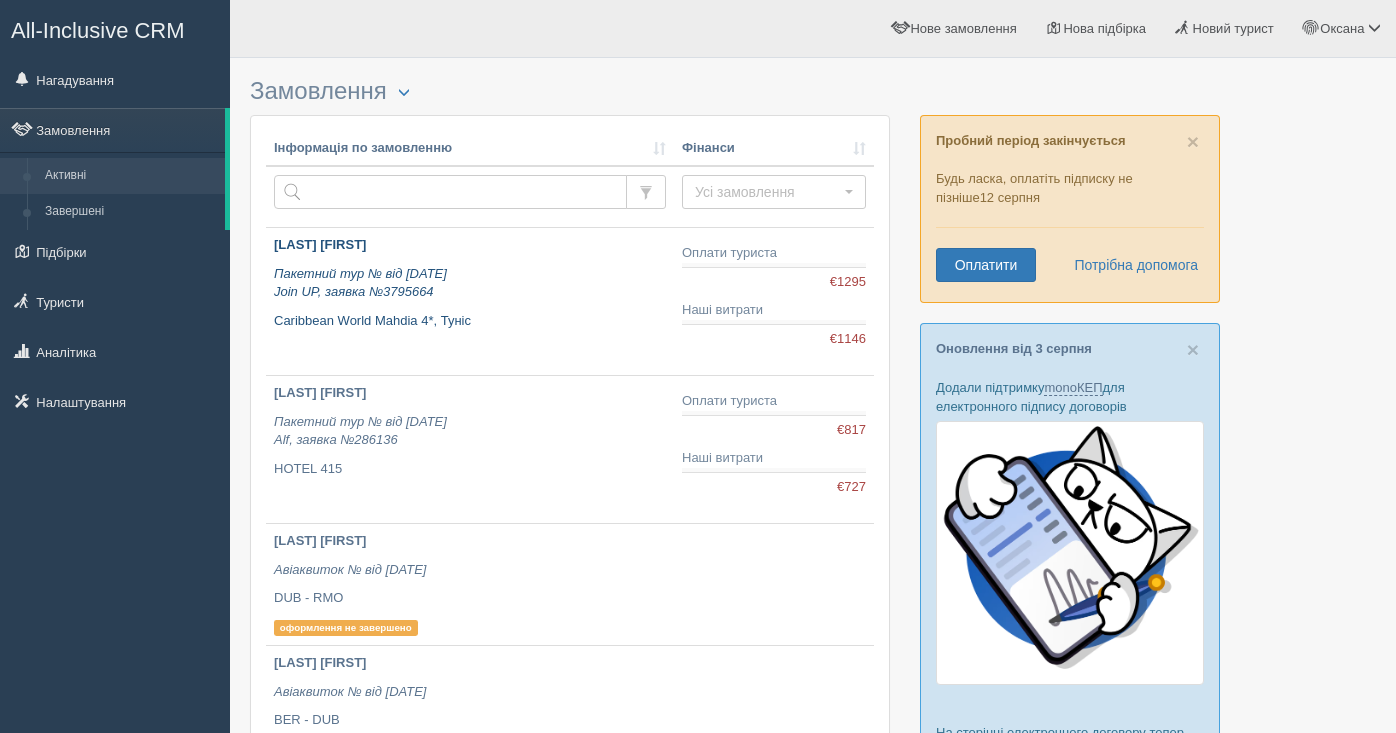 click on "Пакетний тур №48 від 06.08.2025
Join UP, заявка №3795664" at bounding box center [360, 283] 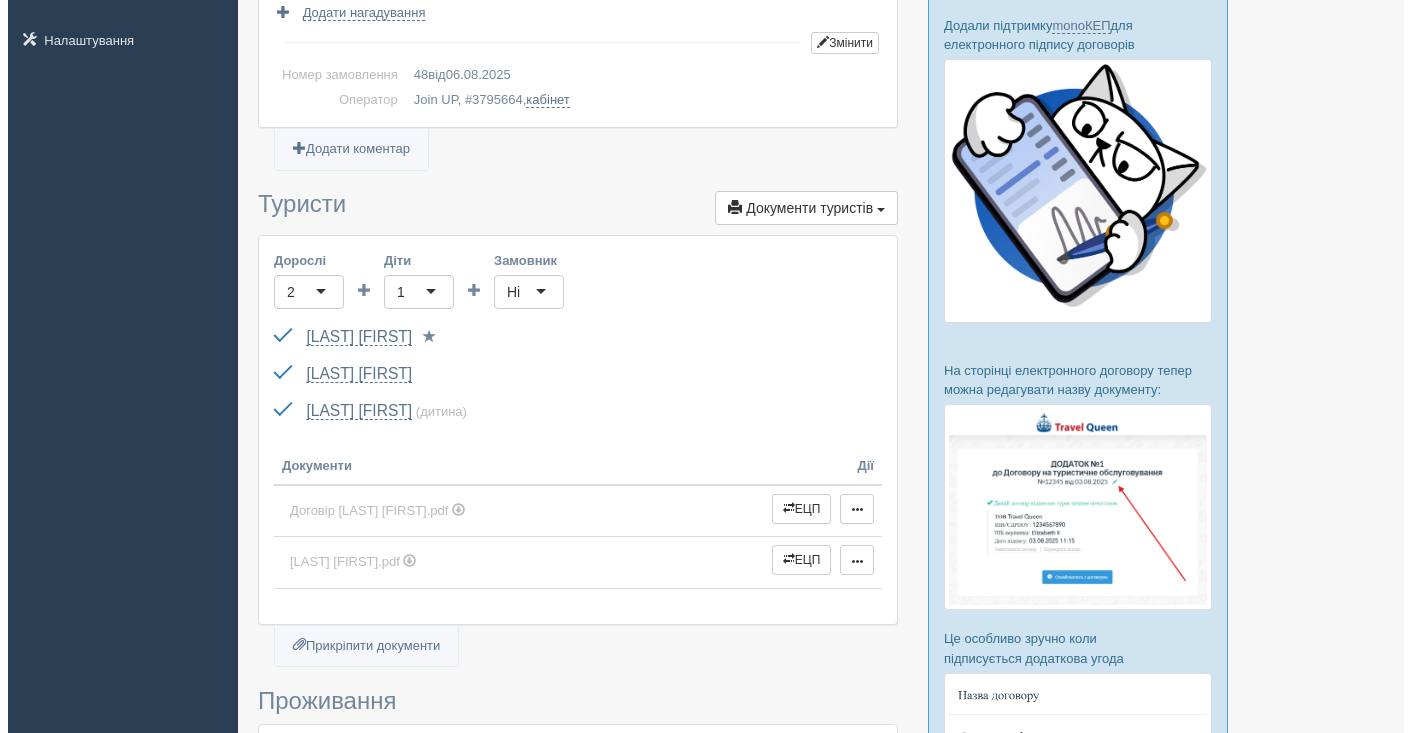 scroll, scrollTop: 359, scrollLeft: 0, axis: vertical 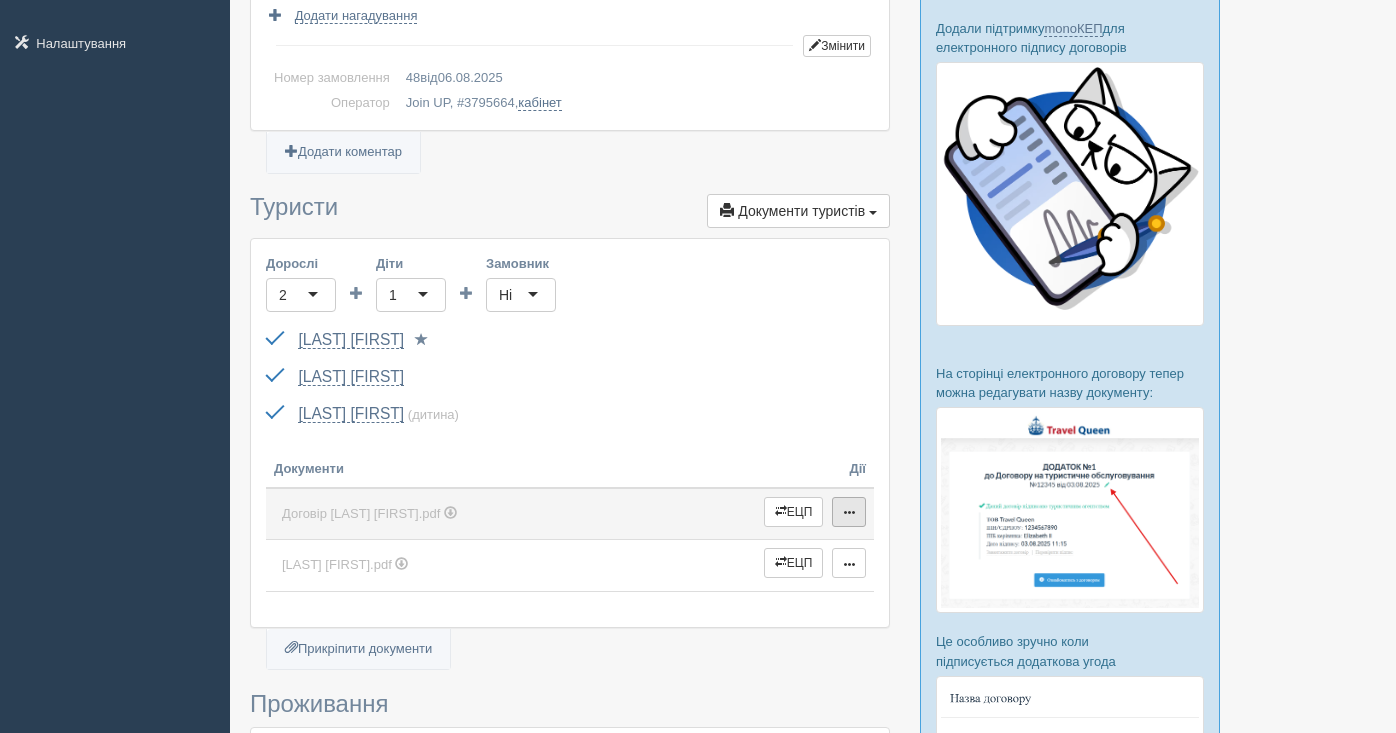 click at bounding box center [849, 512] 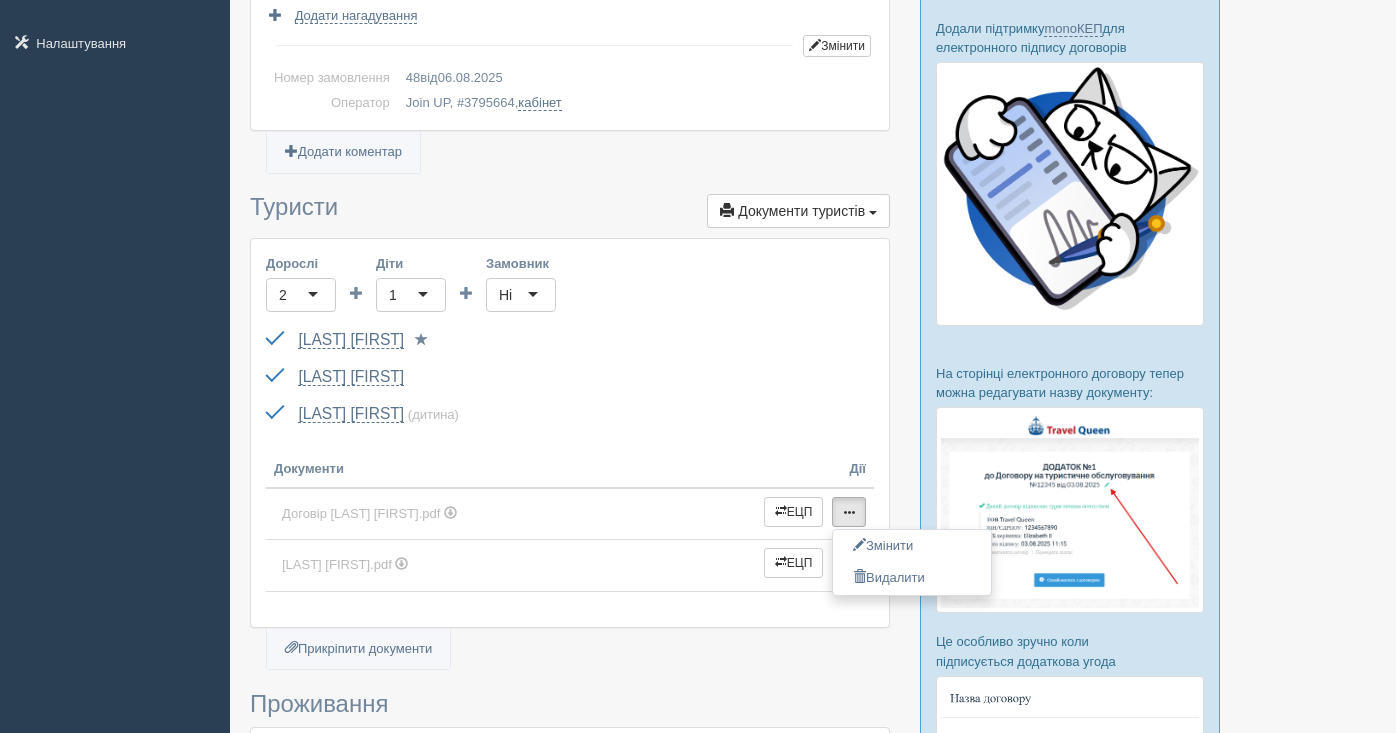 click on "Дорослі
2 2
Діти
1 1
Замовник
Ні Ні
Обрати замовника...
(замовник)
Обрати іншого...
Обрати туриста...
DOBROVOLSKYI TARAS
FE932135 до 06.09.2026
Паспорт 2
Обрати іншого..." at bounding box center (570, 432) 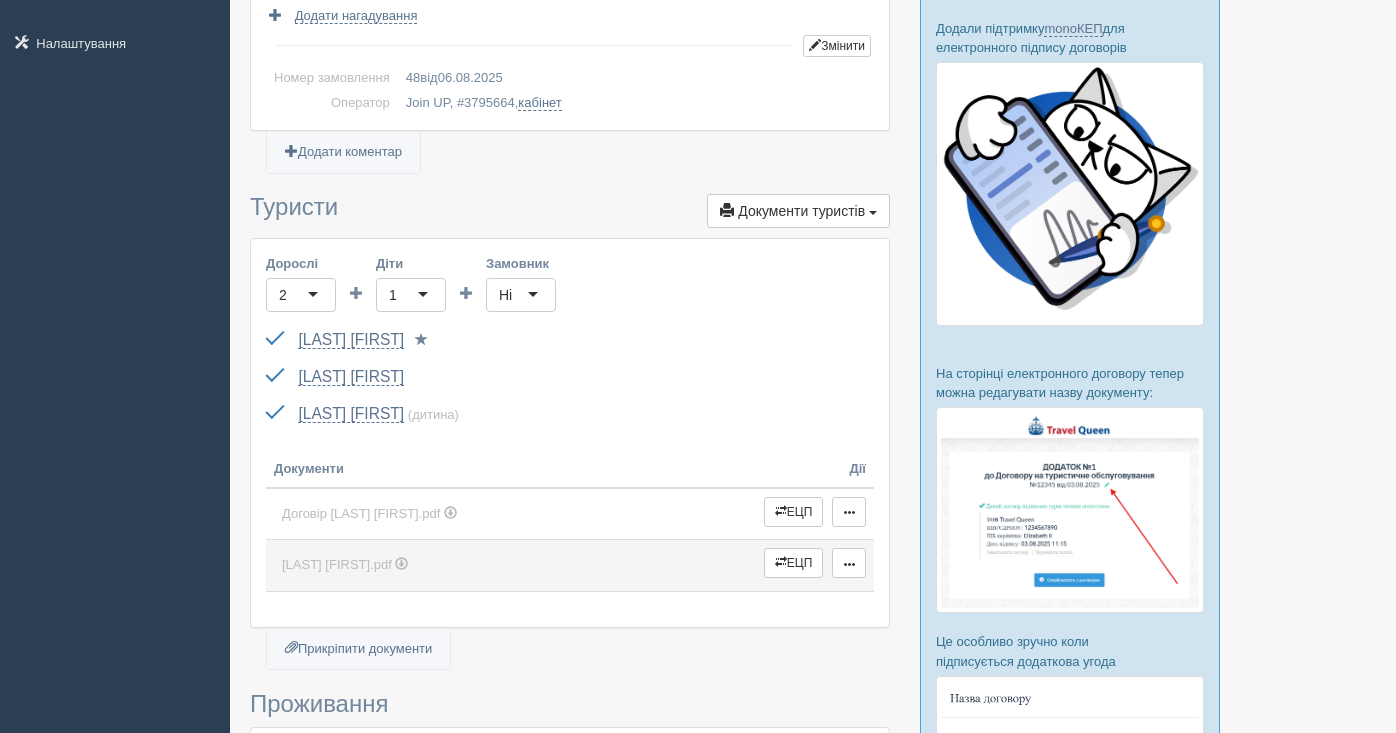 click on "Добровольський Тарас .pdf" at bounding box center (337, 564) 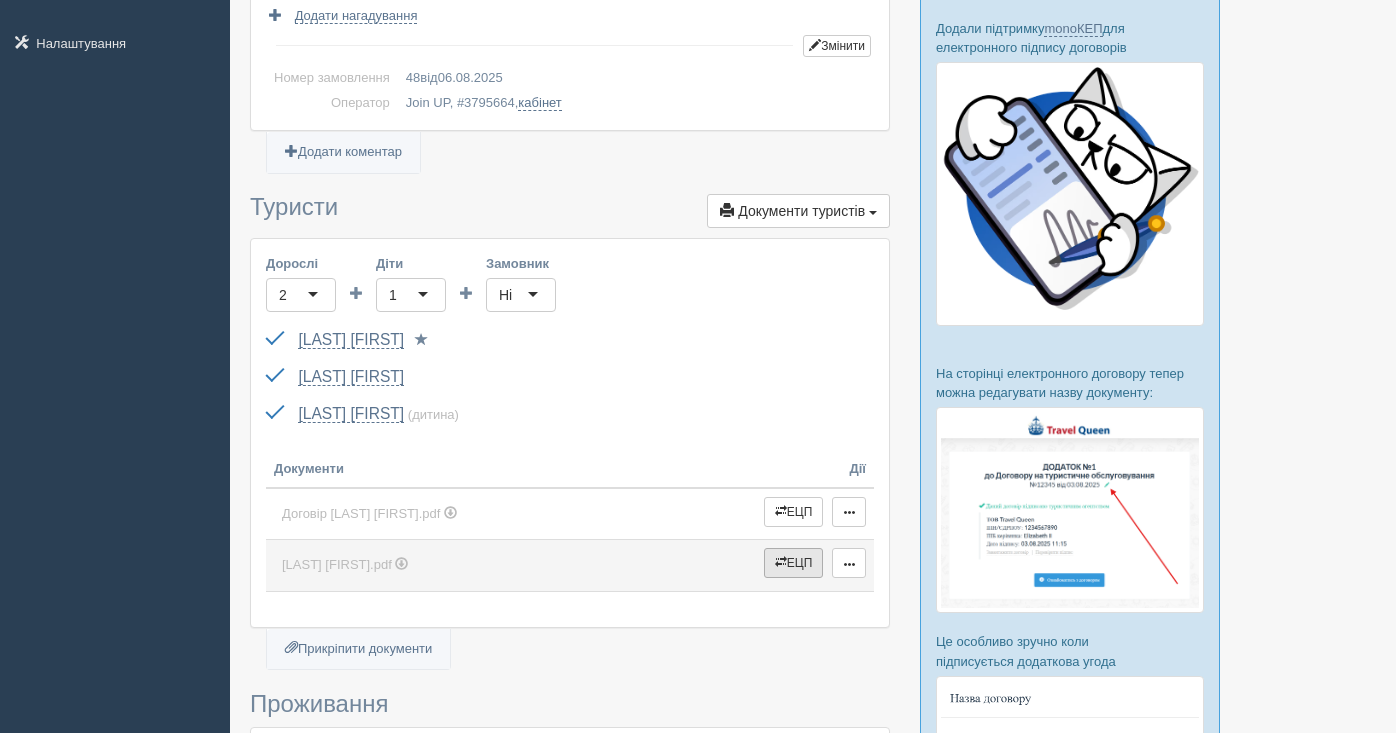 click on "ЕЦП" at bounding box center (794, 563) 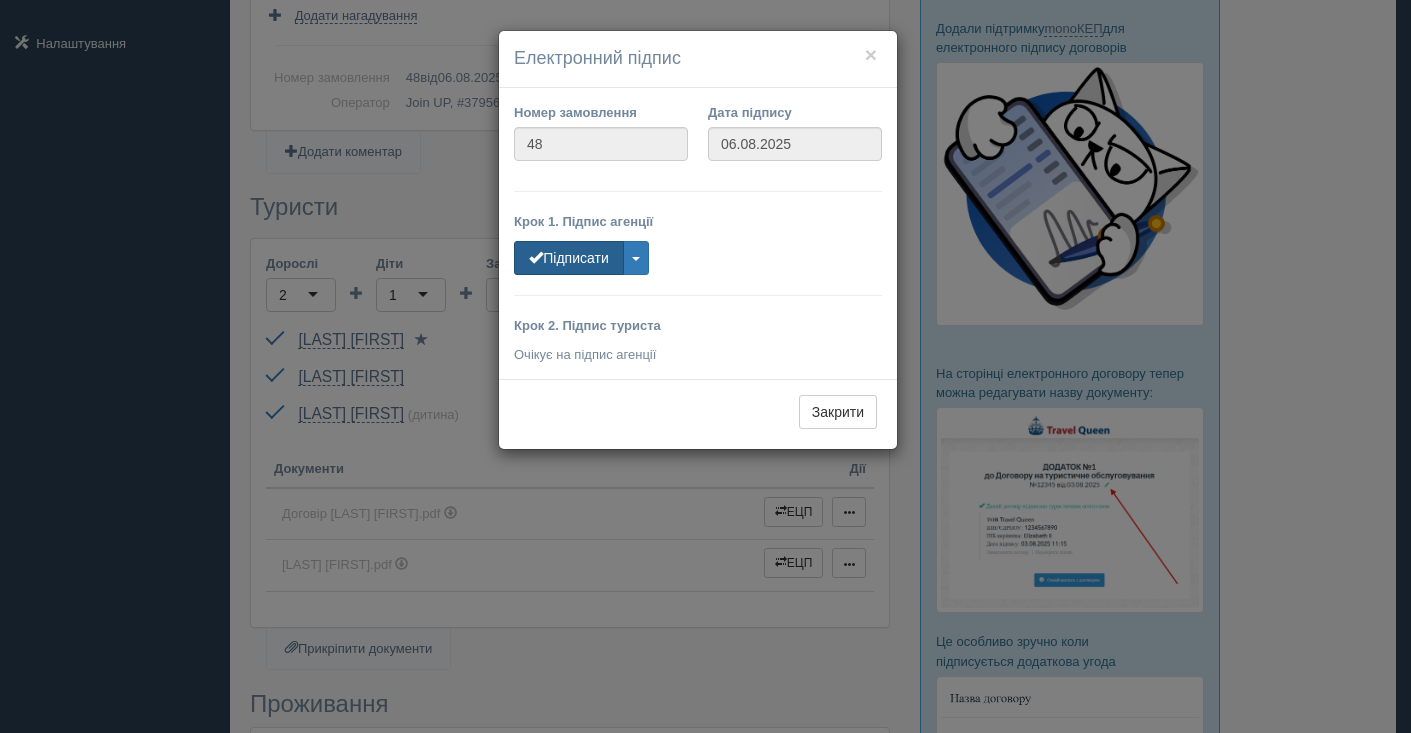 click on "Підписати" at bounding box center [569, 258] 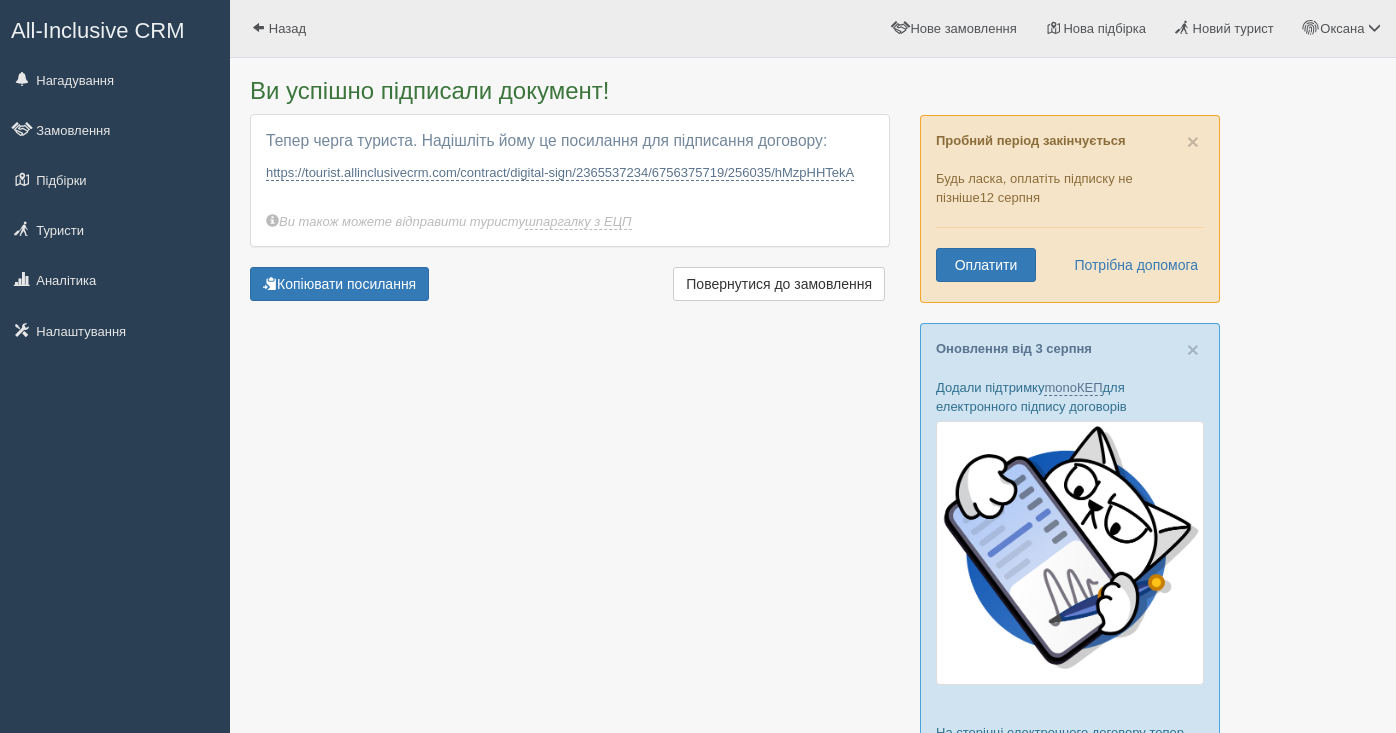 scroll, scrollTop: 0, scrollLeft: 0, axis: both 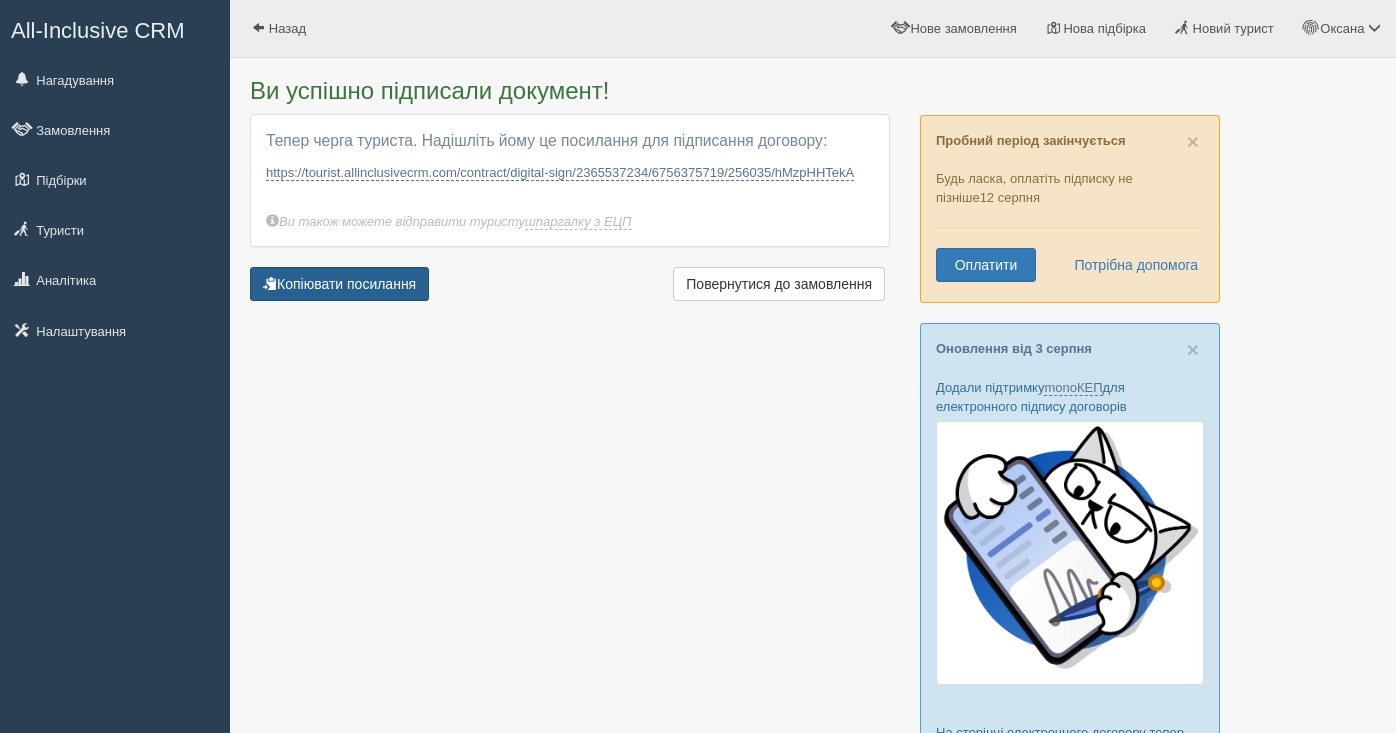 click on "Копіювати посилання" at bounding box center (339, 284) 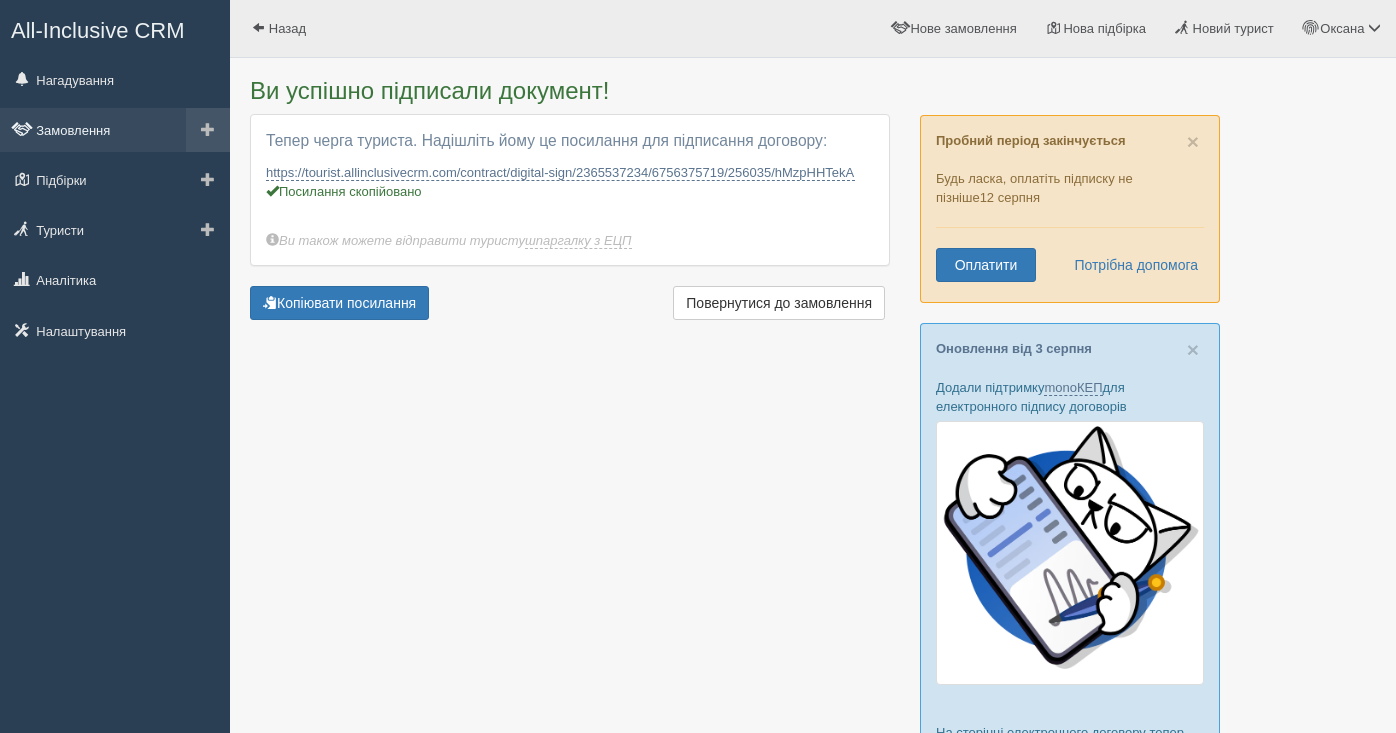 click on "Замовлення" at bounding box center (115, 130) 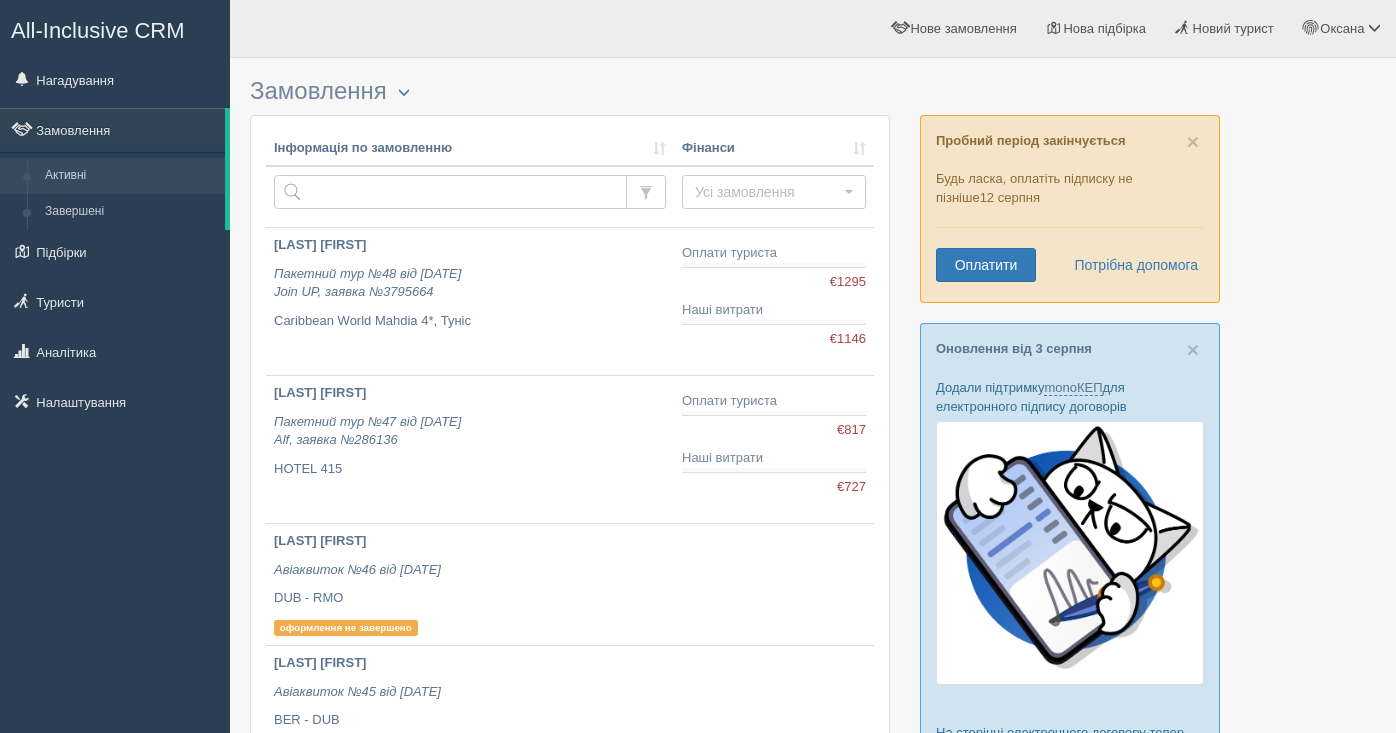 scroll, scrollTop: 0, scrollLeft: 0, axis: both 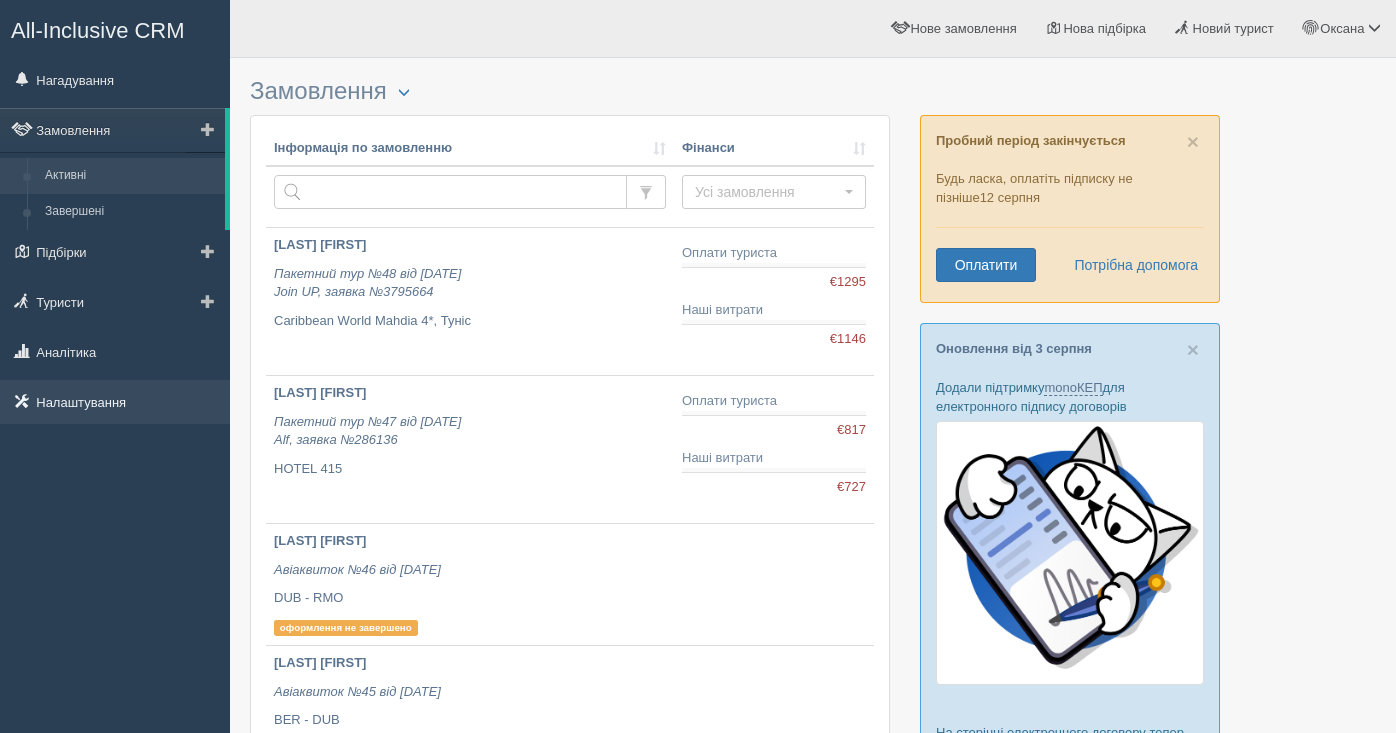 click on "Налаштування" at bounding box center [115, 402] 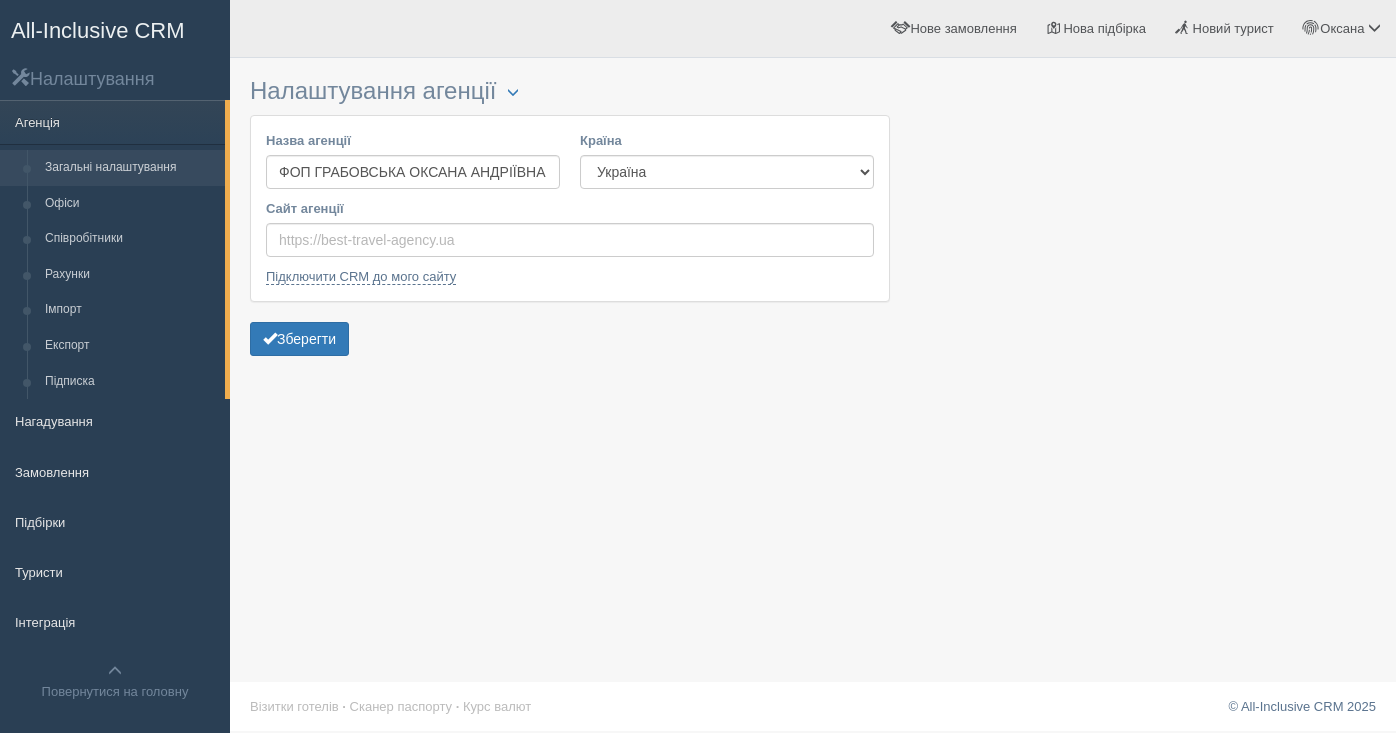 scroll, scrollTop: 0, scrollLeft: 0, axis: both 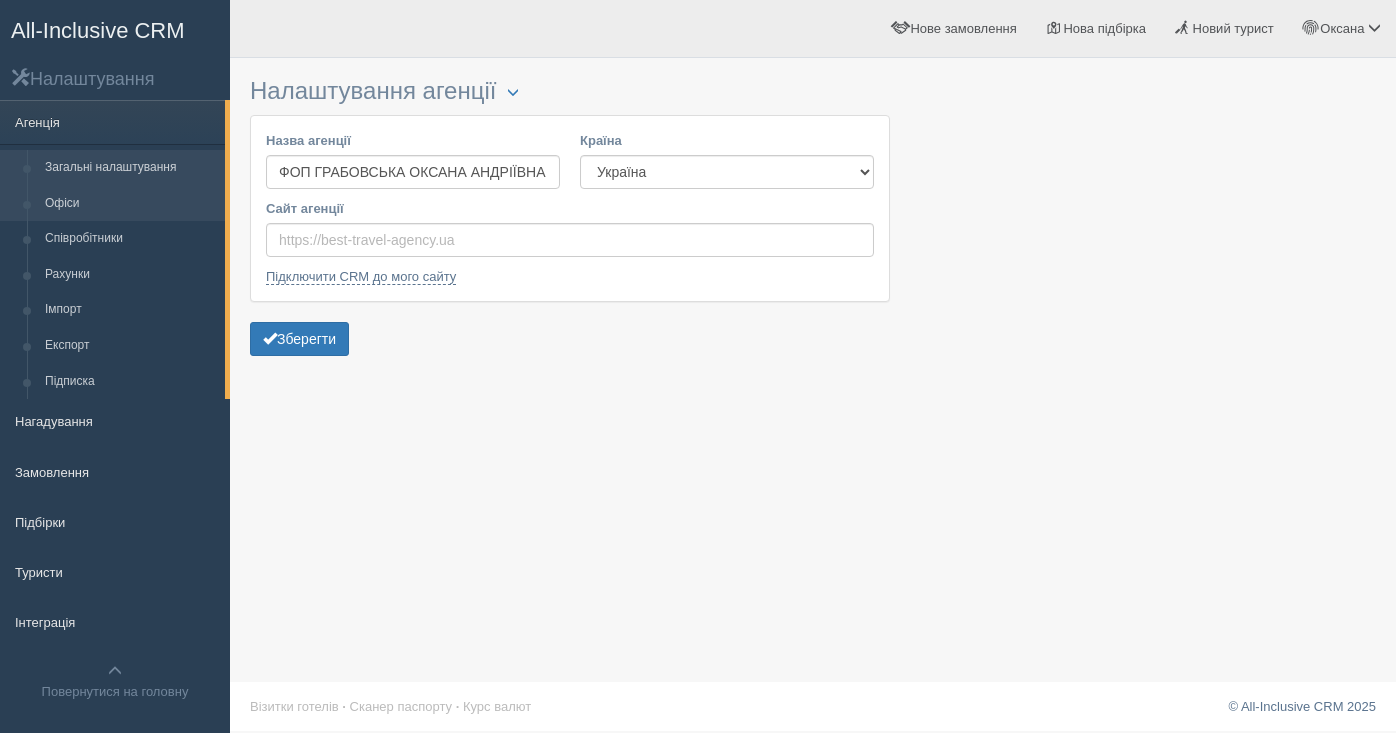 click on "Офіси" at bounding box center (130, 204) 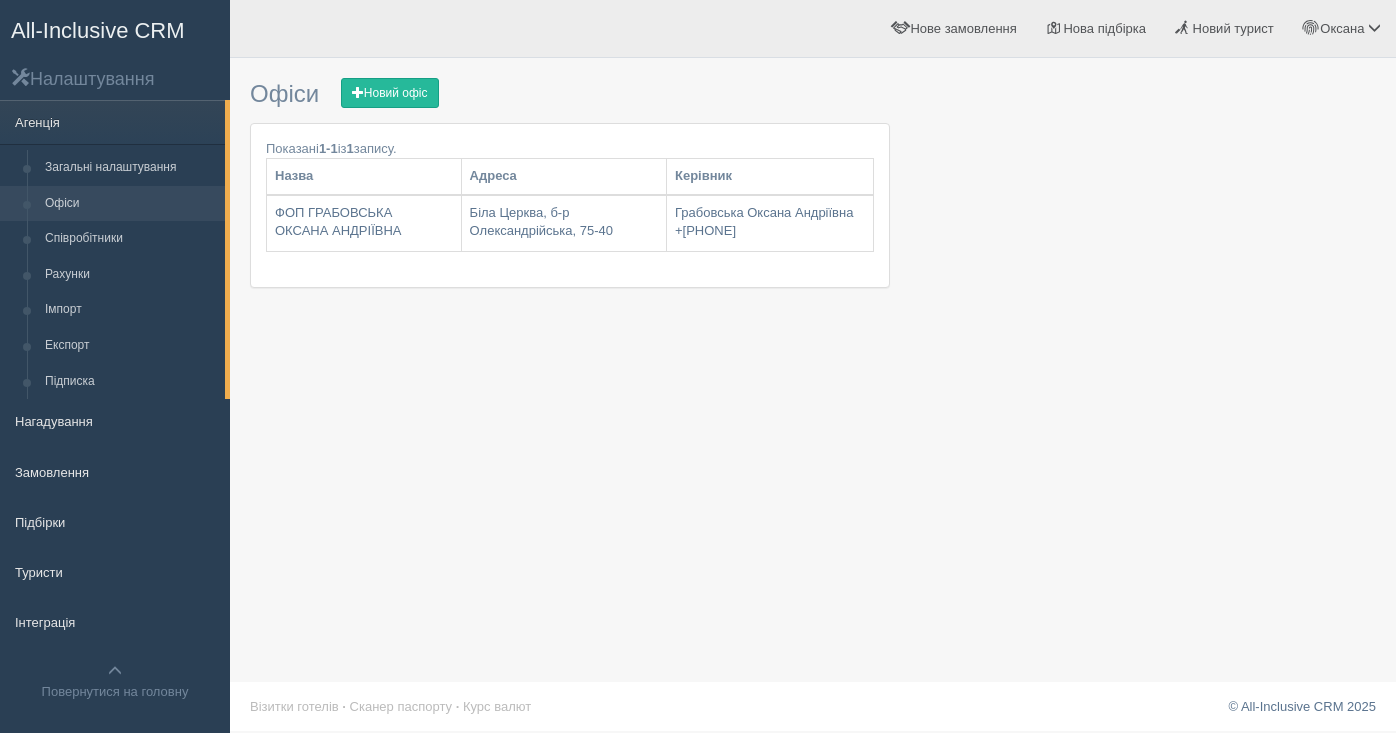 scroll, scrollTop: 0, scrollLeft: 0, axis: both 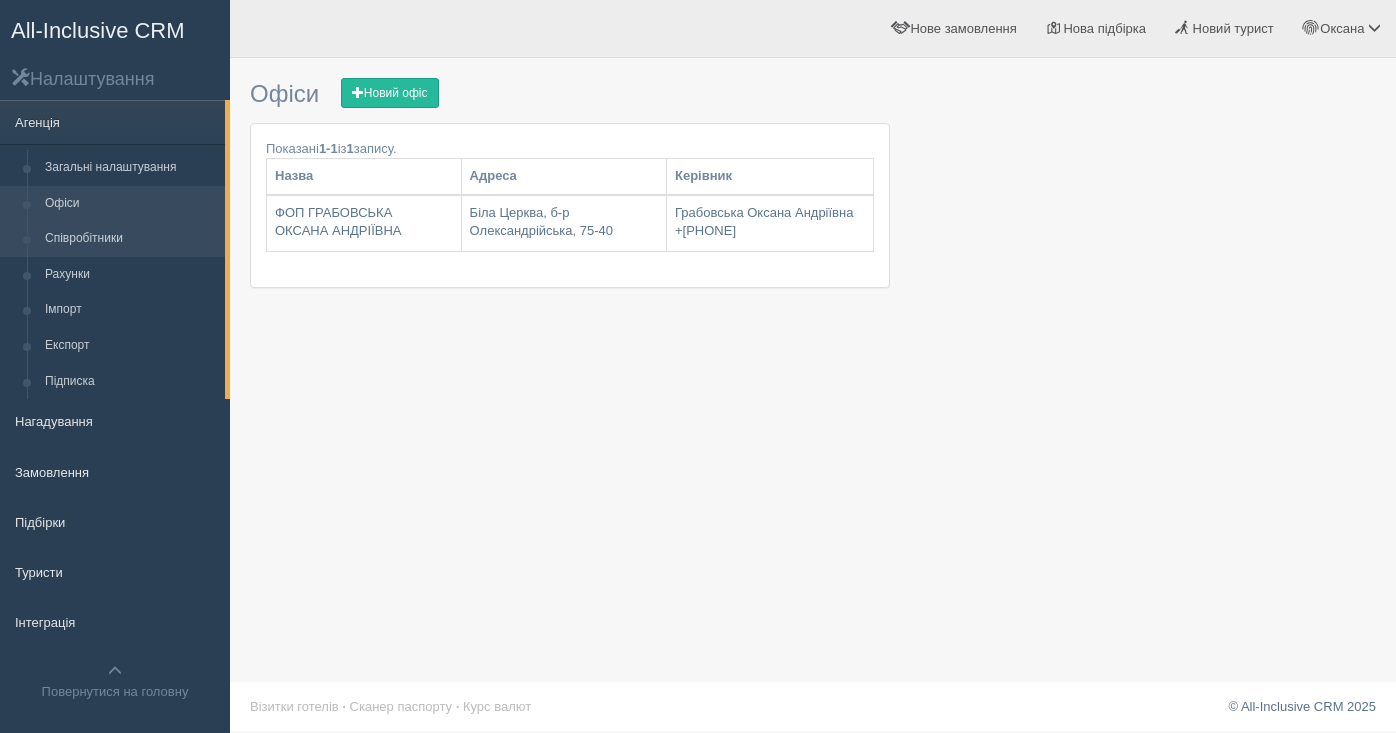 click on "Співробітники" at bounding box center (130, 239) 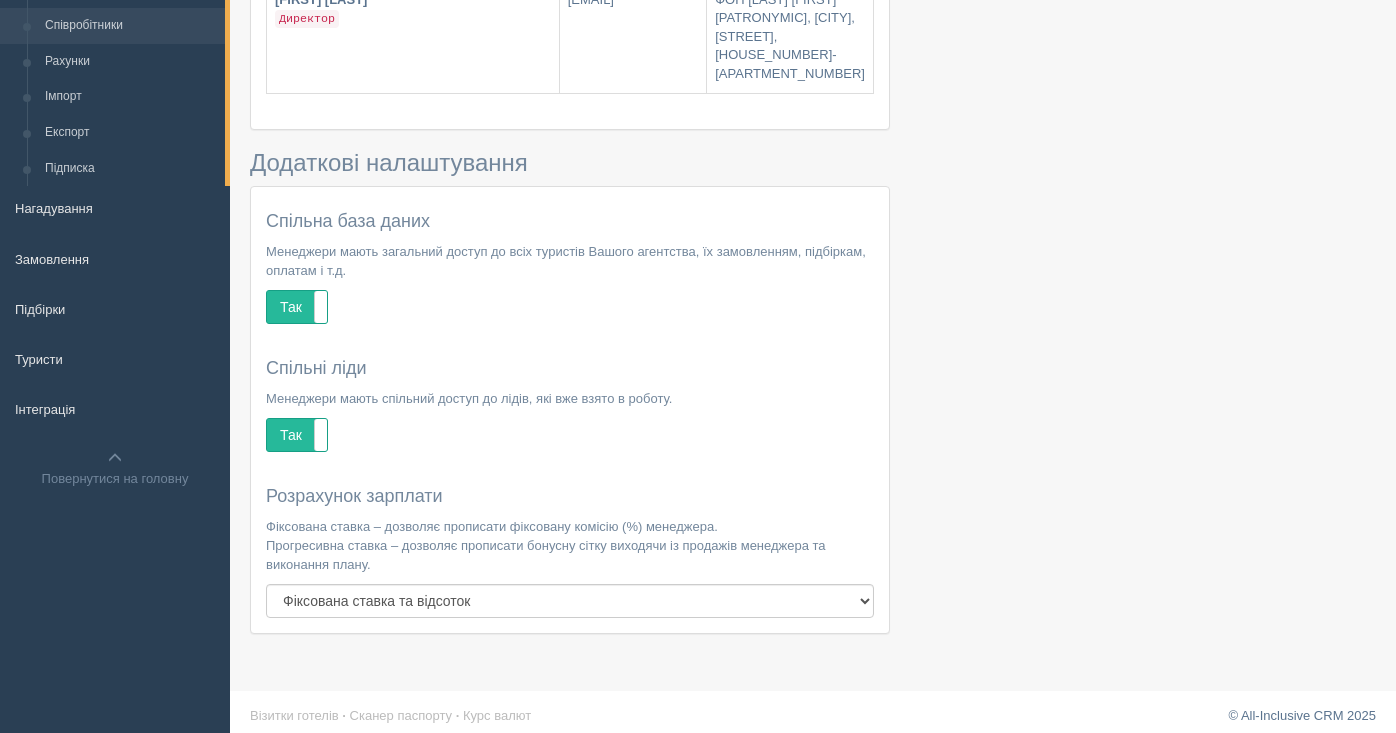 scroll, scrollTop: 225, scrollLeft: 0, axis: vertical 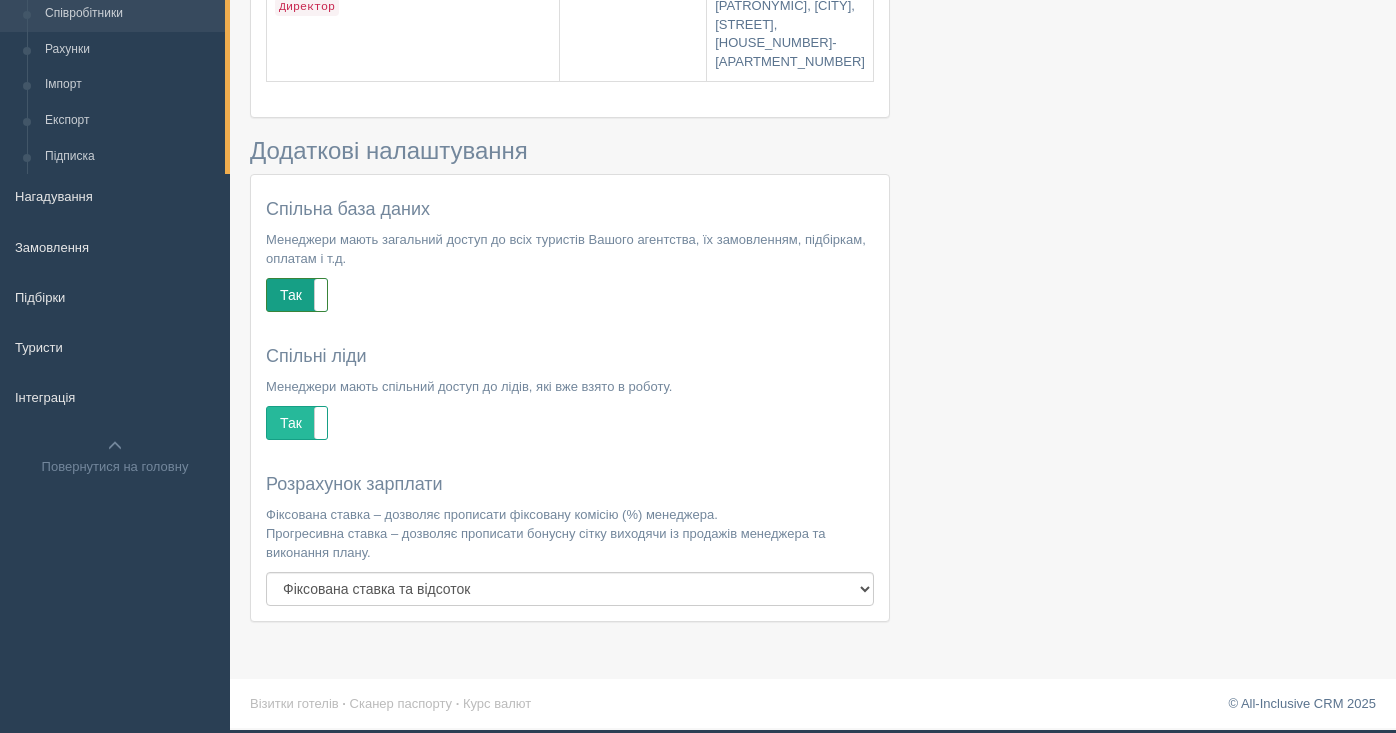 click on "Так" at bounding box center [297, 295] 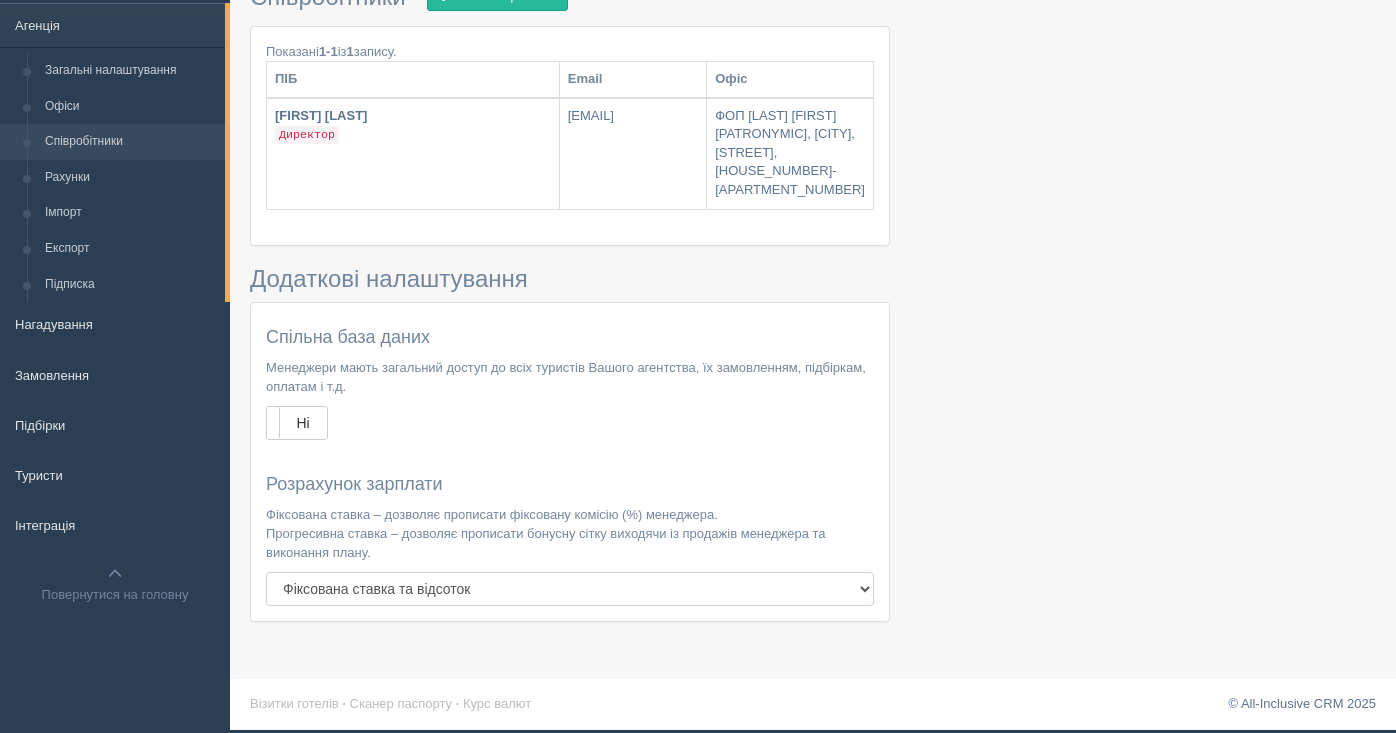 click on "Фіксована ставка та відсоток
Фіксована ставка та прогресивний відсоток
Прогресивна ставка та відсоток" at bounding box center (570, 589) 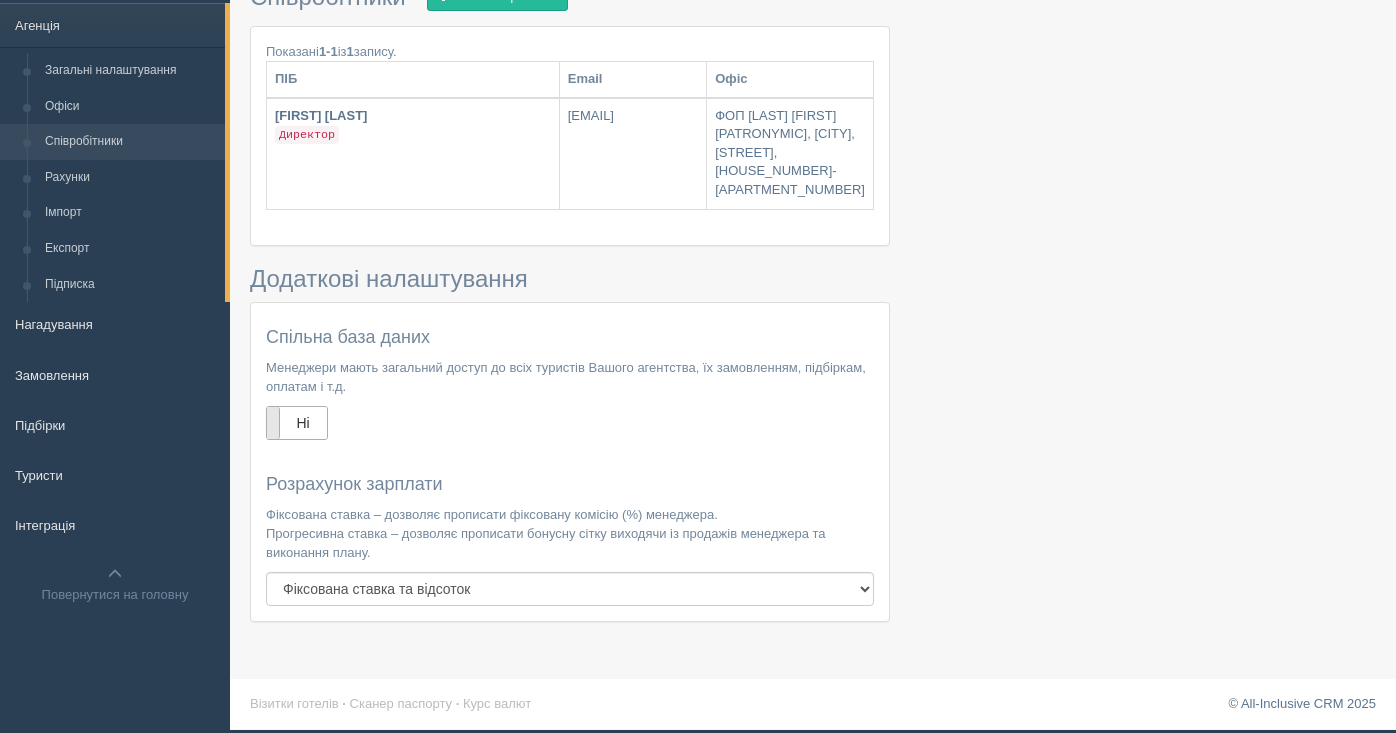 click at bounding box center [267, 423] 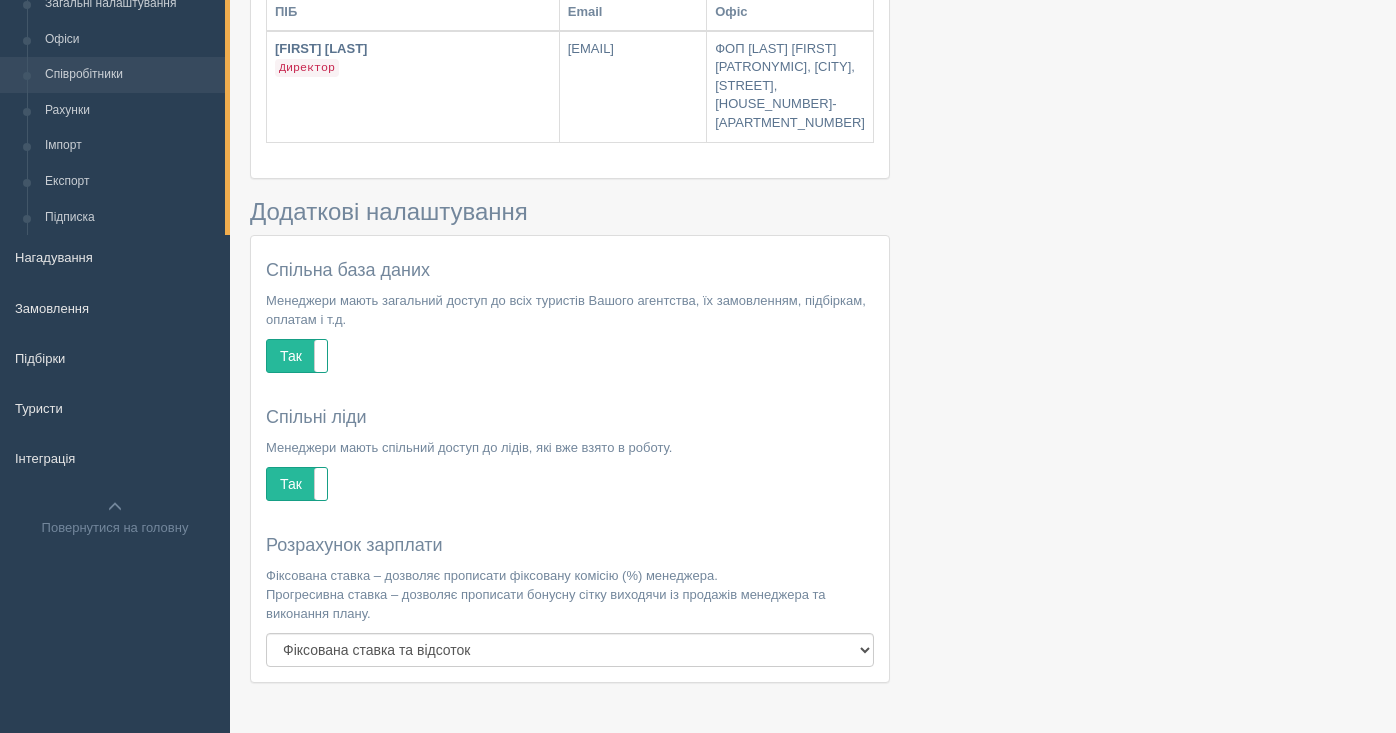 scroll, scrollTop: 0, scrollLeft: 0, axis: both 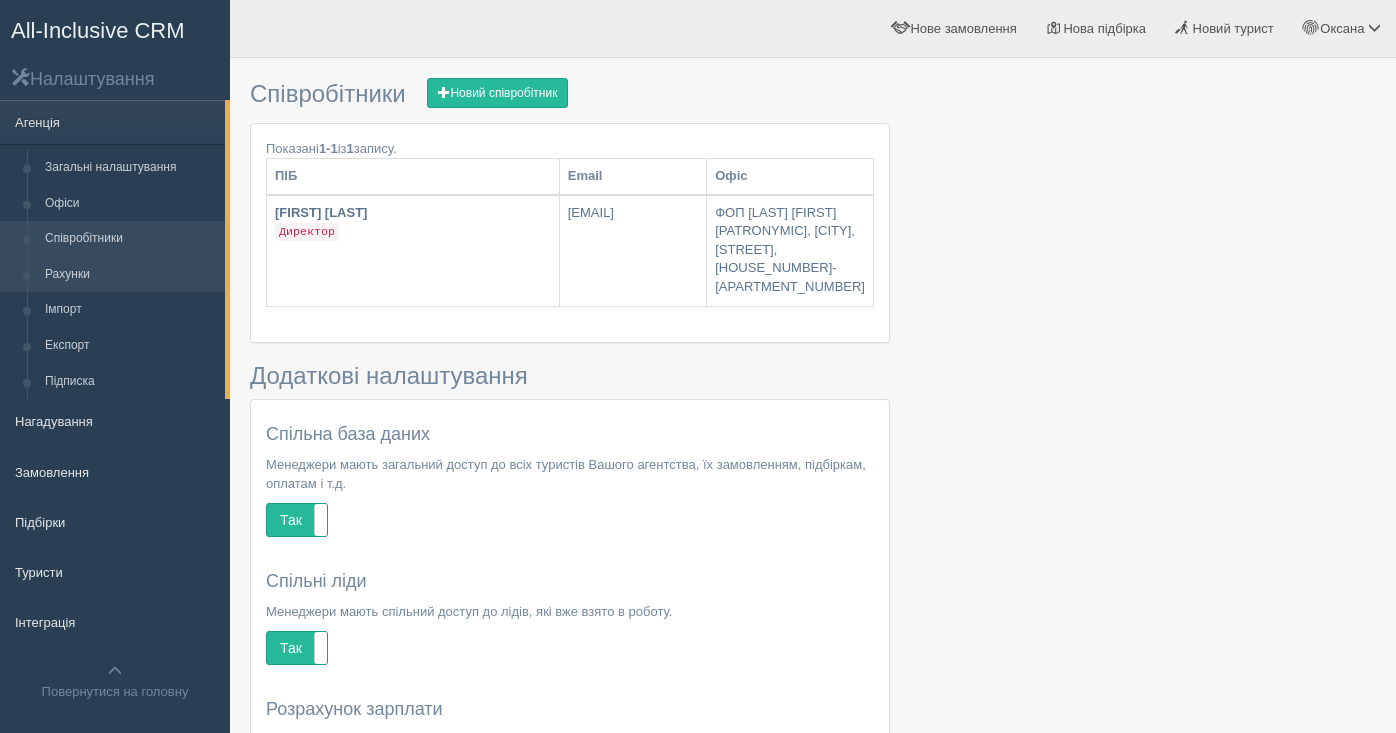 click on "Рахунки" at bounding box center [130, 275] 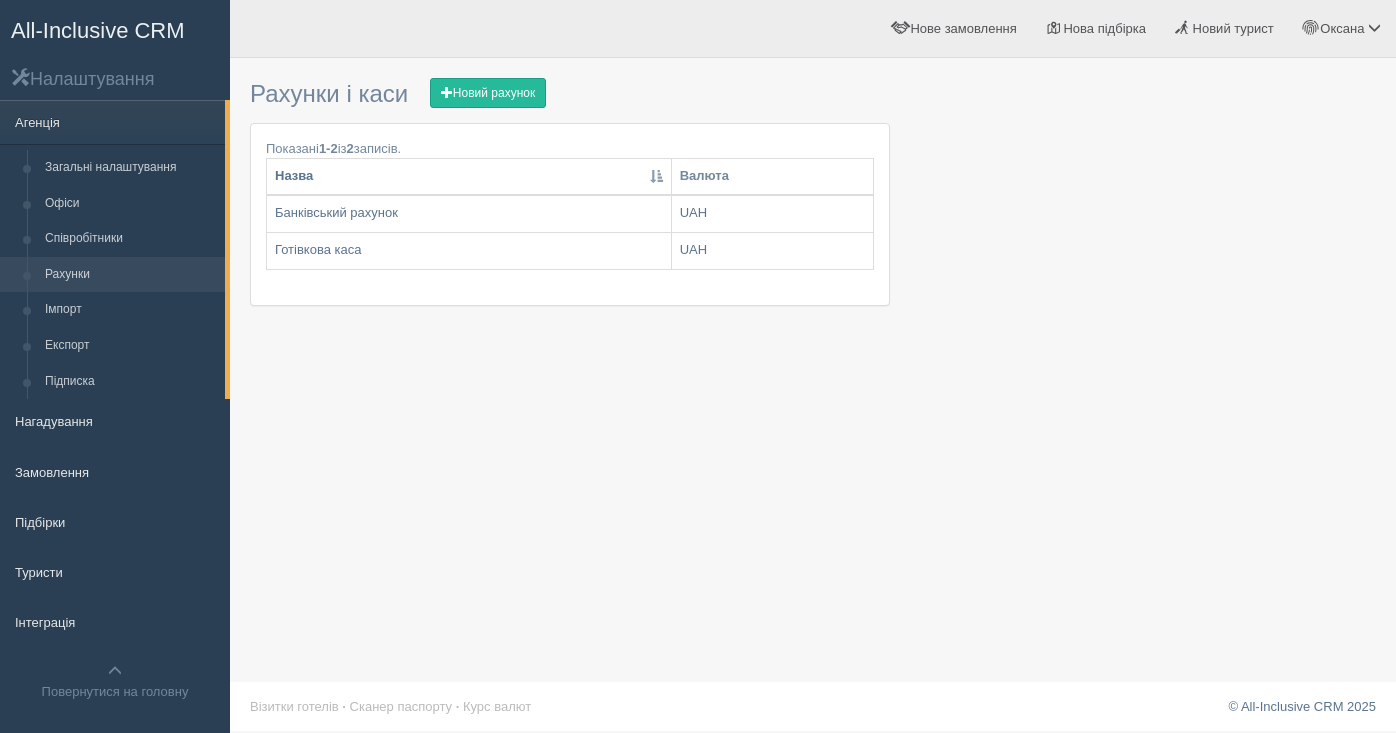 scroll, scrollTop: 0, scrollLeft: 0, axis: both 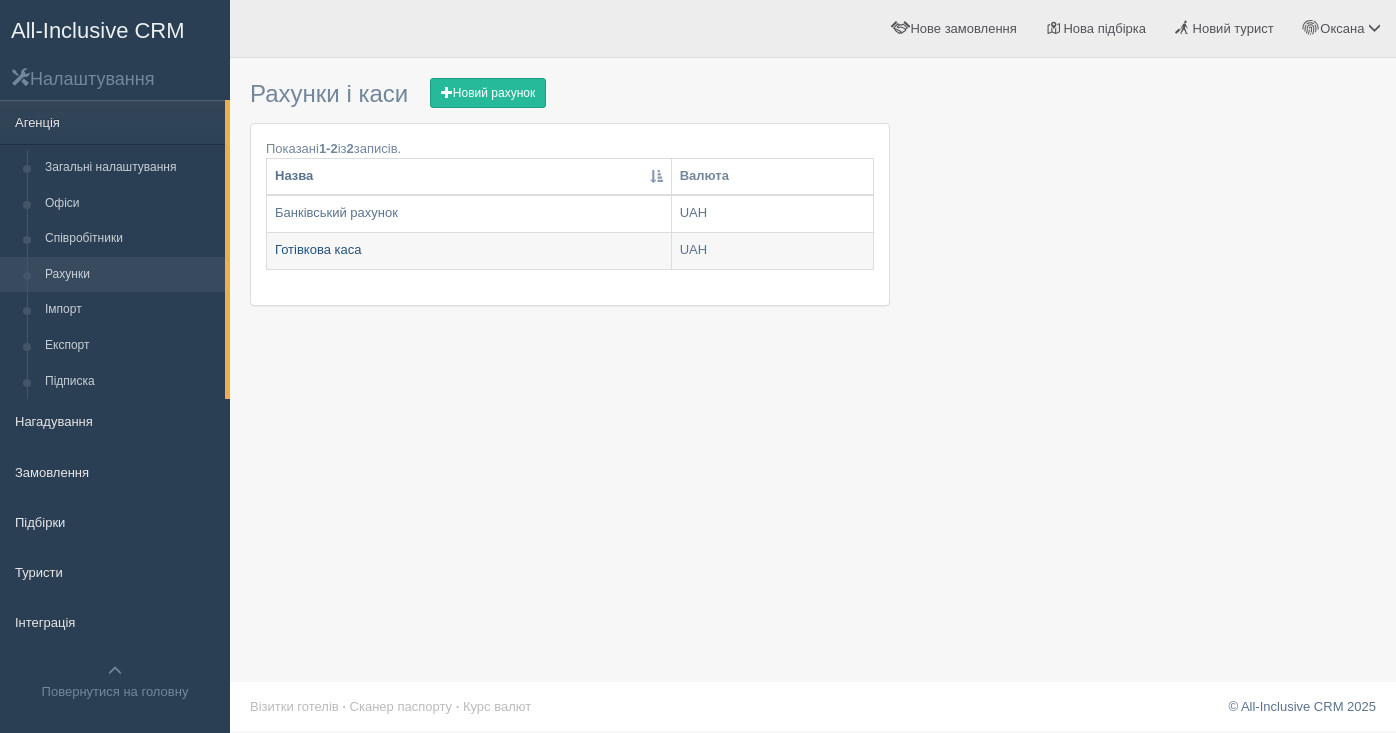 click on "Готівкова каса" at bounding box center [469, 251] 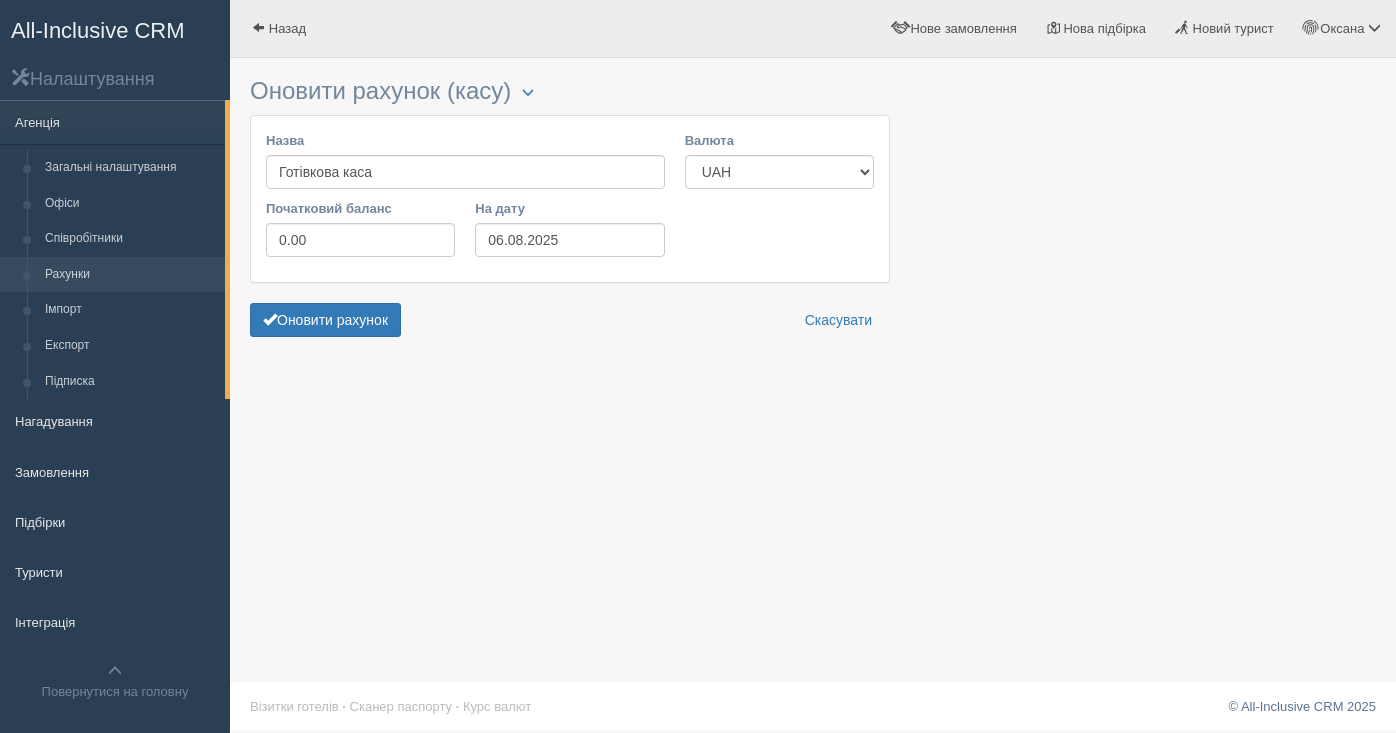 scroll, scrollTop: 0, scrollLeft: 0, axis: both 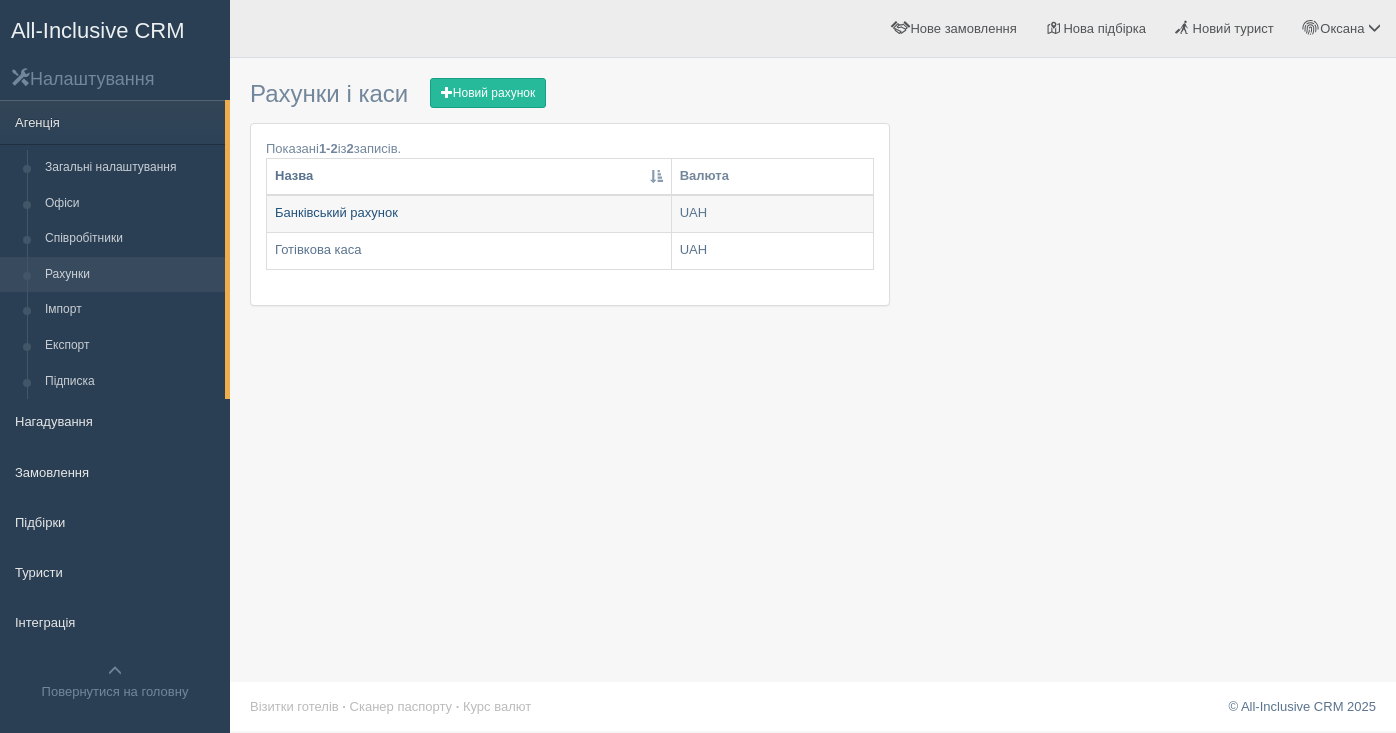 click on "Банківський рахунок" at bounding box center [469, 214] 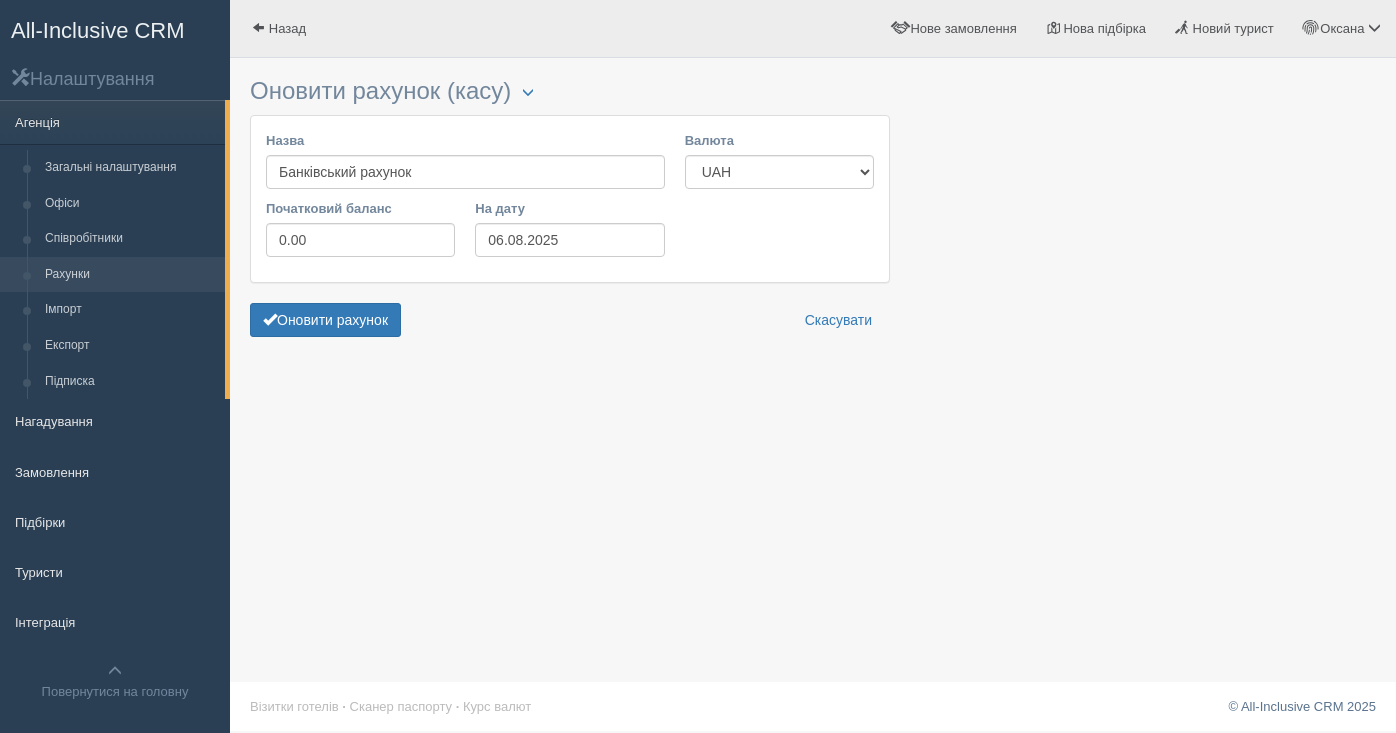 scroll, scrollTop: 0, scrollLeft: 0, axis: both 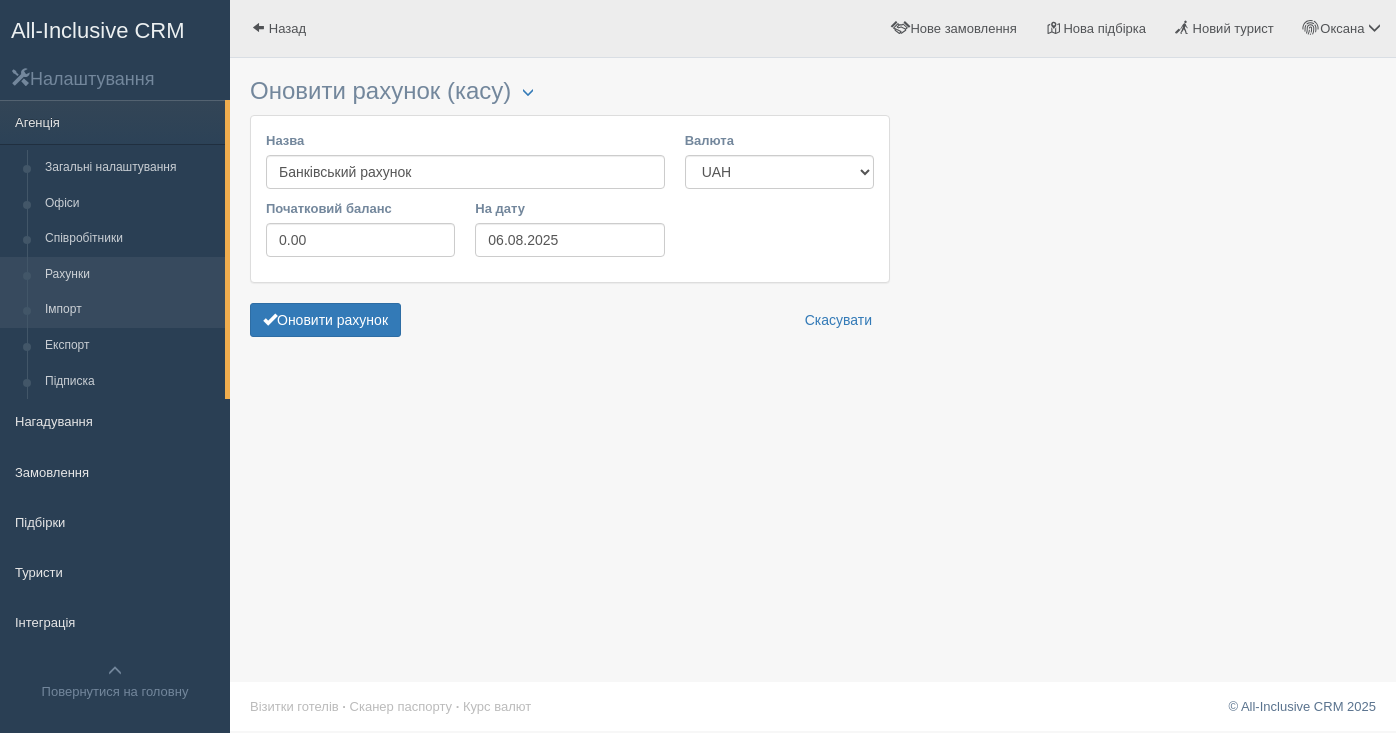 click on "Імпорт" at bounding box center (130, 310) 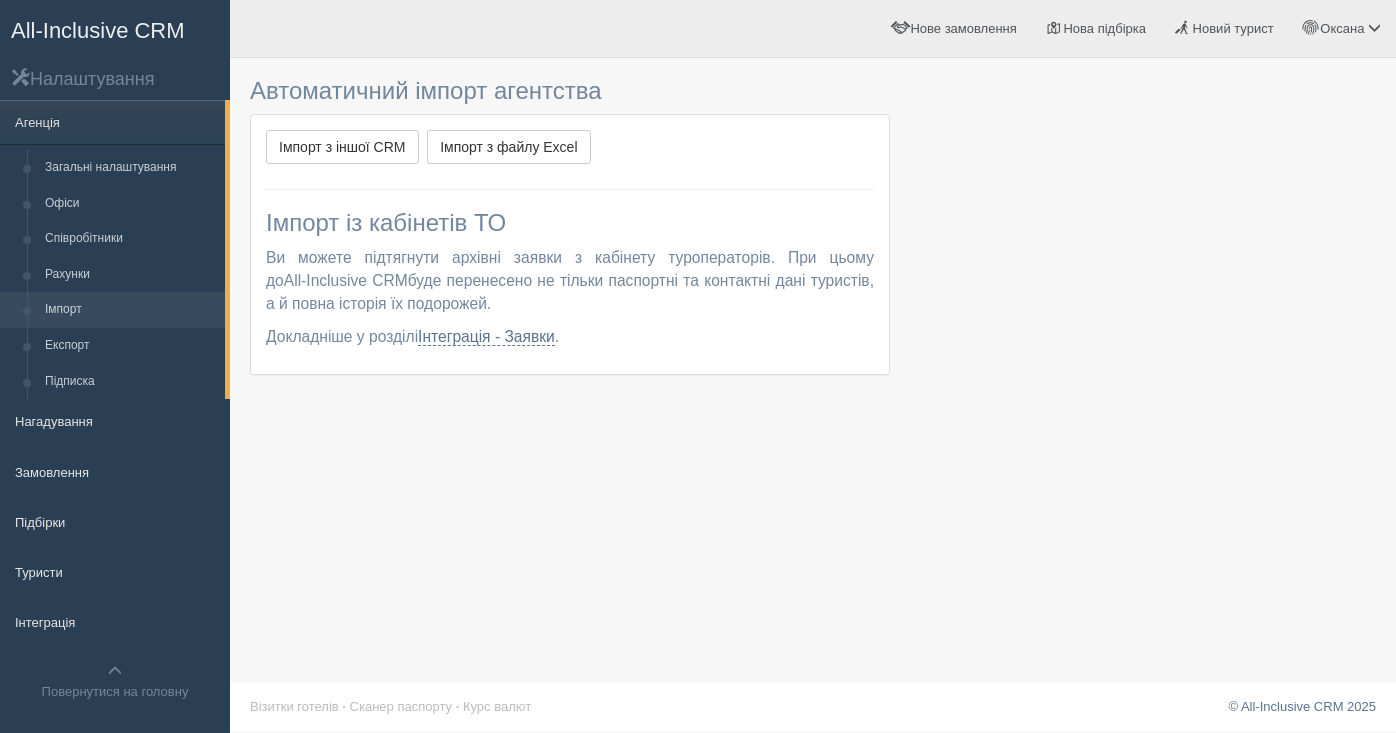 scroll, scrollTop: 0, scrollLeft: 0, axis: both 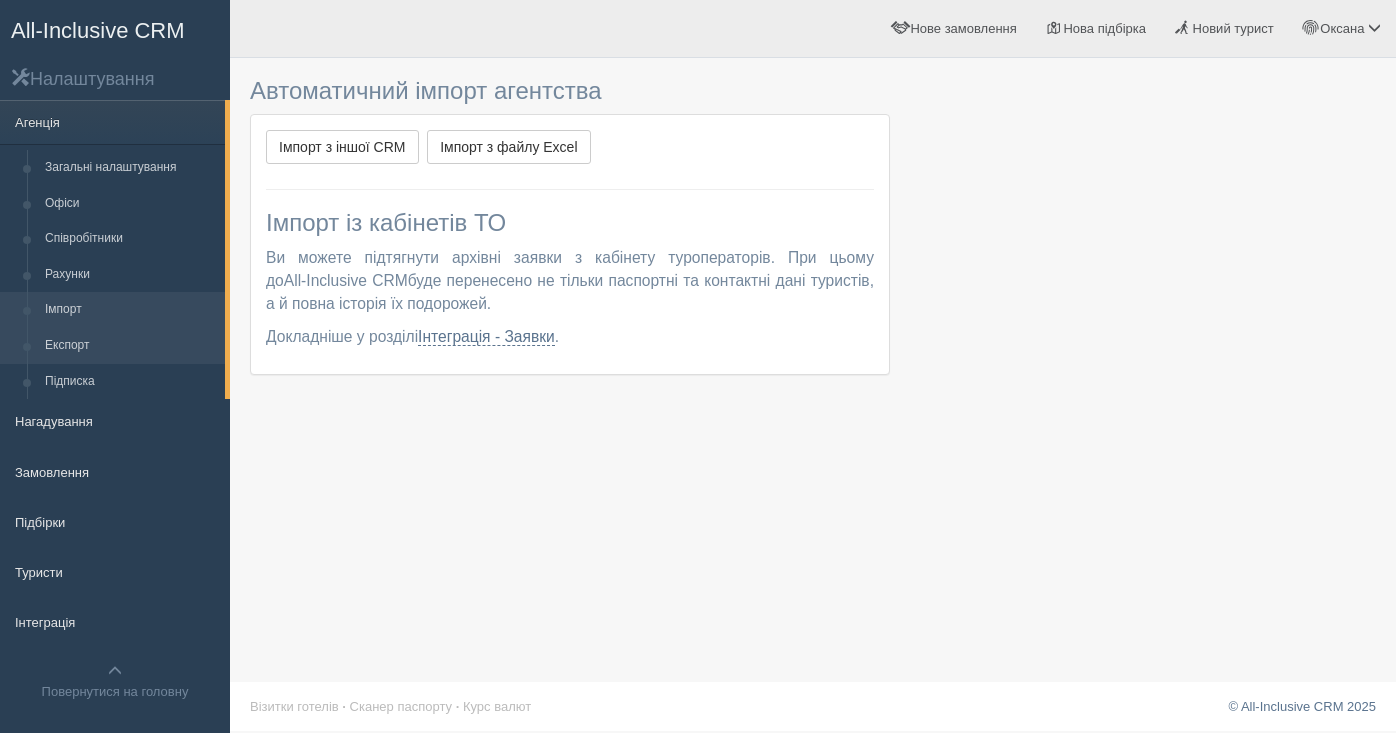 click on "Експорт" at bounding box center (130, 346) 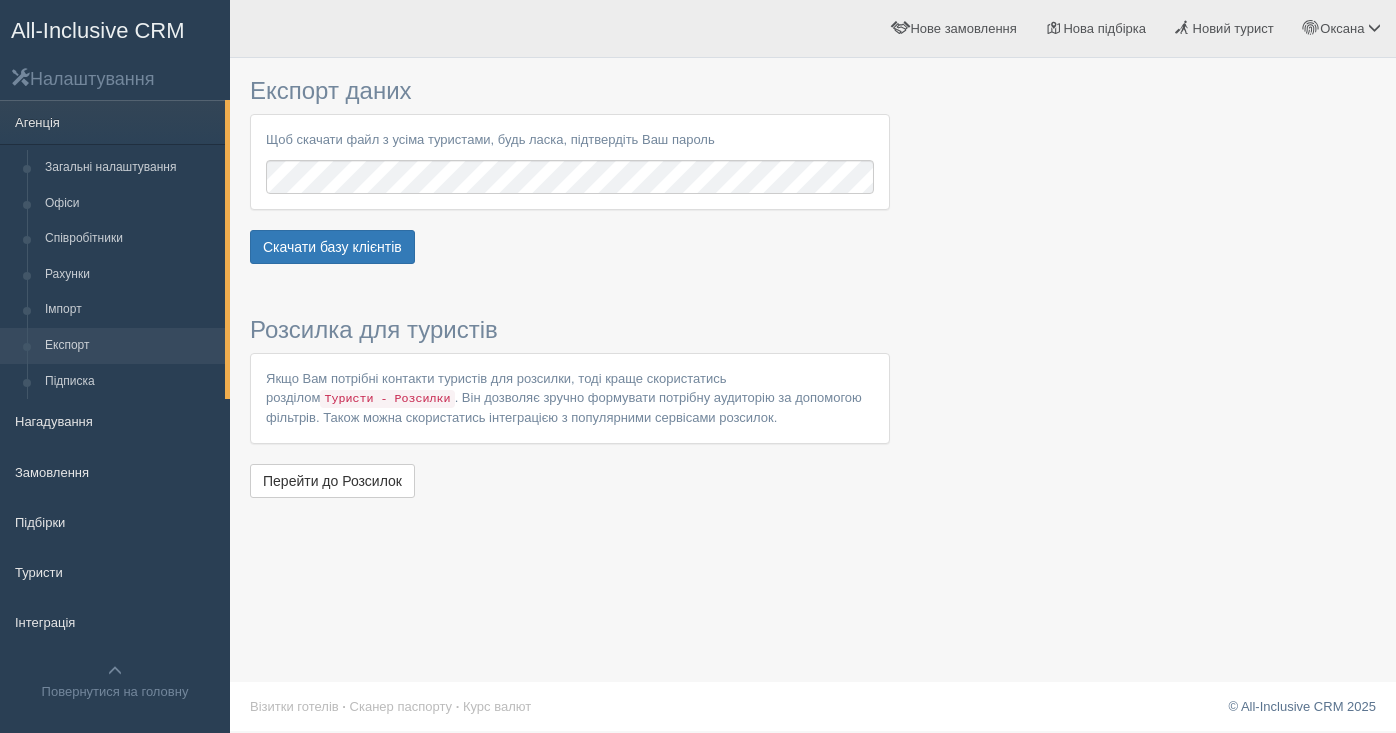 scroll, scrollTop: 0, scrollLeft: 0, axis: both 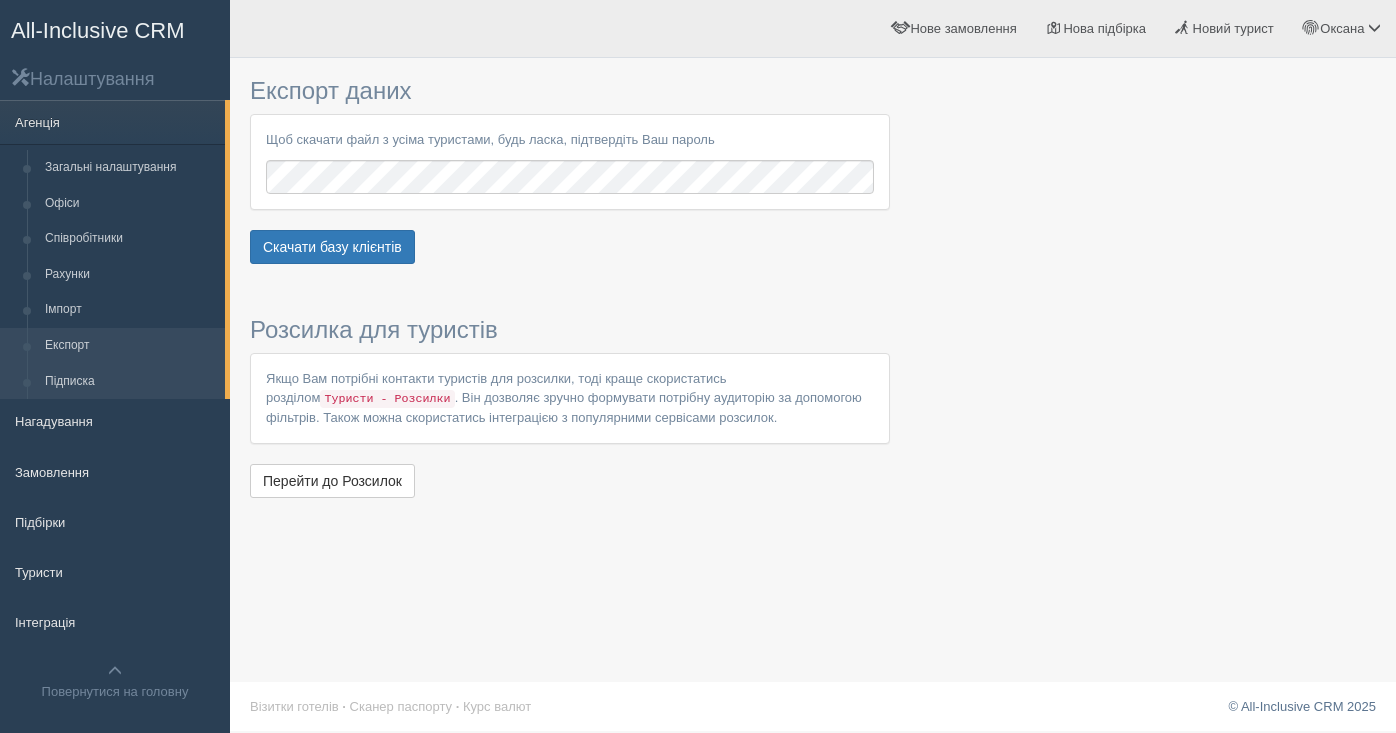 click on "Підписка" at bounding box center (130, 382) 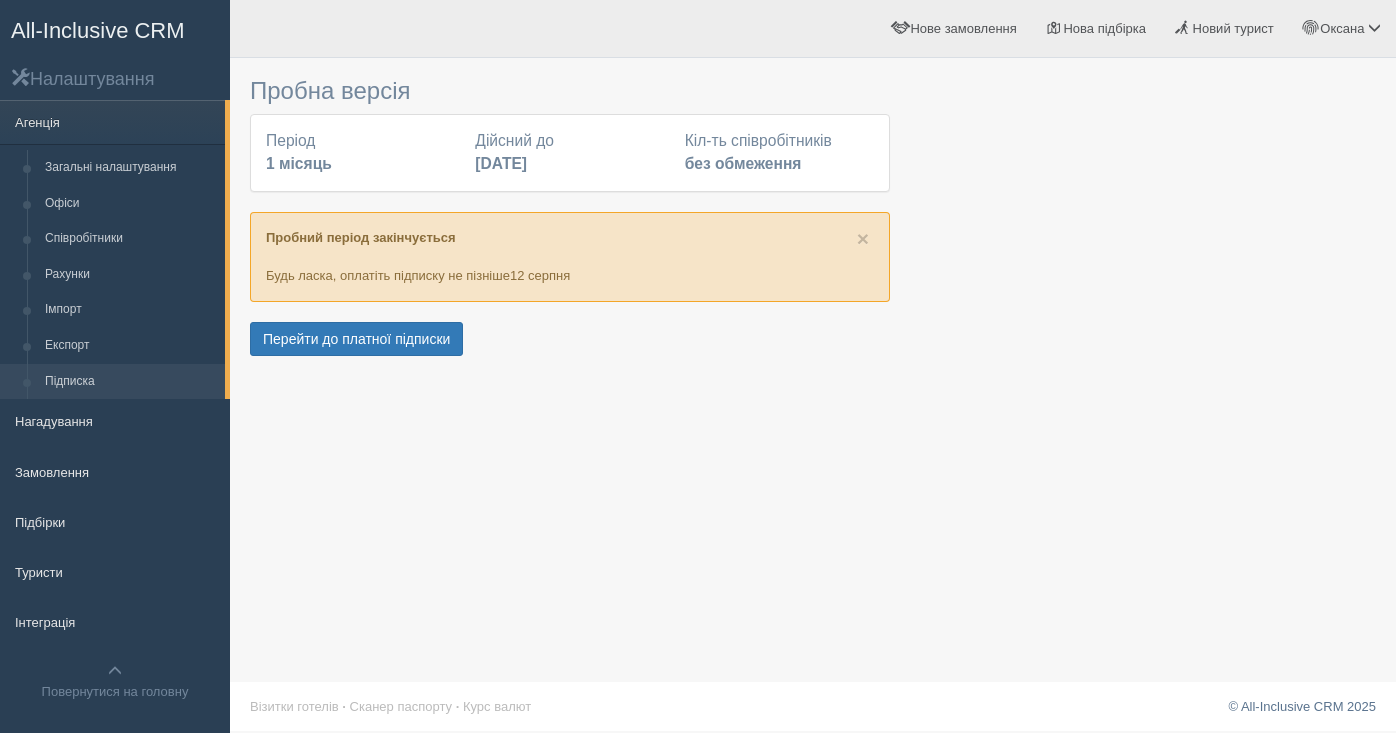 scroll, scrollTop: 0, scrollLeft: 0, axis: both 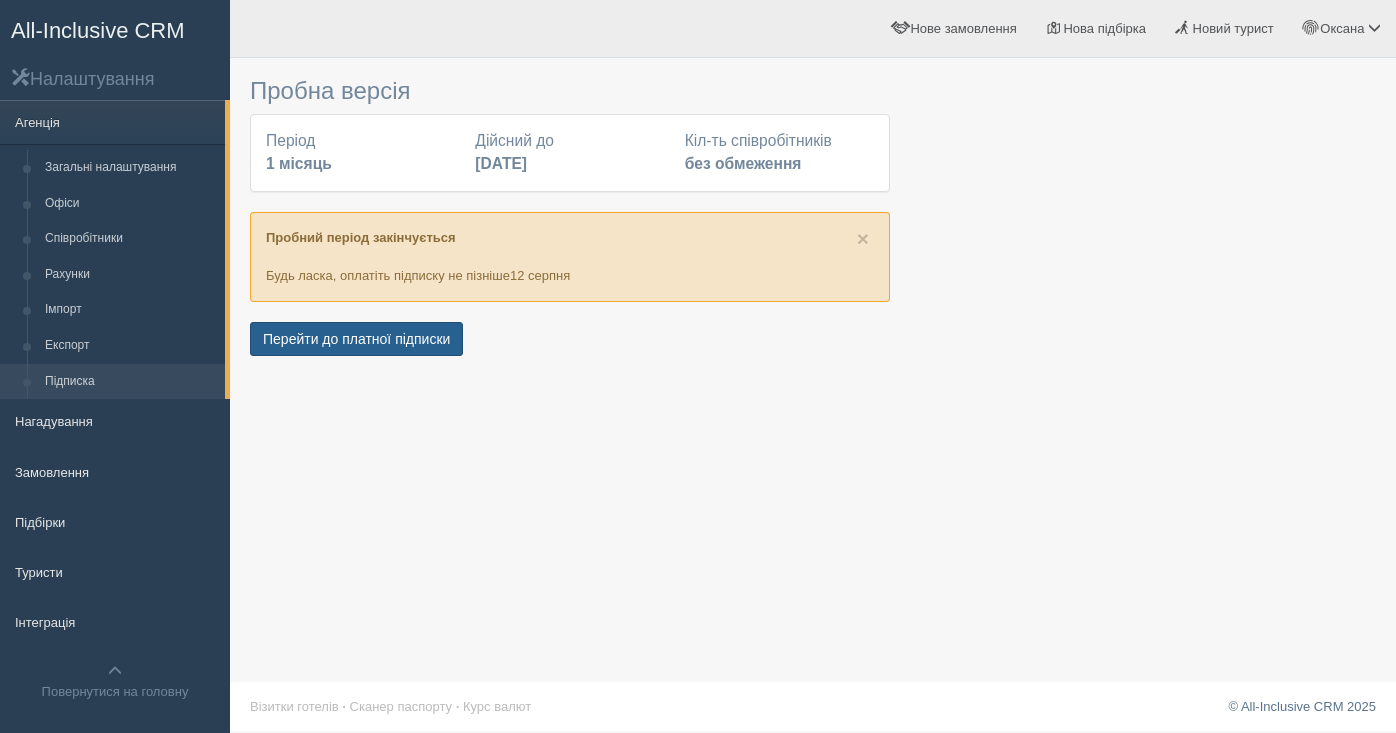 click on "Перейти до платної підписки" at bounding box center (356, 339) 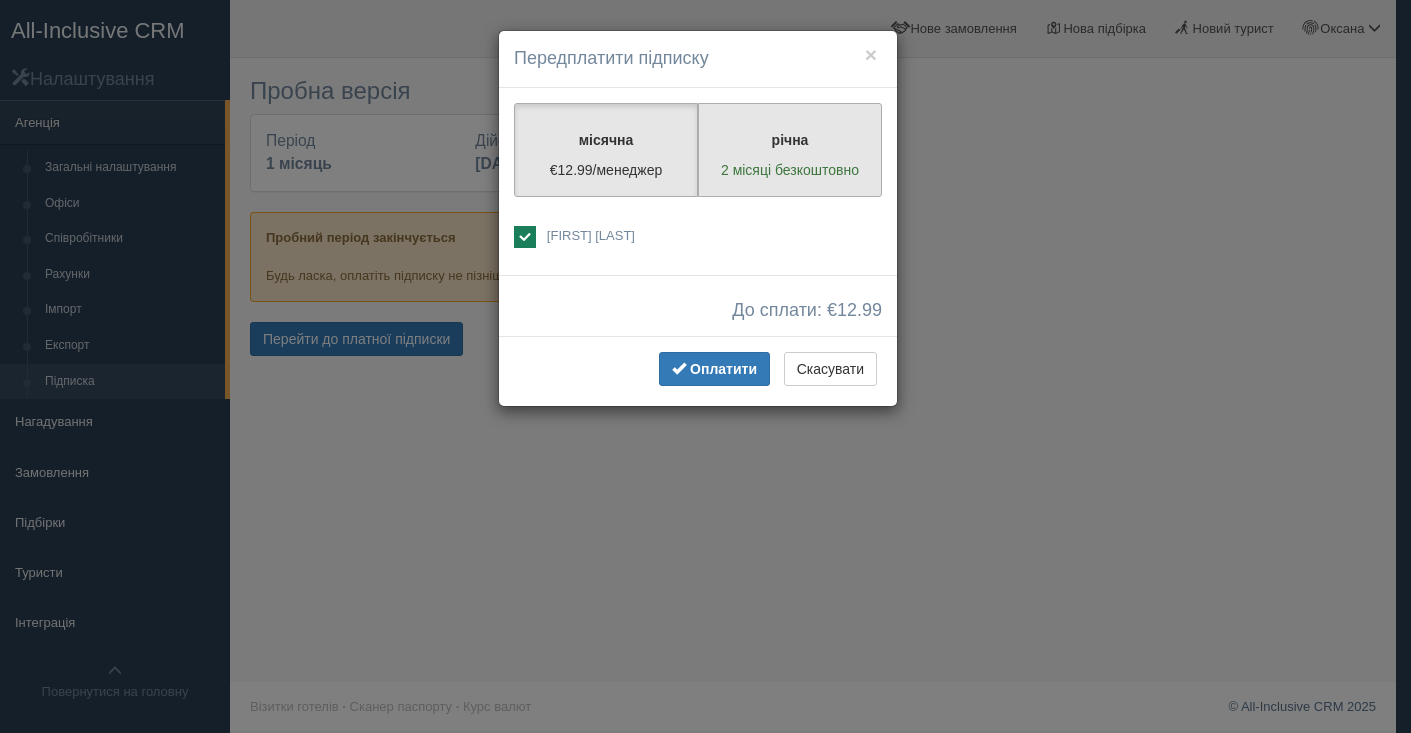 click on "річна" at bounding box center (790, 140) 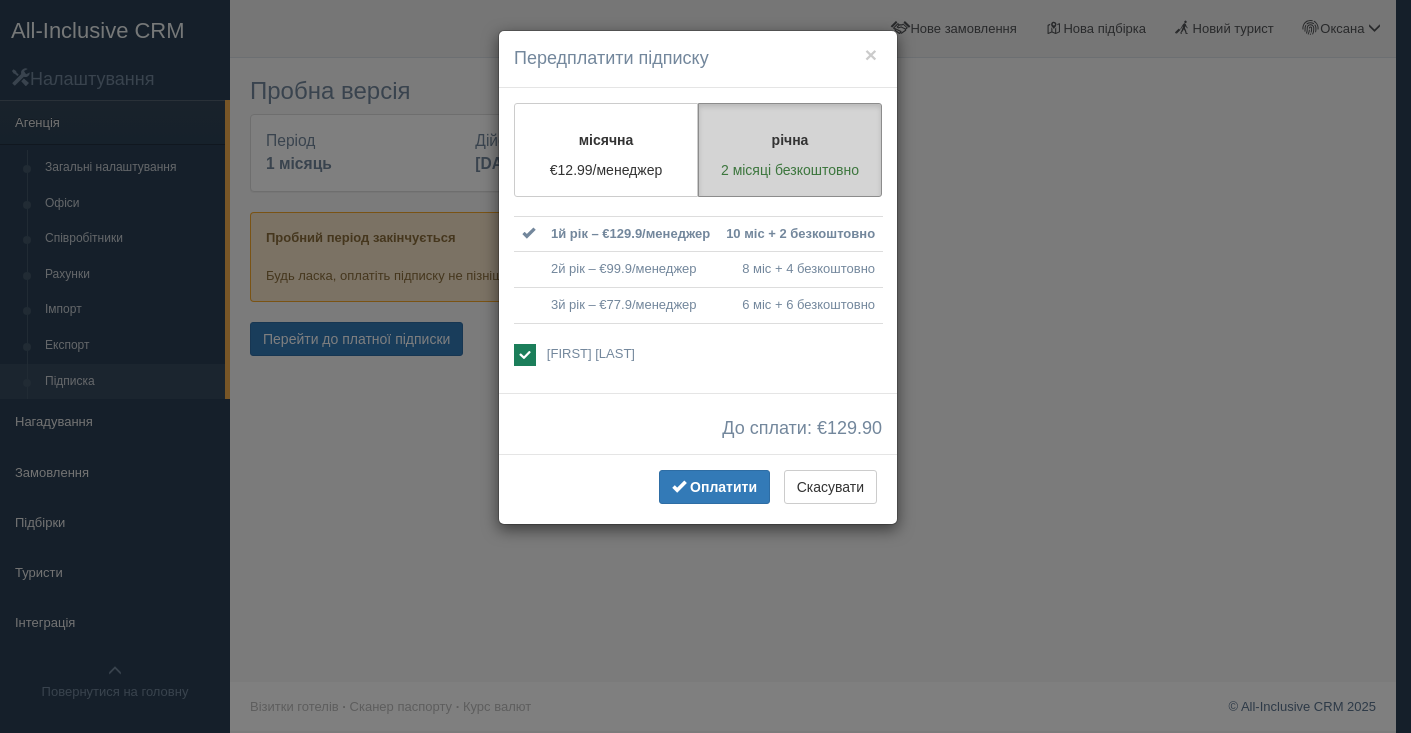 click on "річна
2 місяці безкоштовно" at bounding box center [790, 150] 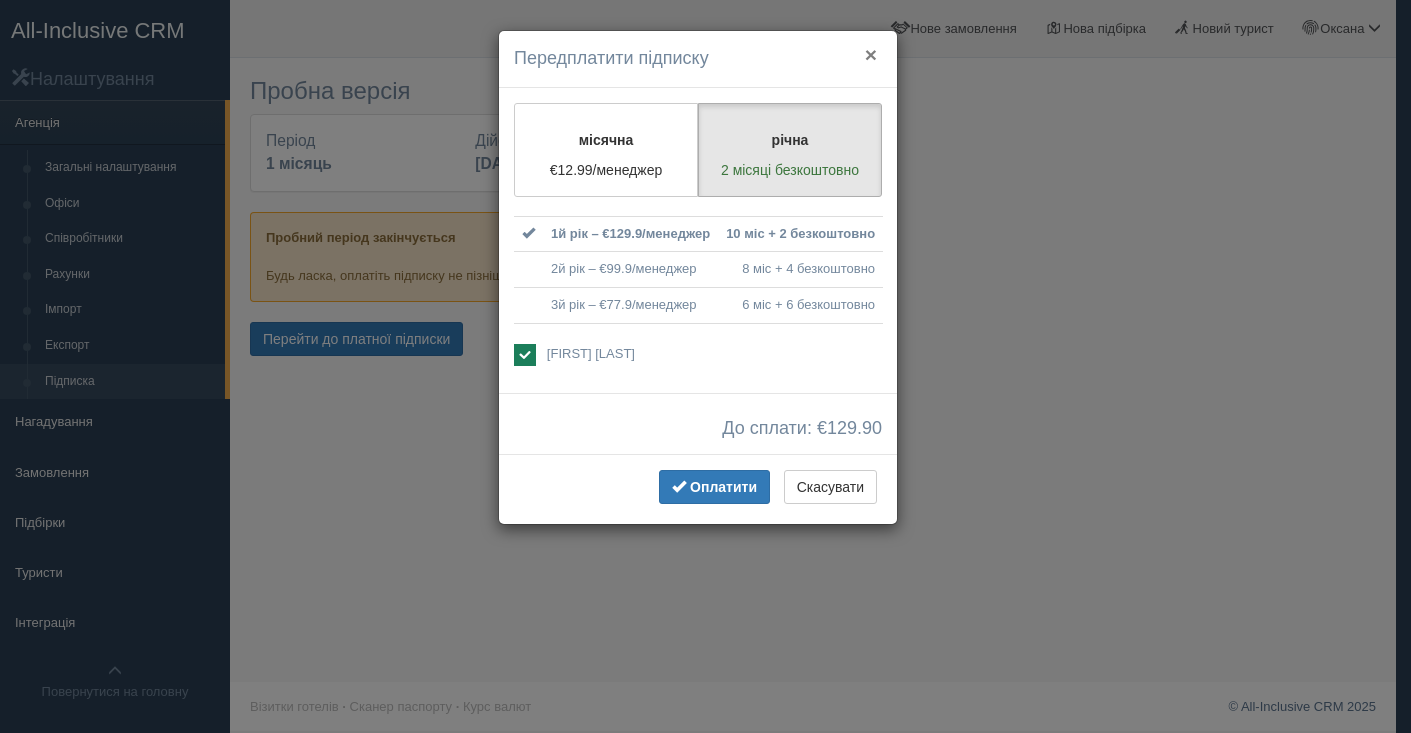 click on "×" at bounding box center [871, 54] 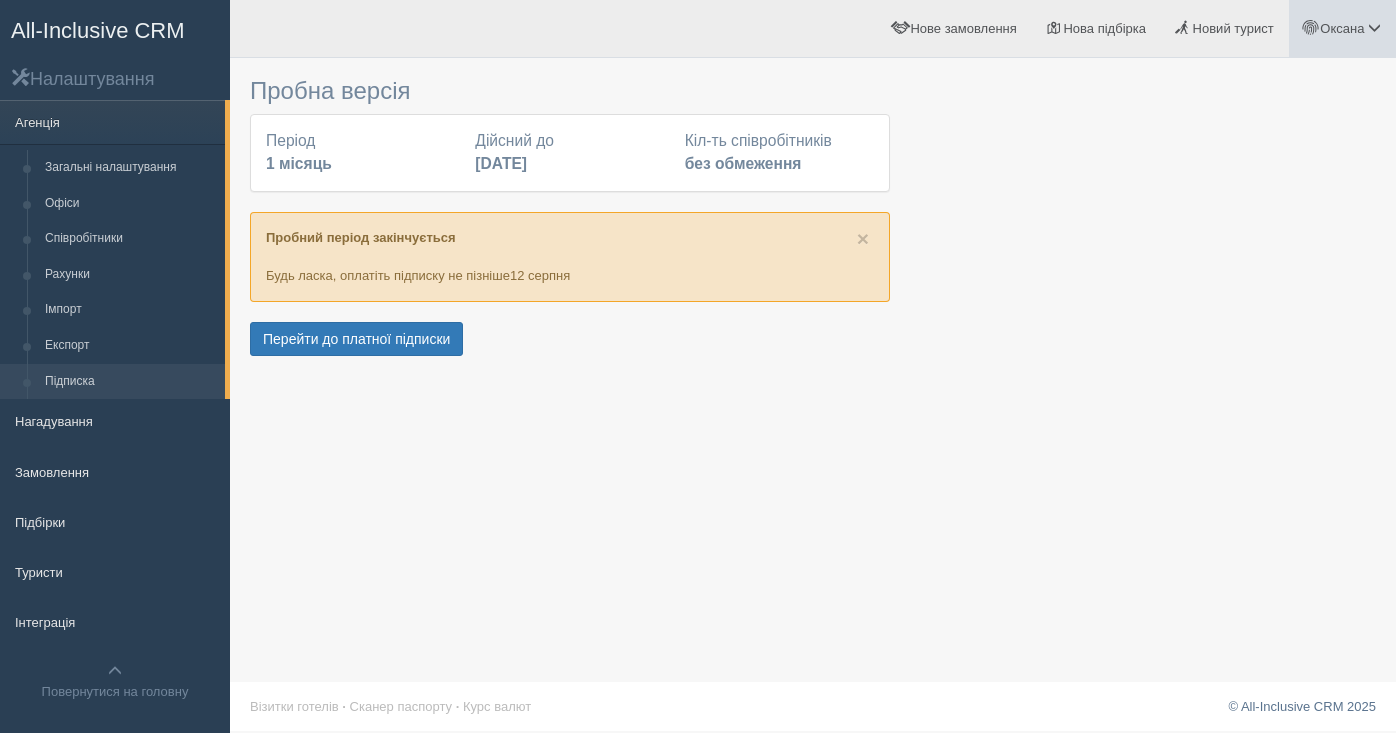click on "Оксана" at bounding box center [1342, 28] 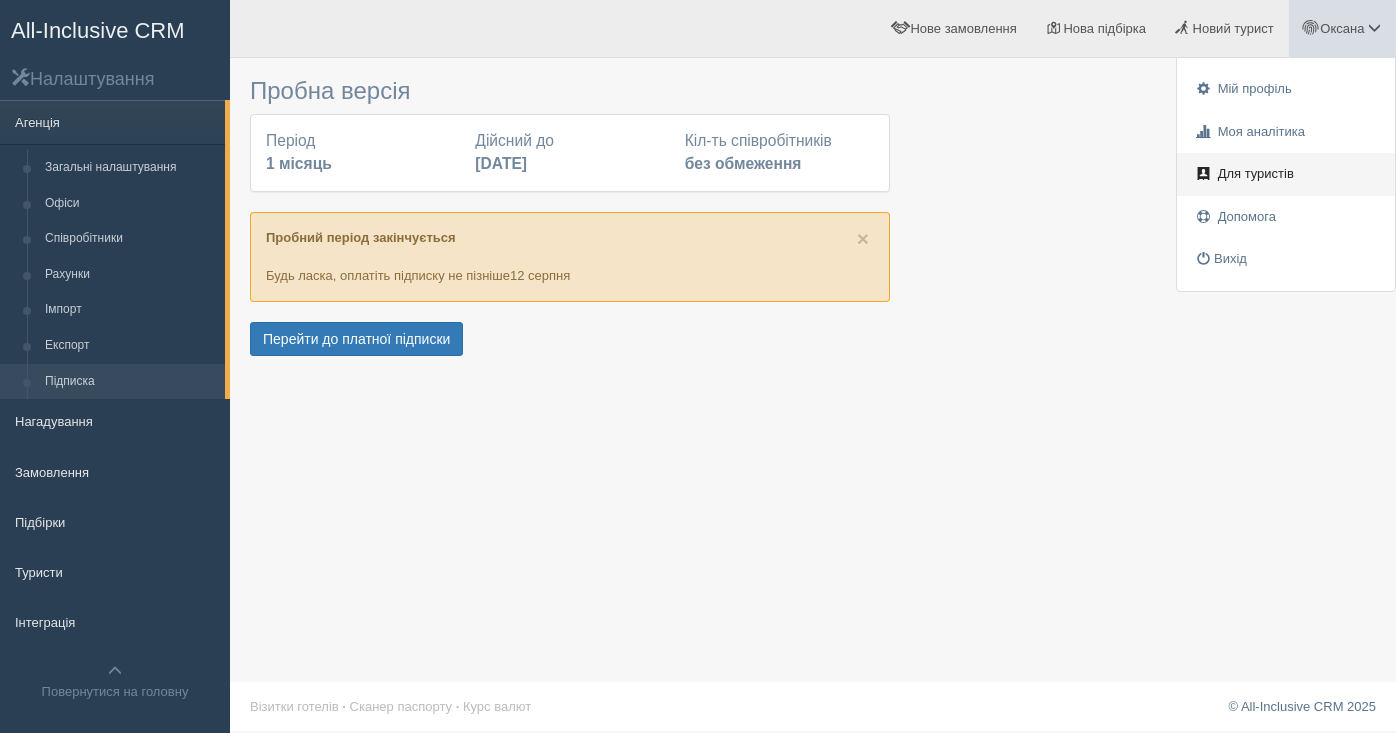 click on "Для туристів" at bounding box center (1256, 173) 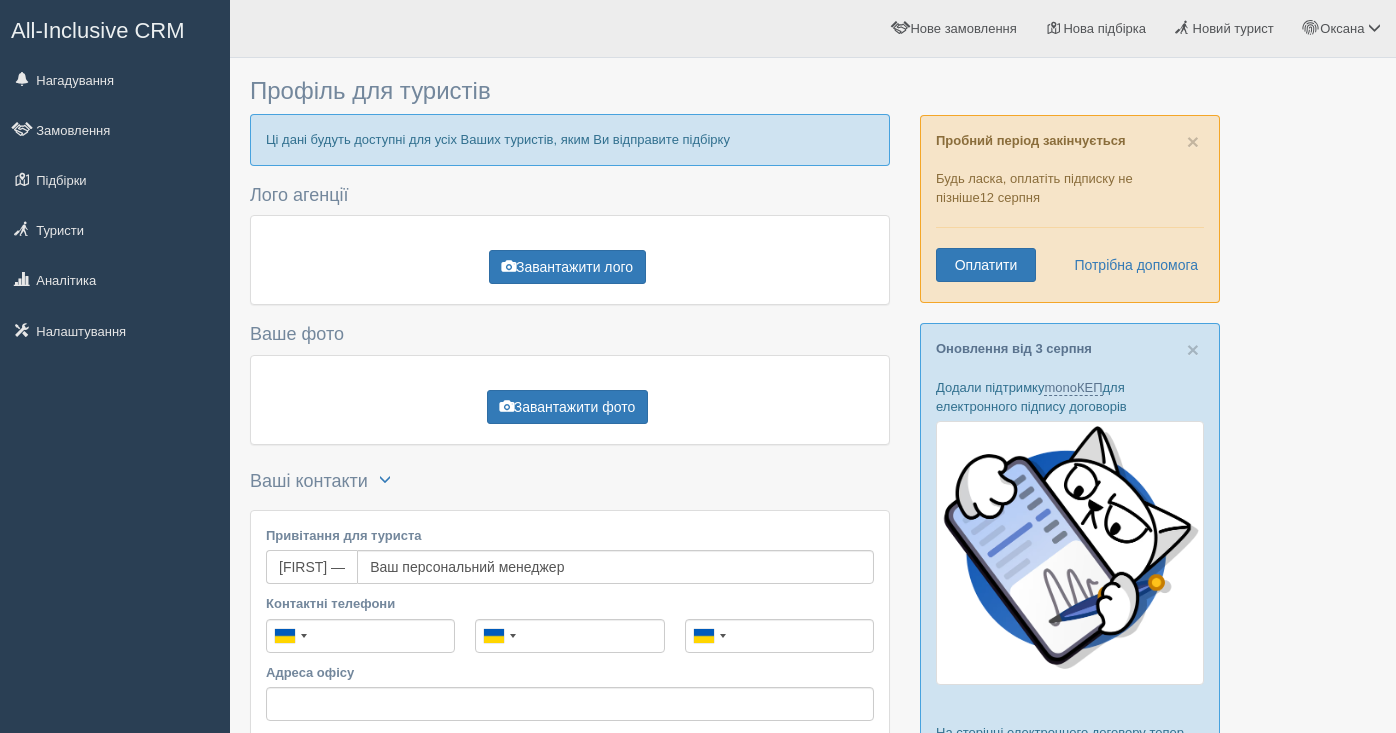 scroll, scrollTop: 0, scrollLeft: 0, axis: both 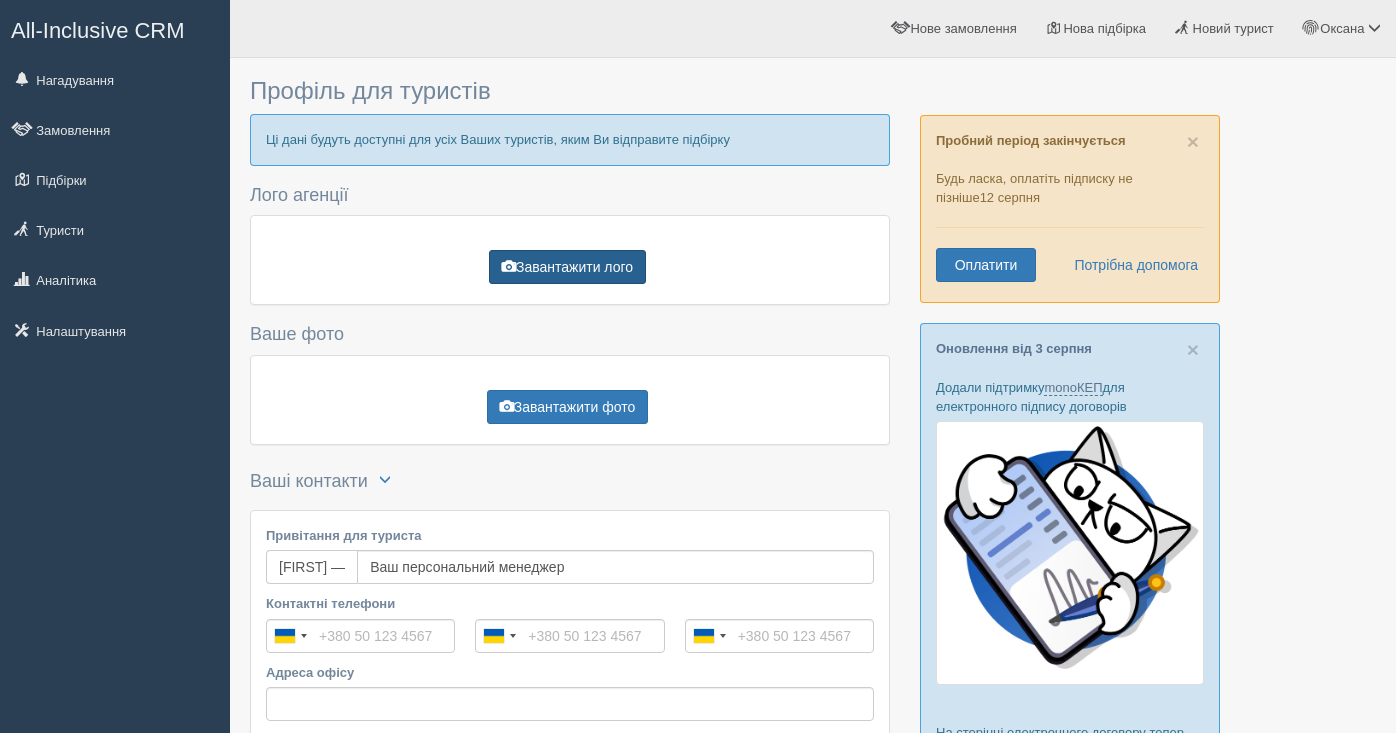 click on "Завантажити лого" at bounding box center (567, 267) 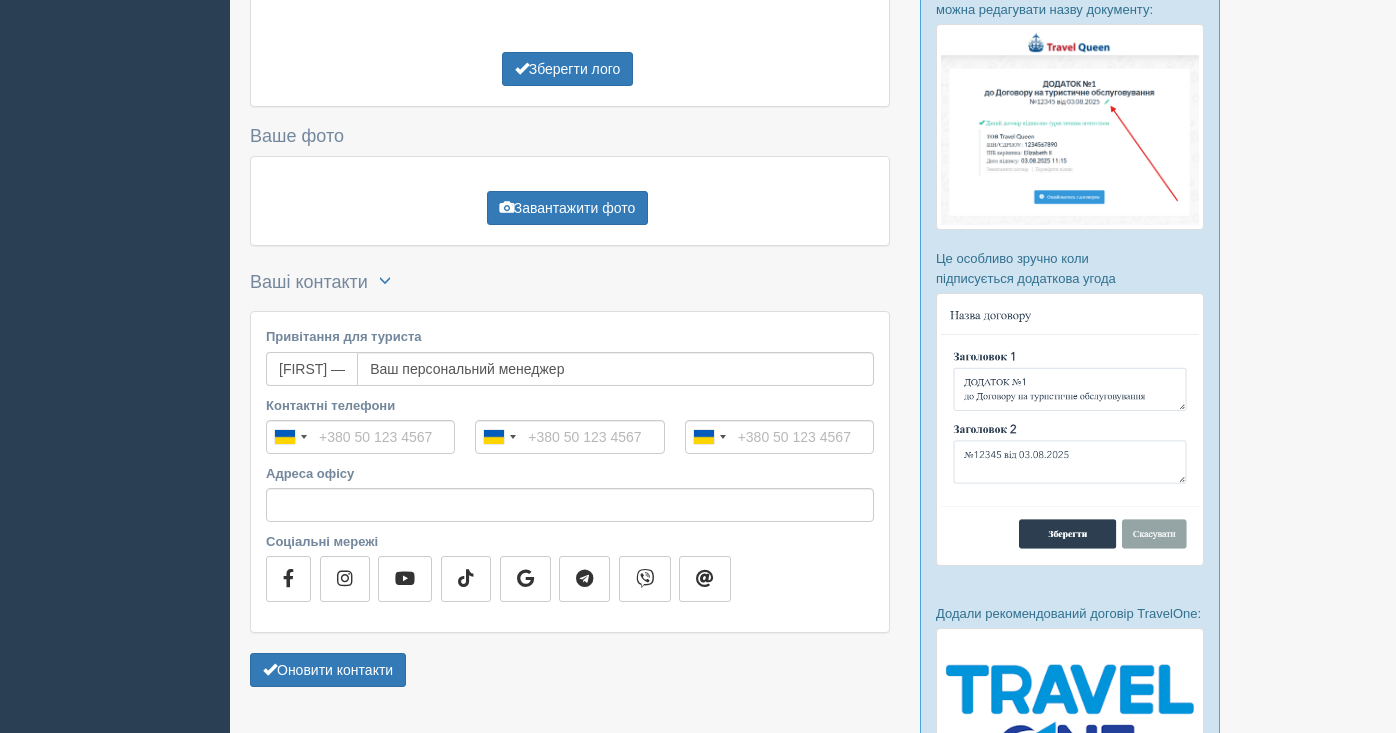 scroll, scrollTop: 640, scrollLeft: 0, axis: vertical 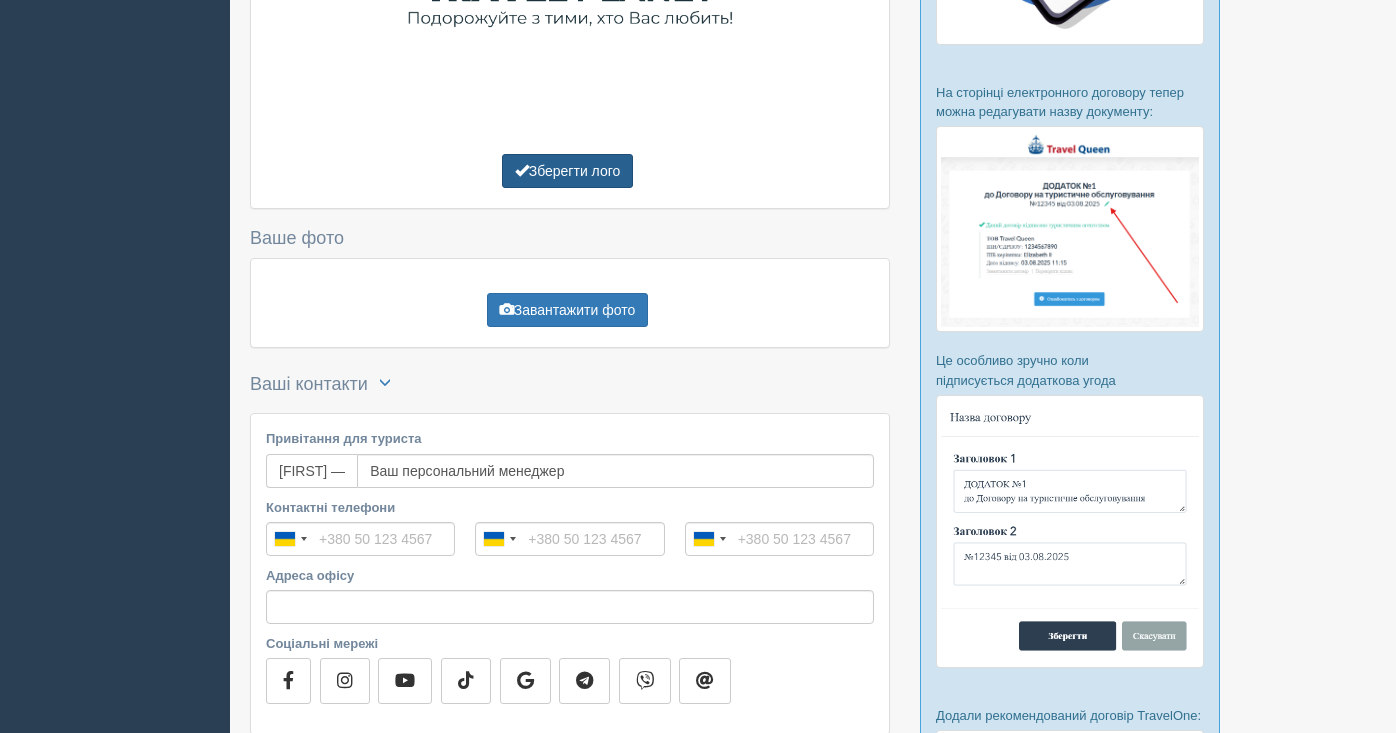 click on "Зберегти лого" at bounding box center [568, 171] 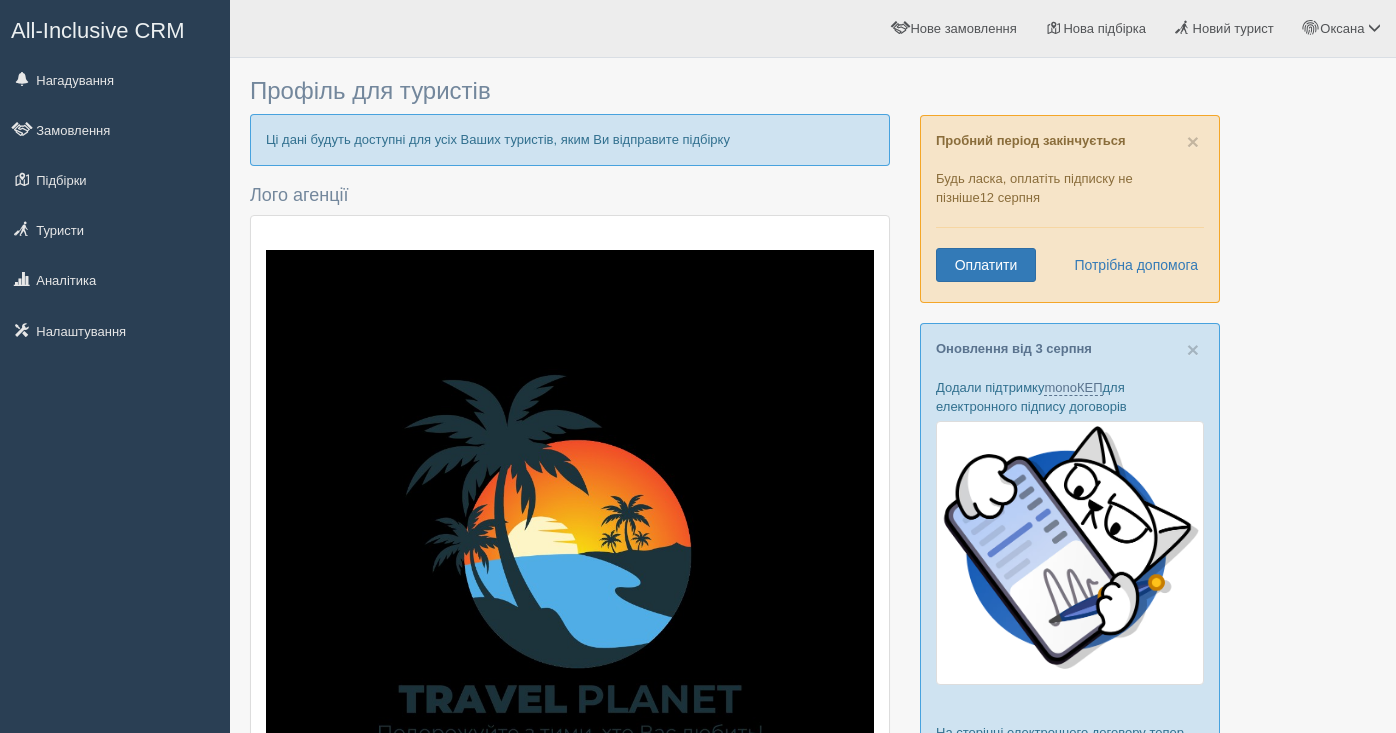 scroll, scrollTop: 385, scrollLeft: 0, axis: vertical 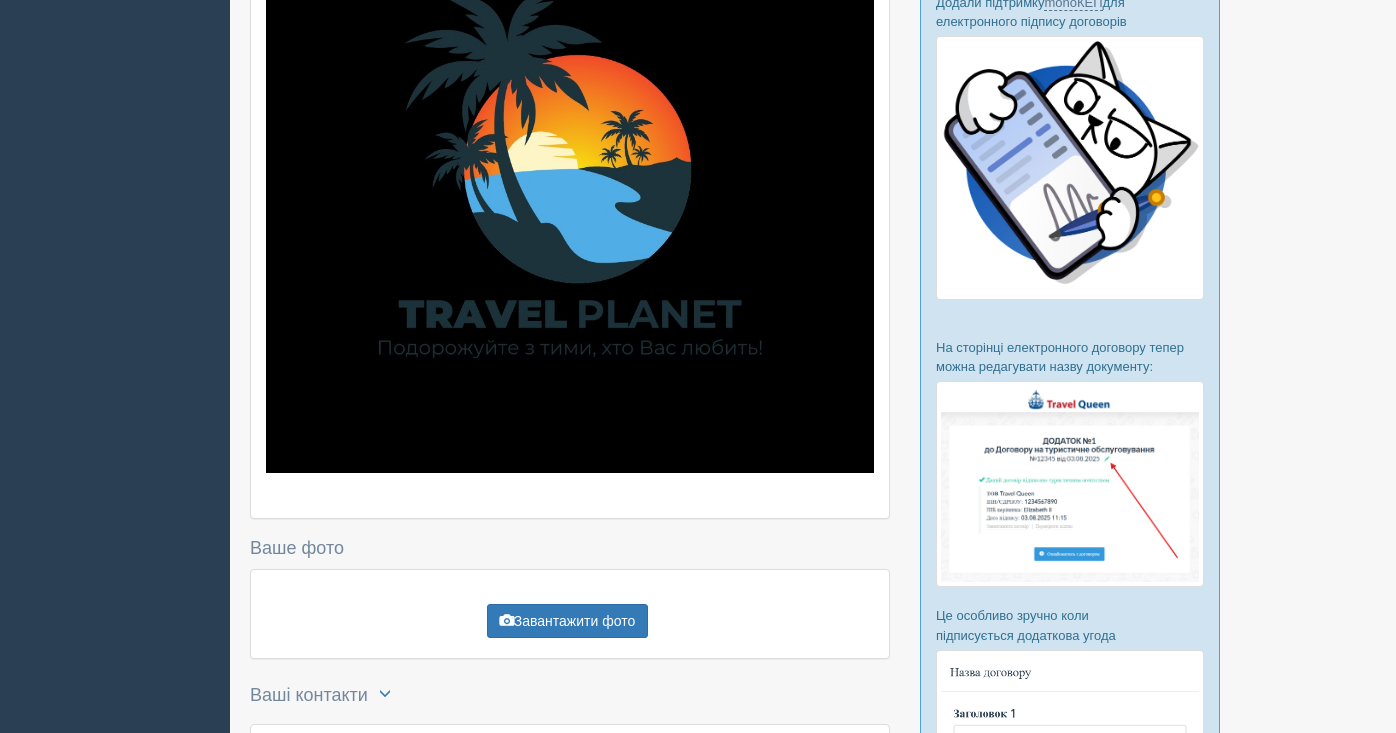 click at bounding box center [570, 169] 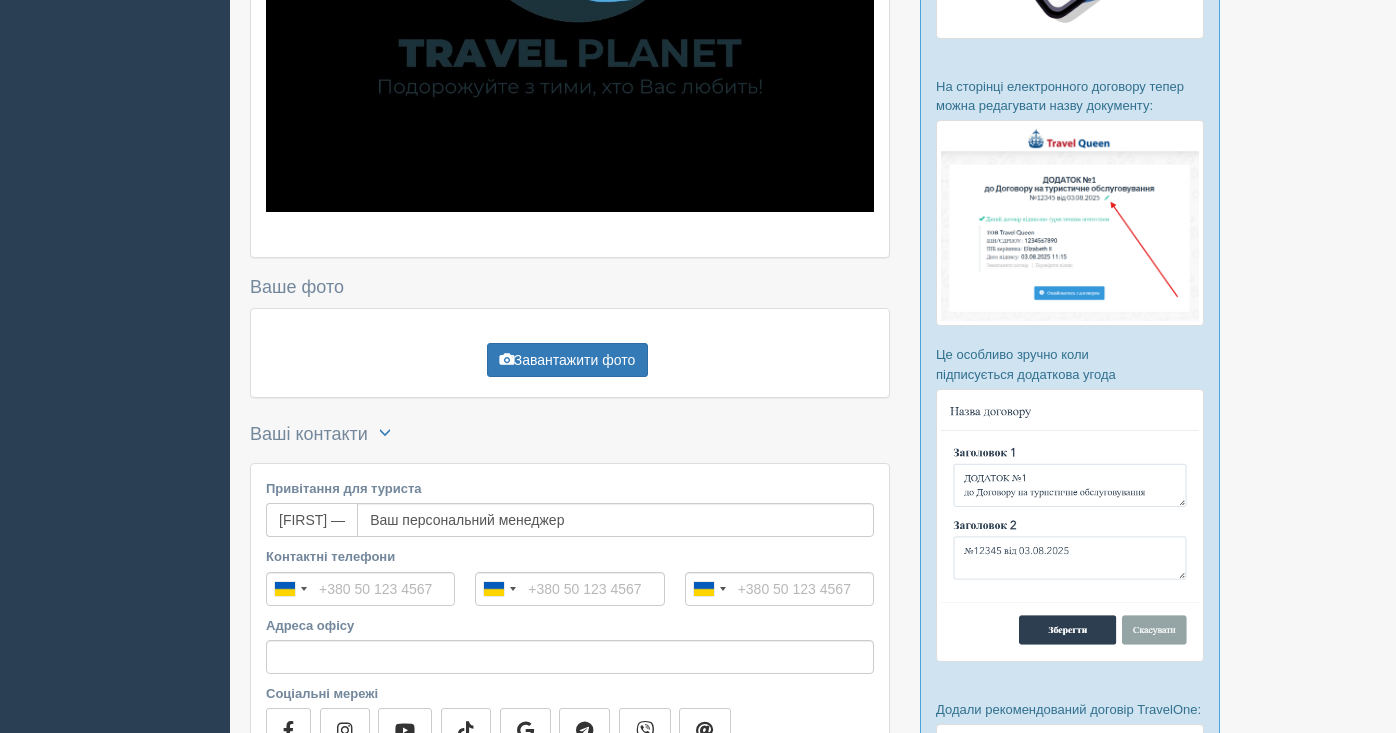 scroll, scrollTop: 655, scrollLeft: 0, axis: vertical 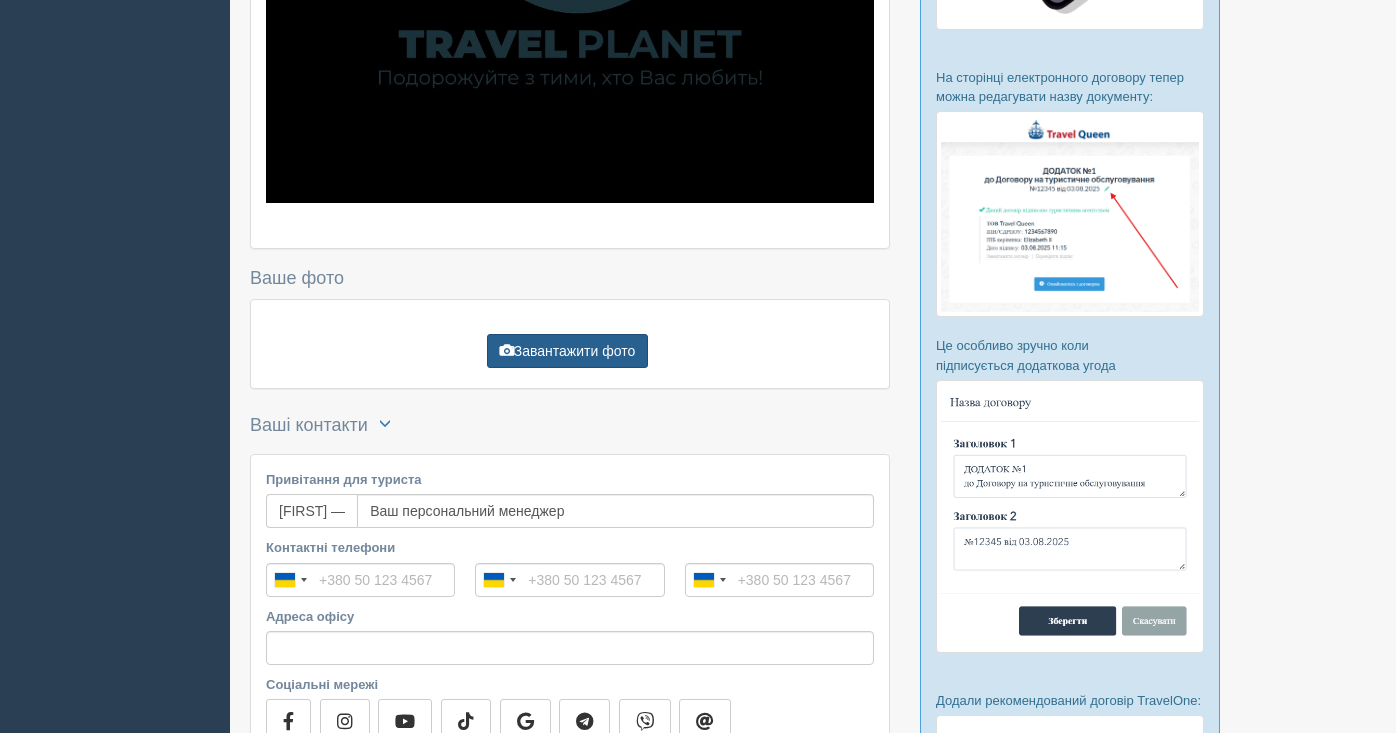 click on "Завантажити фото" at bounding box center (567, 351) 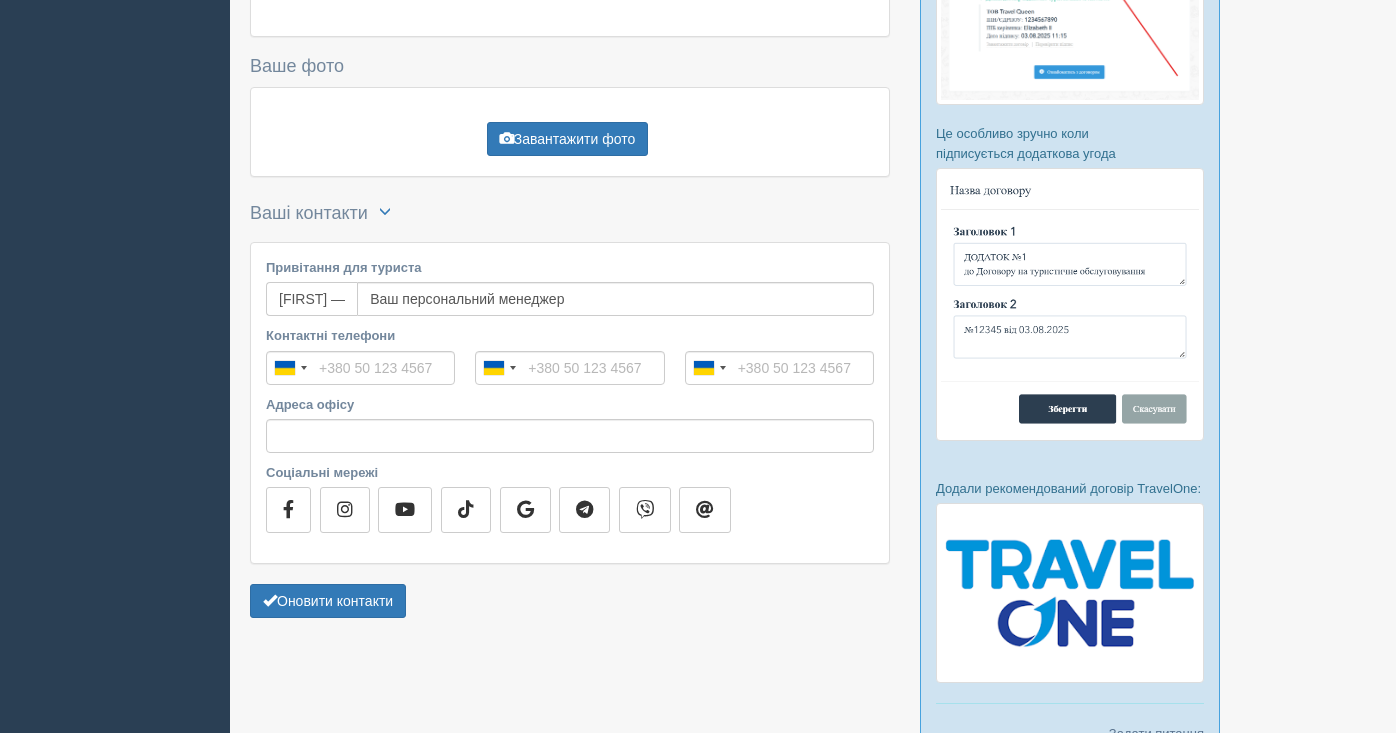 scroll, scrollTop: 933, scrollLeft: 0, axis: vertical 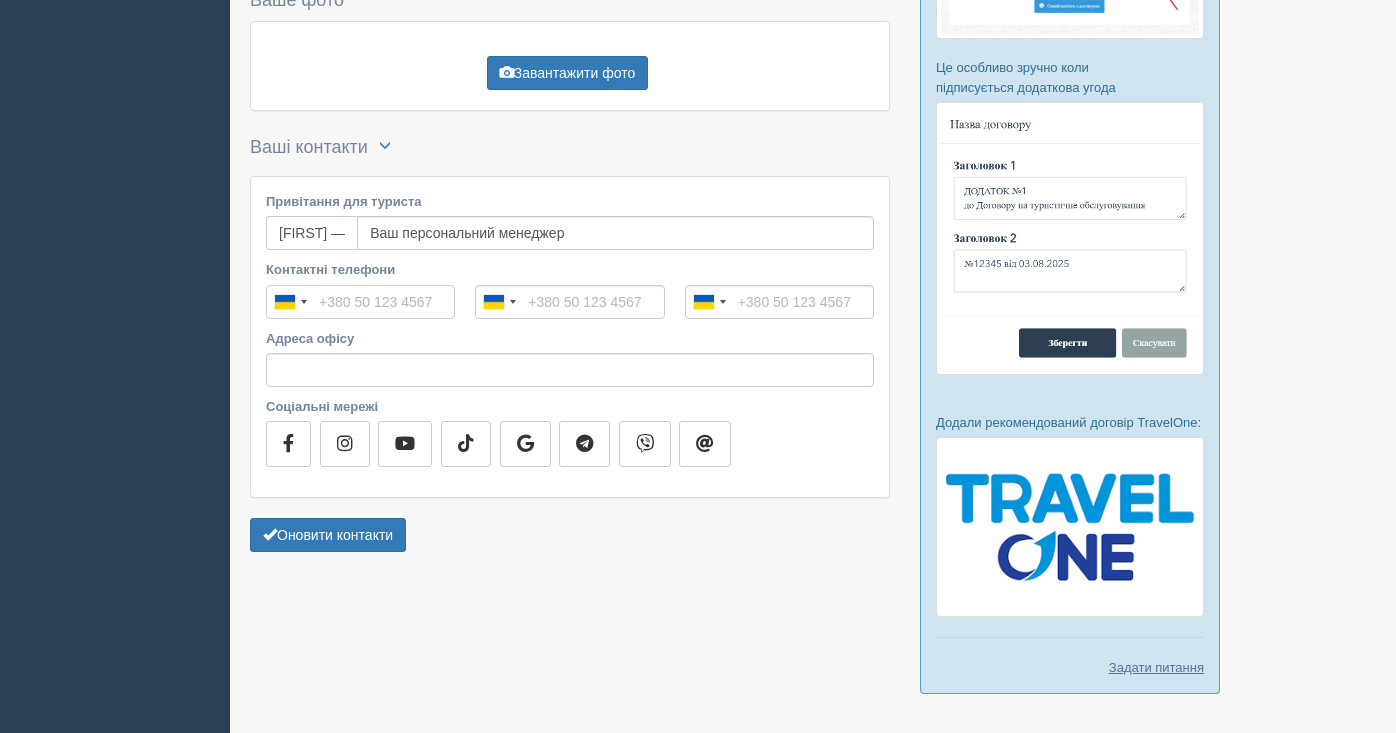click on "Контактні телефони" at bounding box center (360, 302) 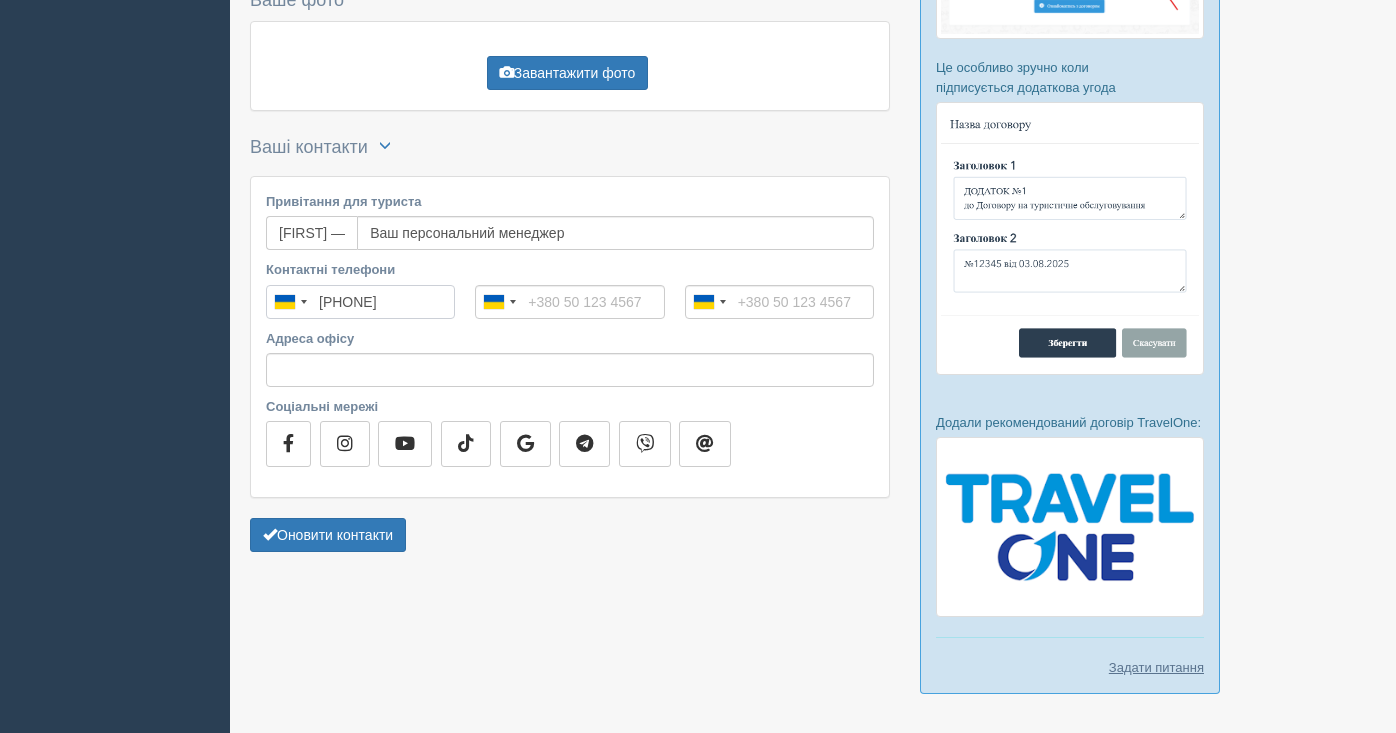 type on "+380 67 464 3243" 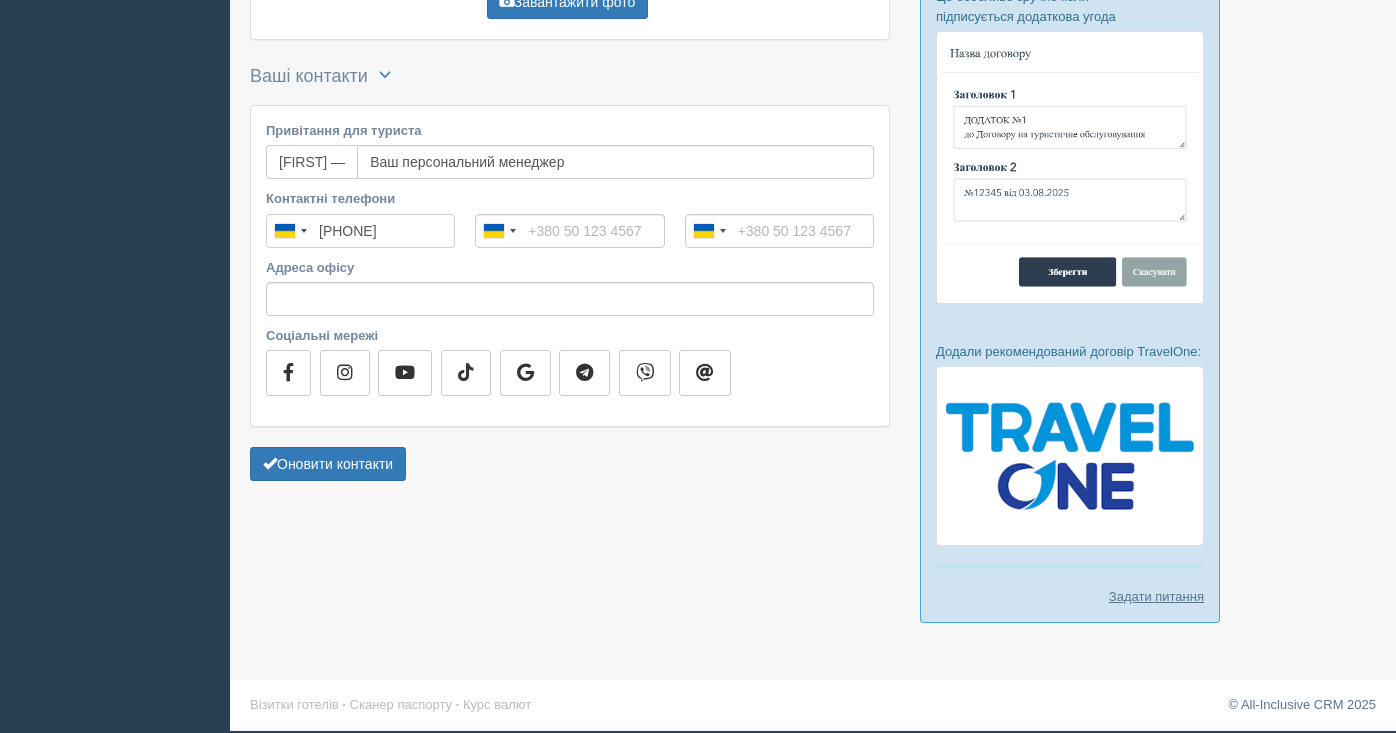scroll, scrollTop: 1023, scrollLeft: 0, axis: vertical 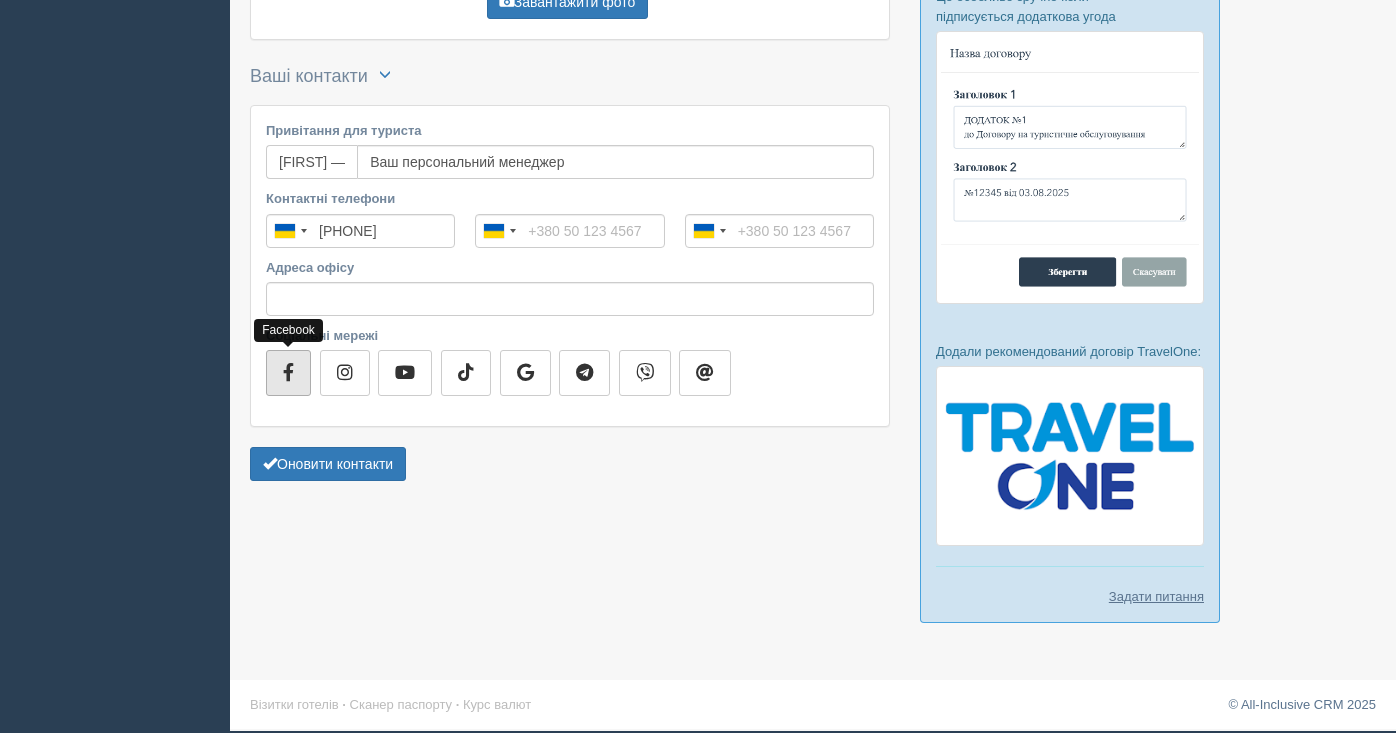 click at bounding box center (288, 372) 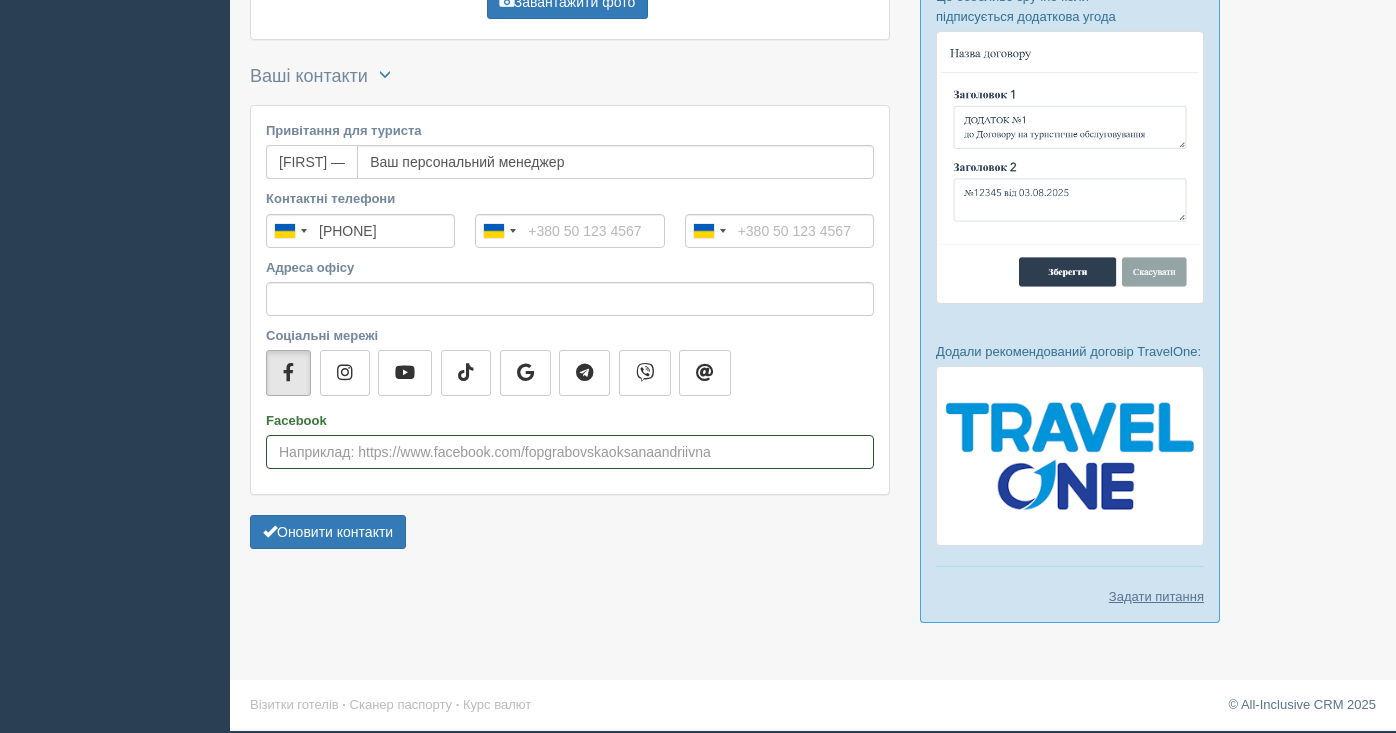 paste on "https://www.facebook.com/share/g/1B9Peua72n/" 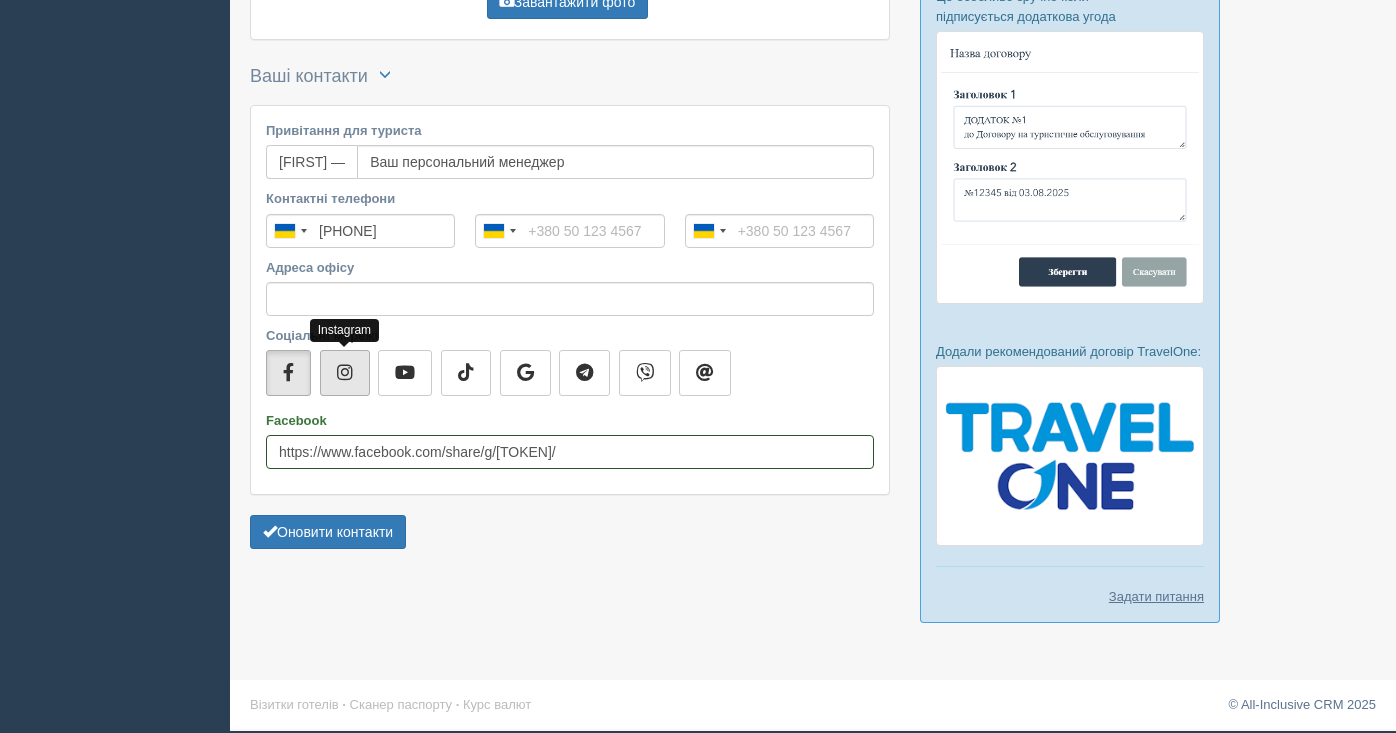 type on "https://www.facebook.com/share/g/1B9Peua72n/" 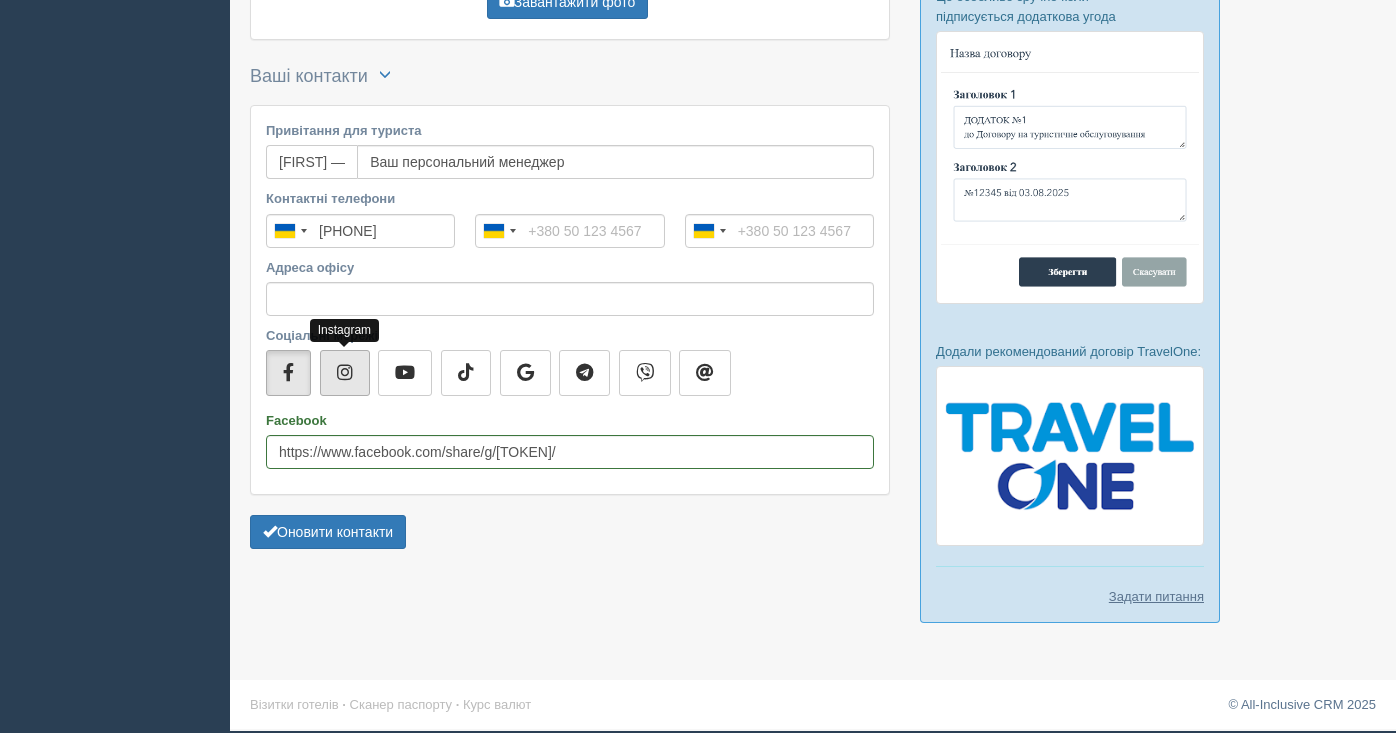 click at bounding box center [345, 373] 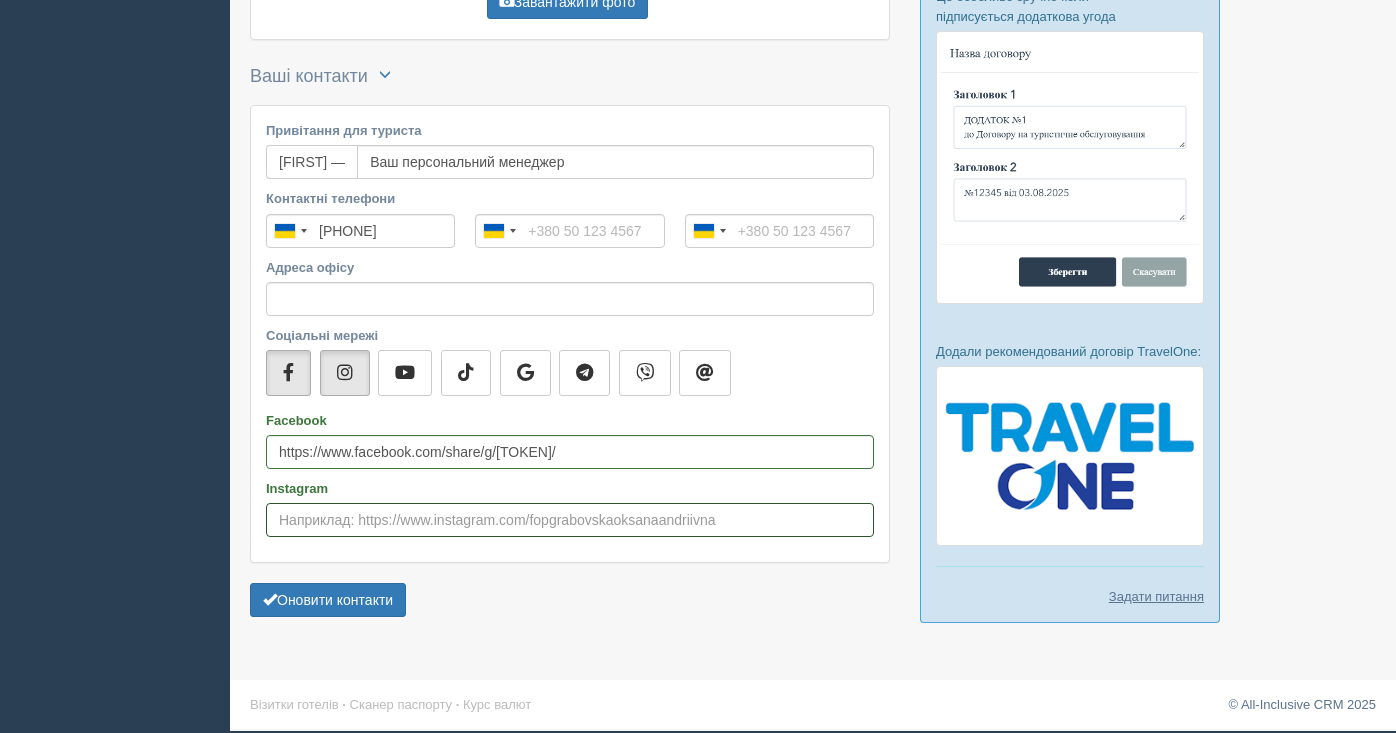 click on "Instagram" at bounding box center (570, 520) 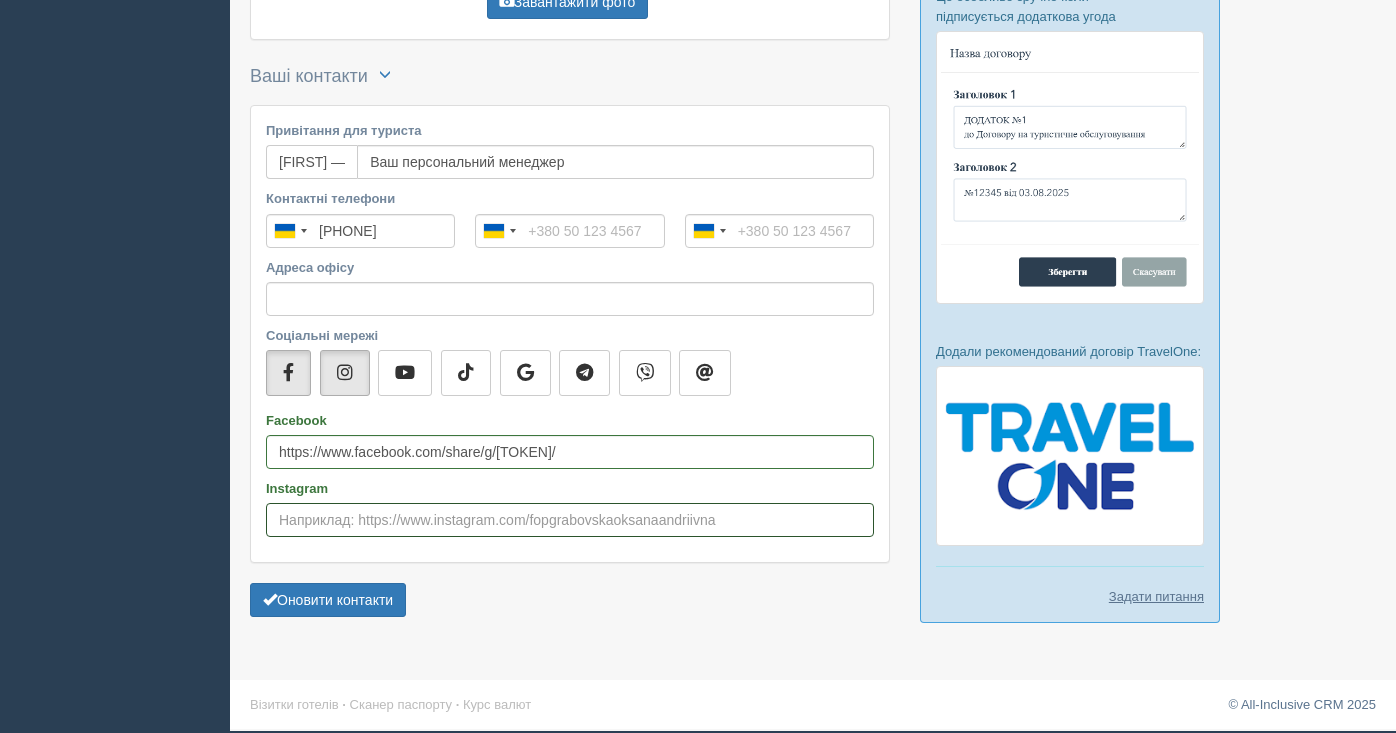 paste on "https://www.instagram.com/planet_travel_bc?igsh=MXBweDNsbG1iZDFnag==" 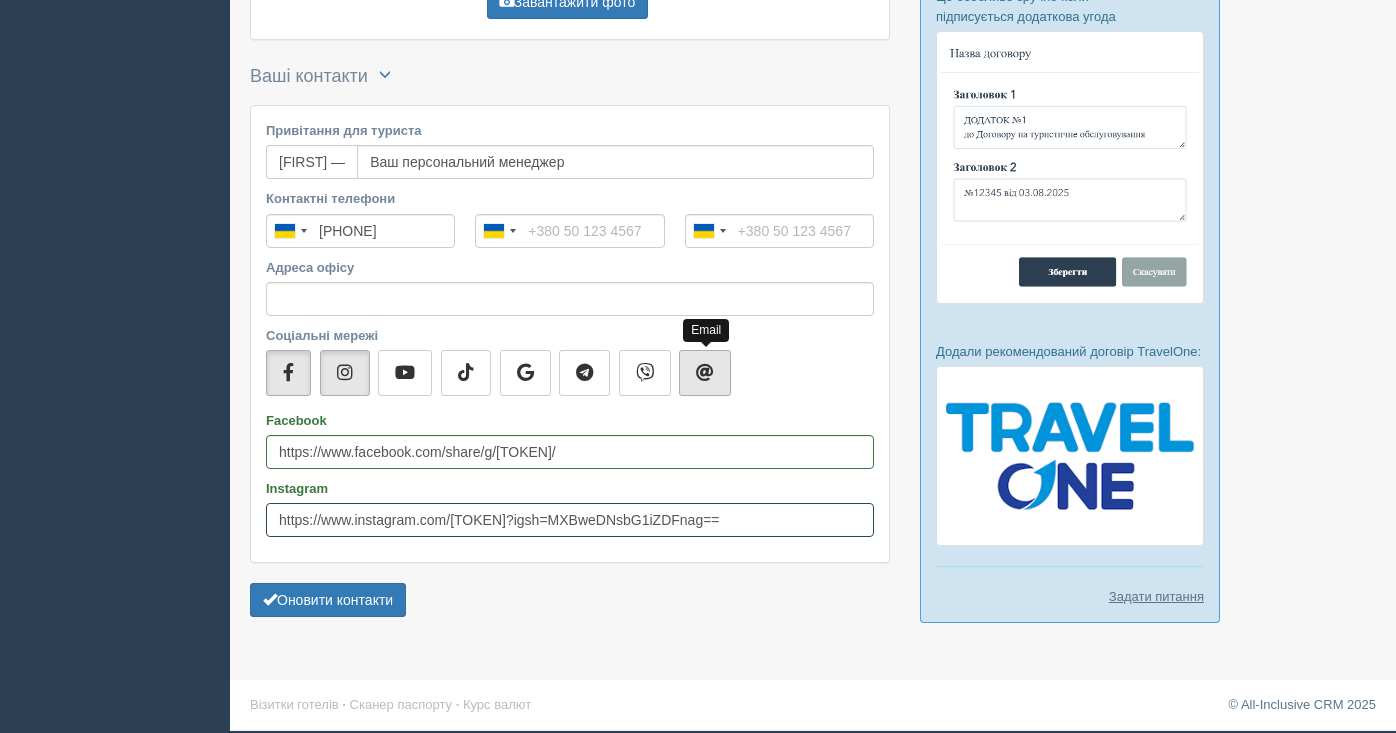type on "https://www.instagram.com/planet_travel_bc?igsh=MXBweDNsbG1iZDFnag==" 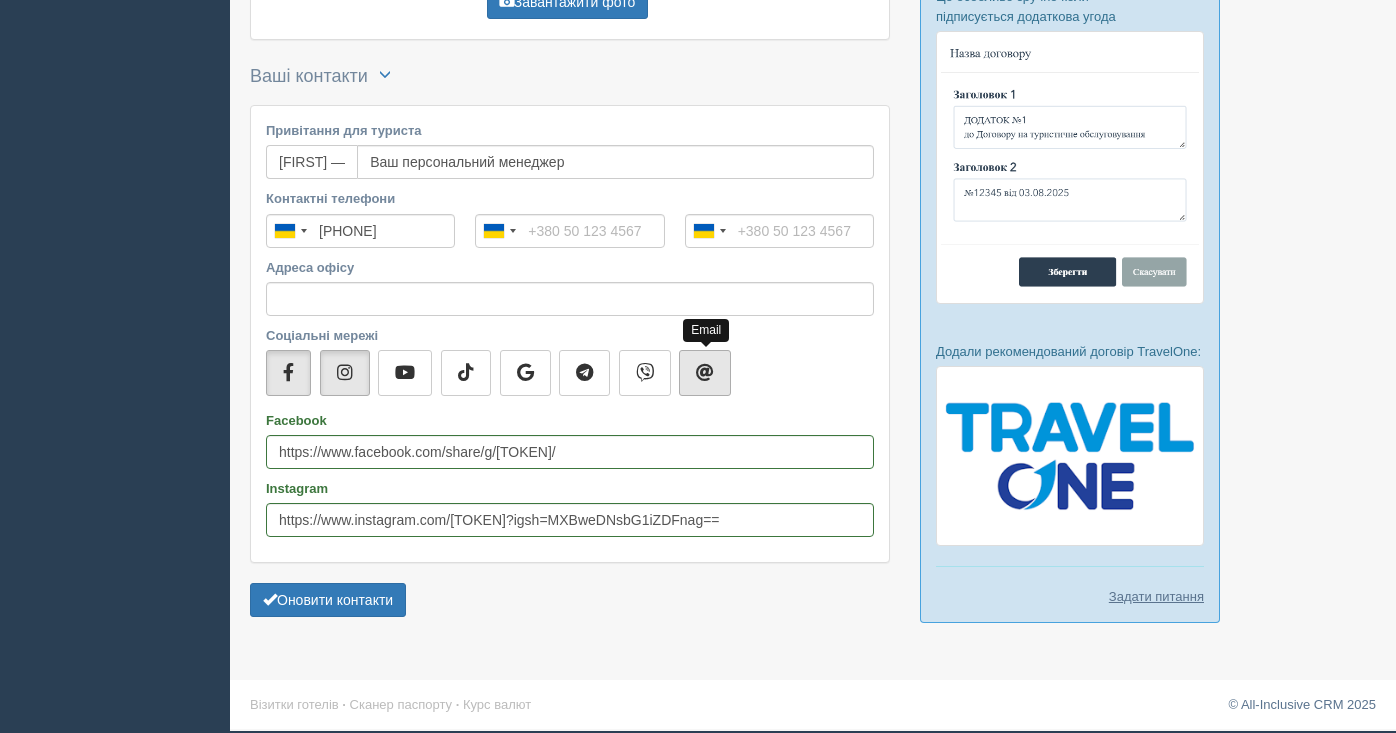 click at bounding box center [705, 373] 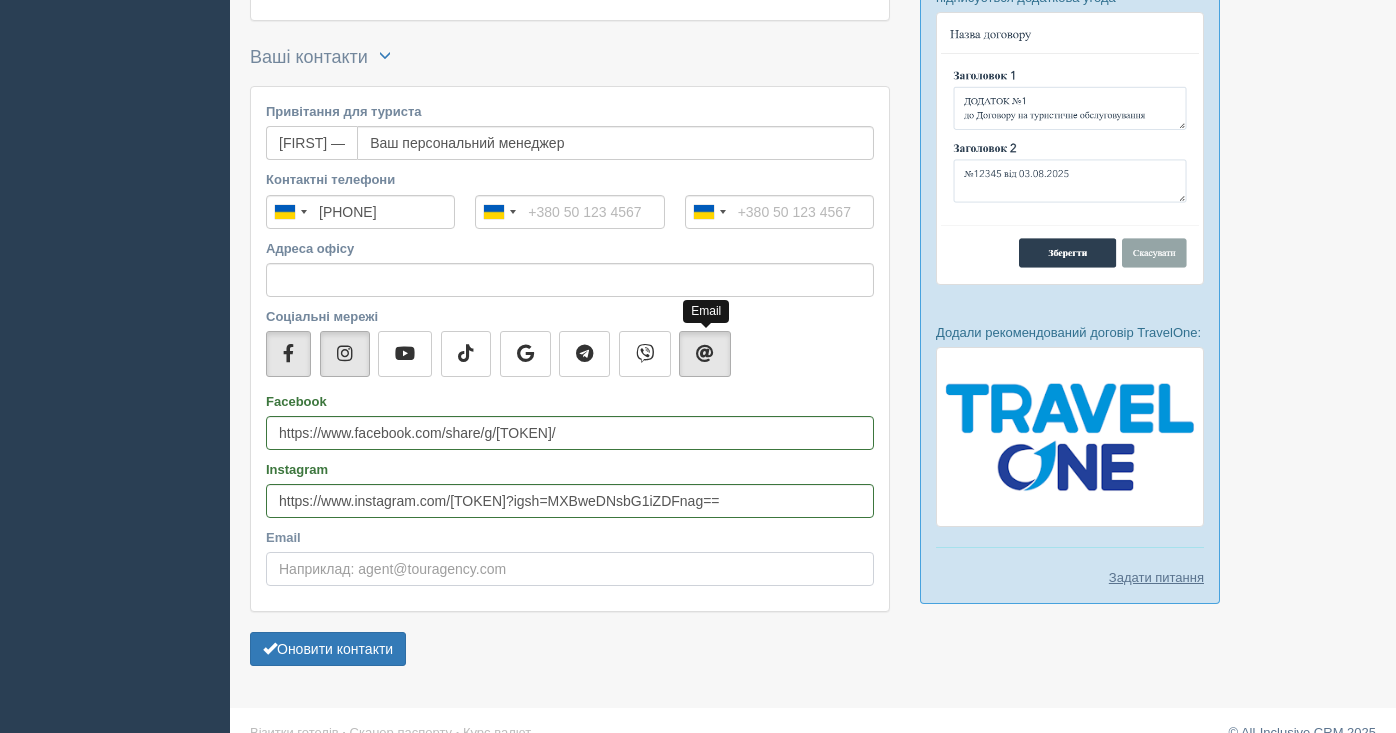 scroll, scrollTop: 1052, scrollLeft: 0, axis: vertical 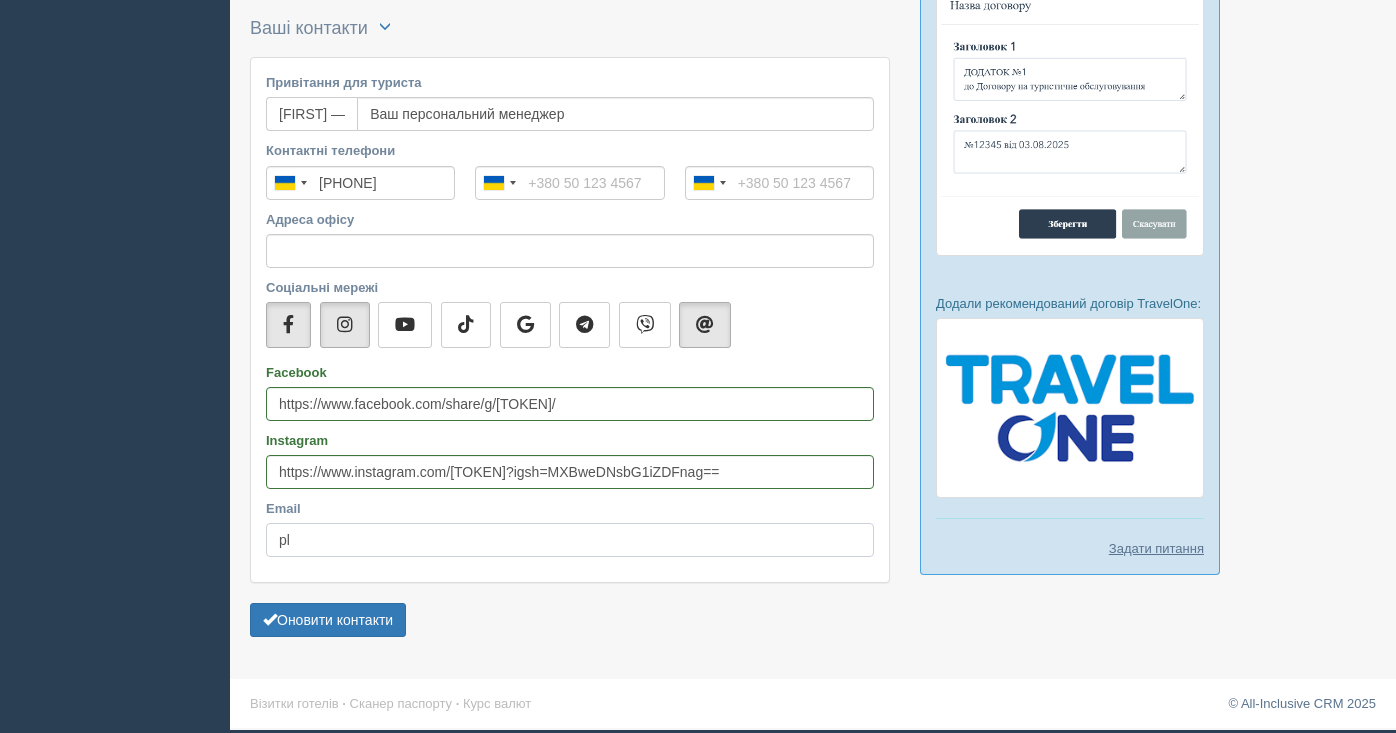 type on "planeta-o@ukr.net" 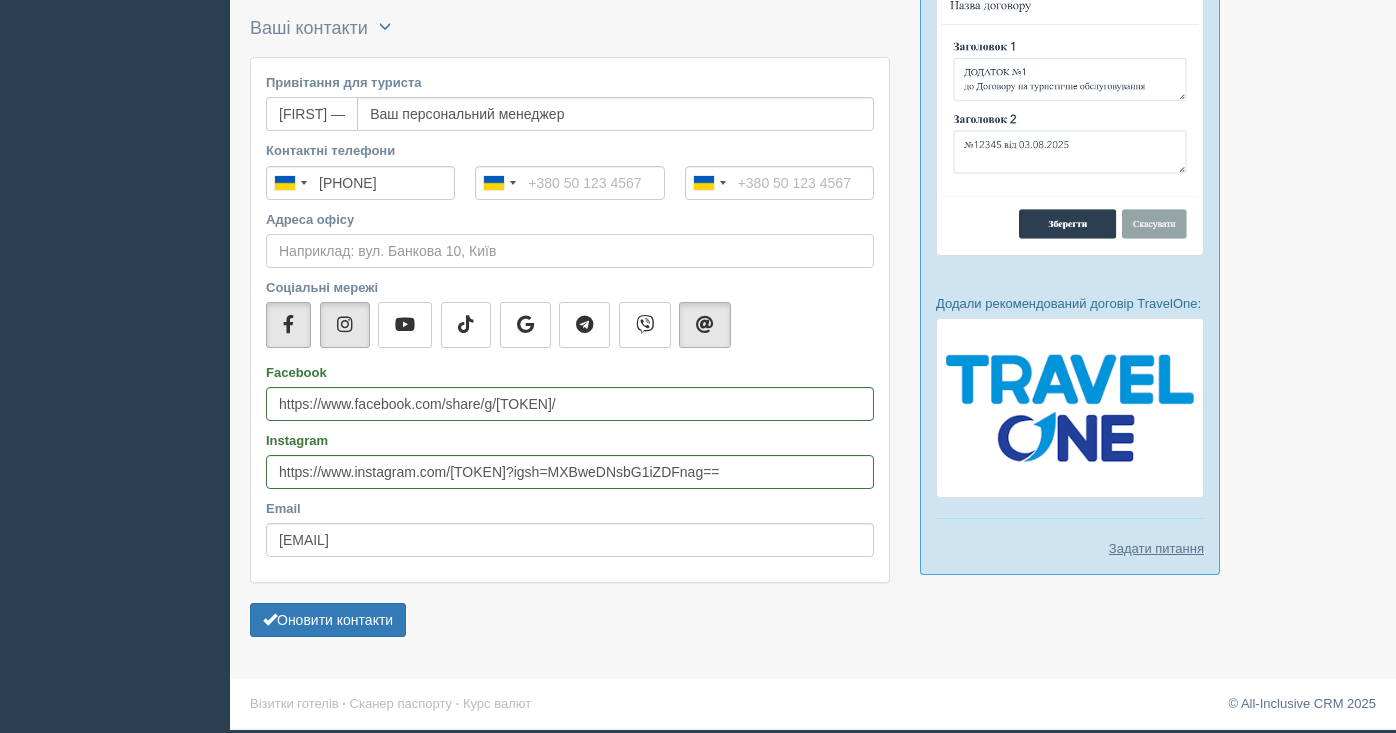 type on "Александрийский Бульвар" 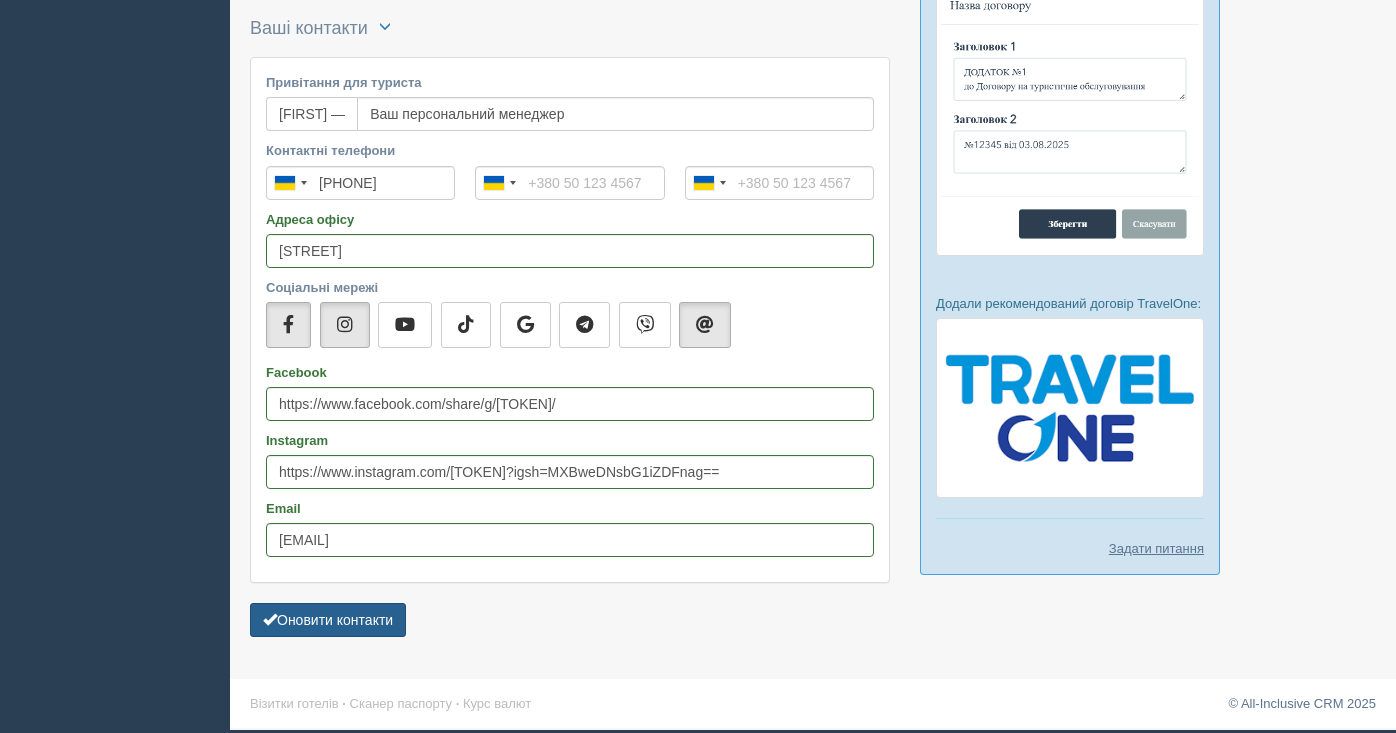 click on "Оновити контакти" at bounding box center (328, 620) 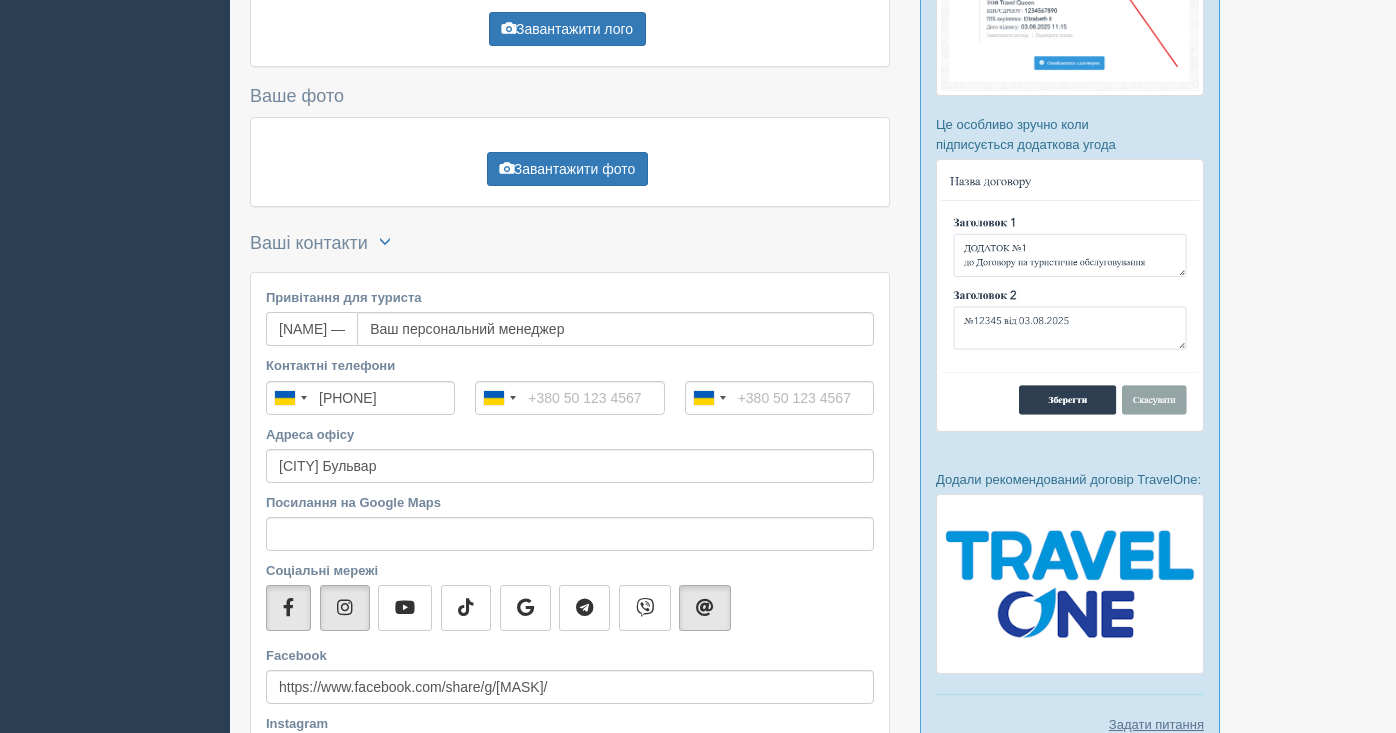 scroll, scrollTop: 912, scrollLeft: 0, axis: vertical 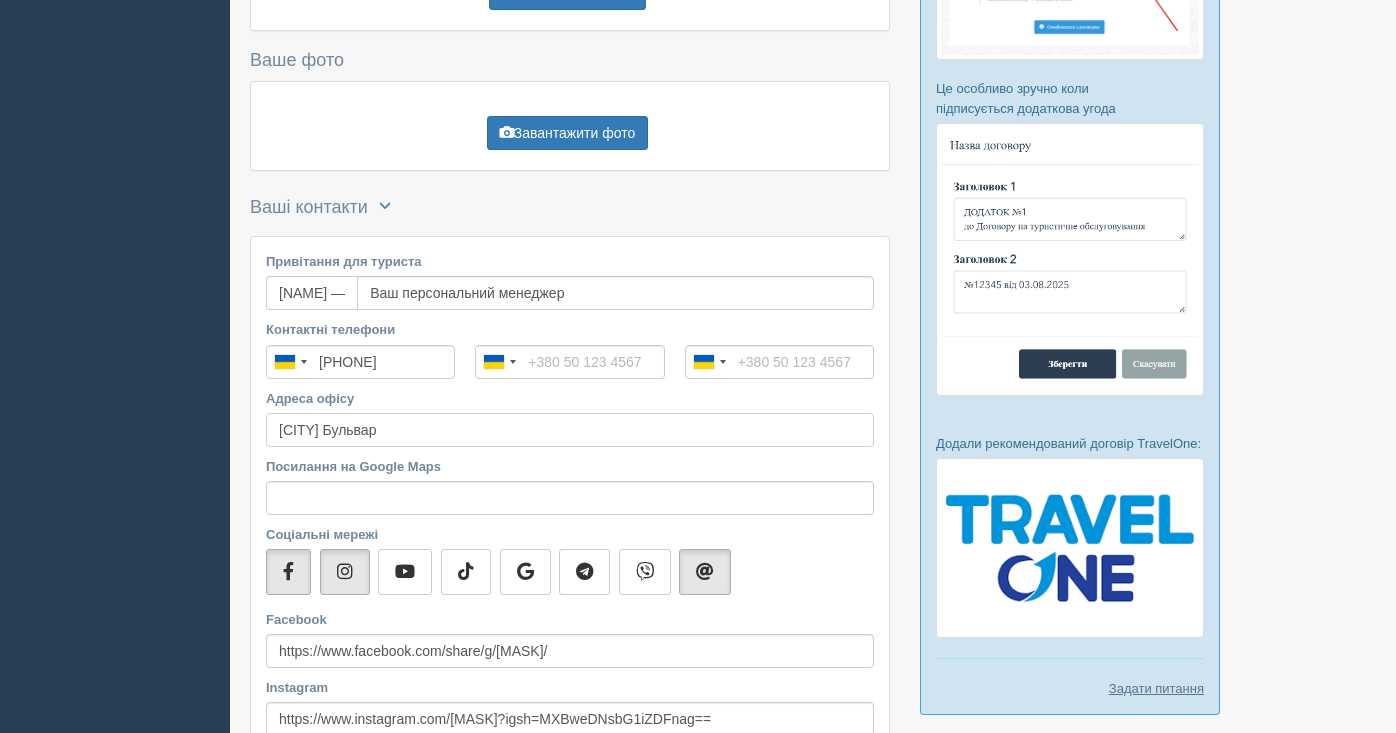 click on "[CITY] Бульвар" at bounding box center [570, 430] 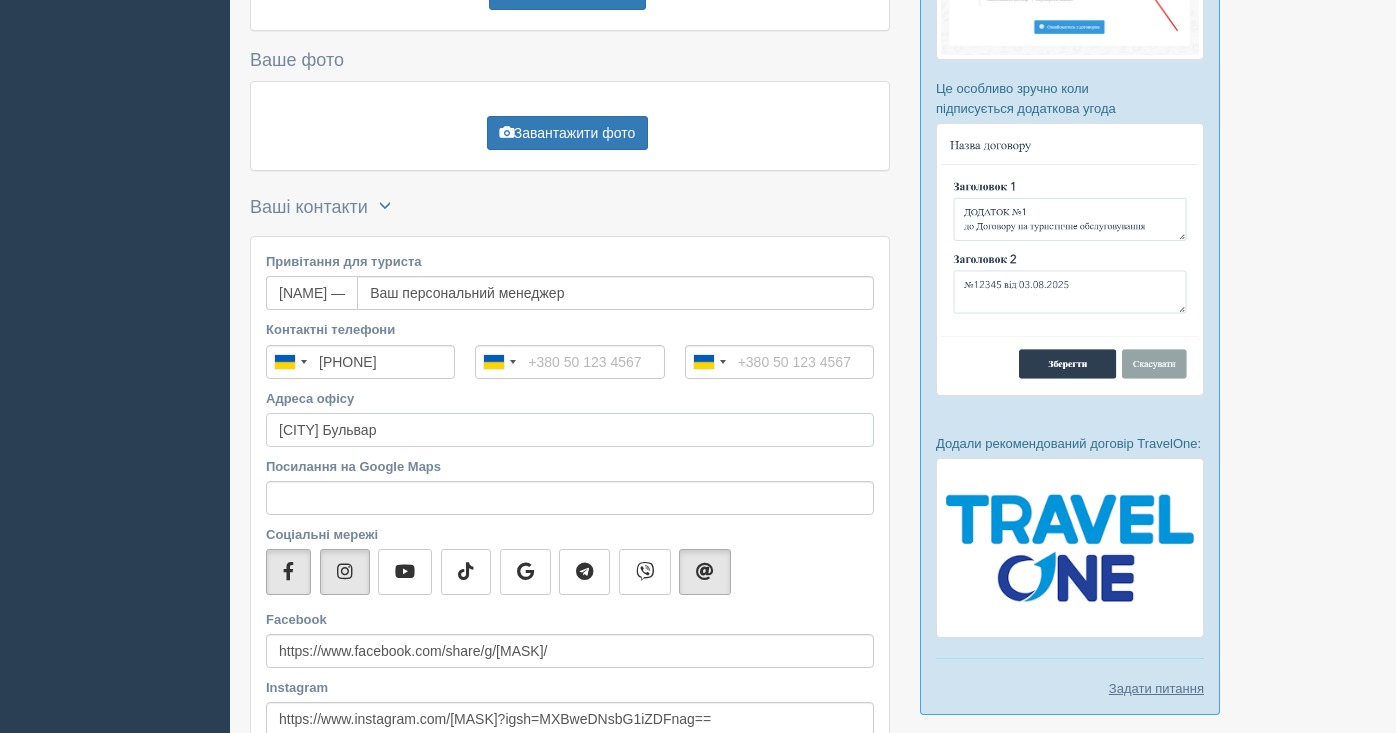 drag, startPoint x: 493, startPoint y: 433, endPoint x: 277, endPoint y: 426, distance: 216.1134 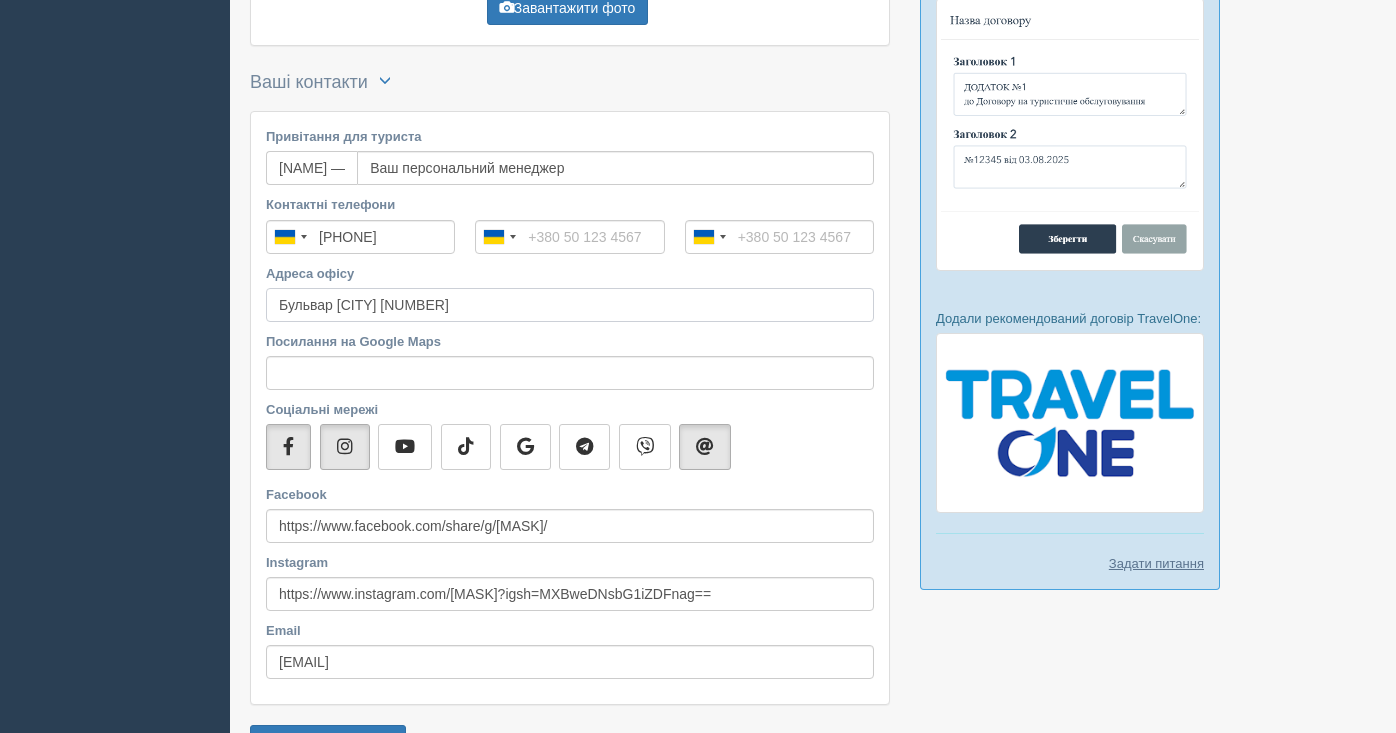 scroll, scrollTop: 1043, scrollLeft: 0, axis: vertical 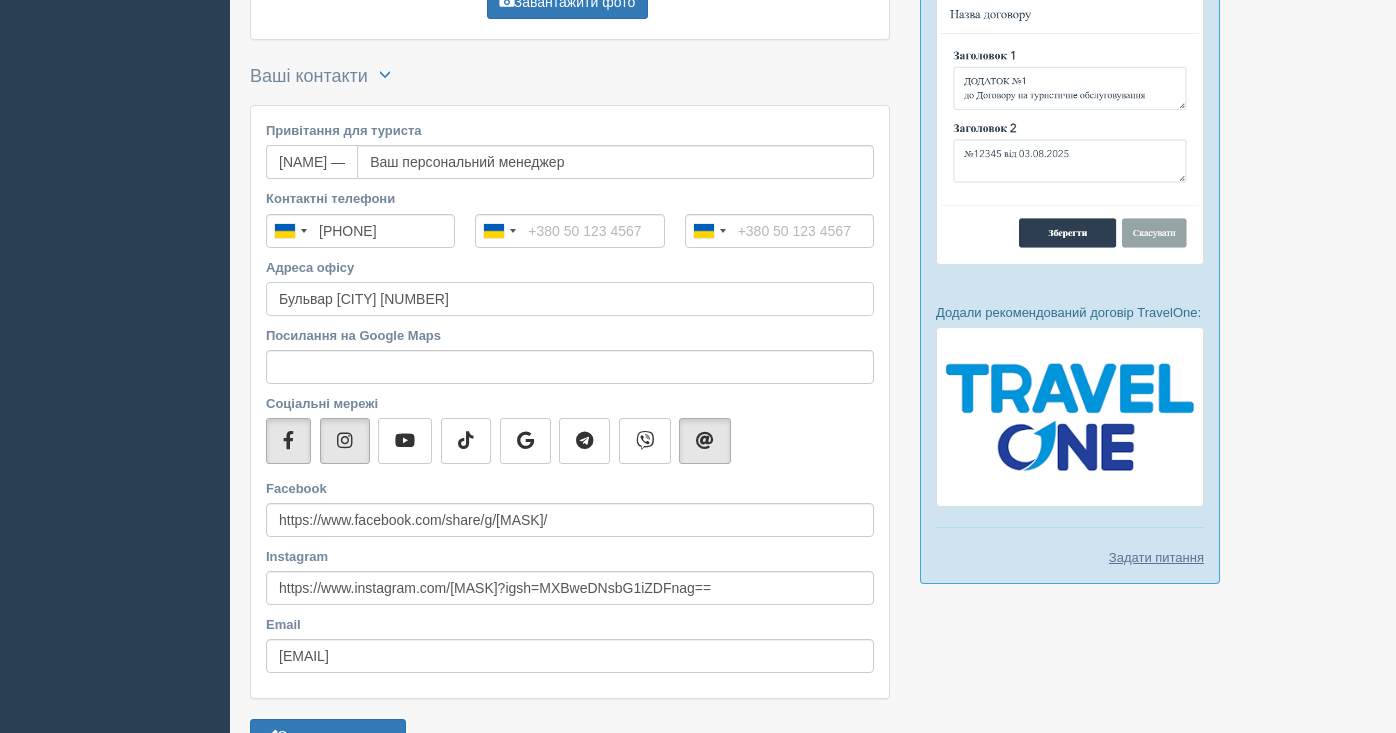 type on "[STREET] [NUMBER]" 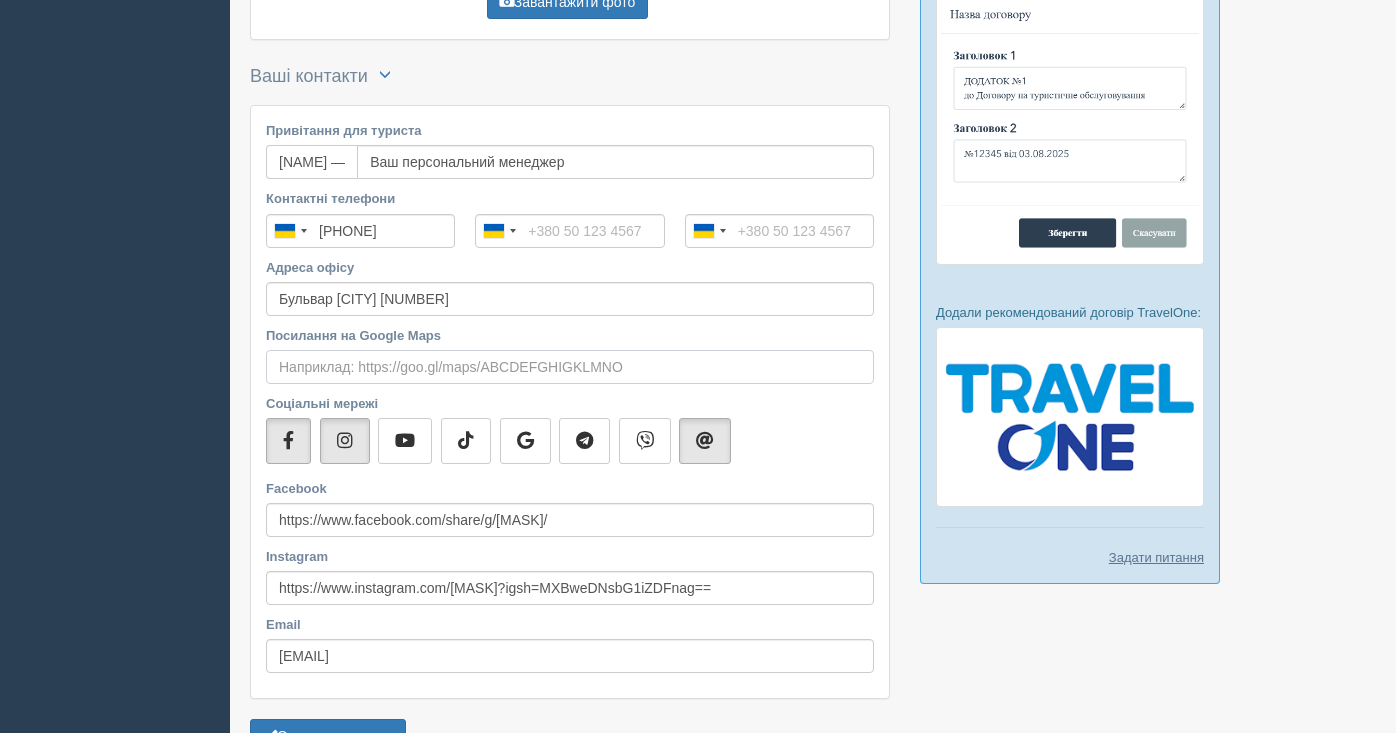 click on "Посилання на Google Maps" at bounding box center [570, 367] 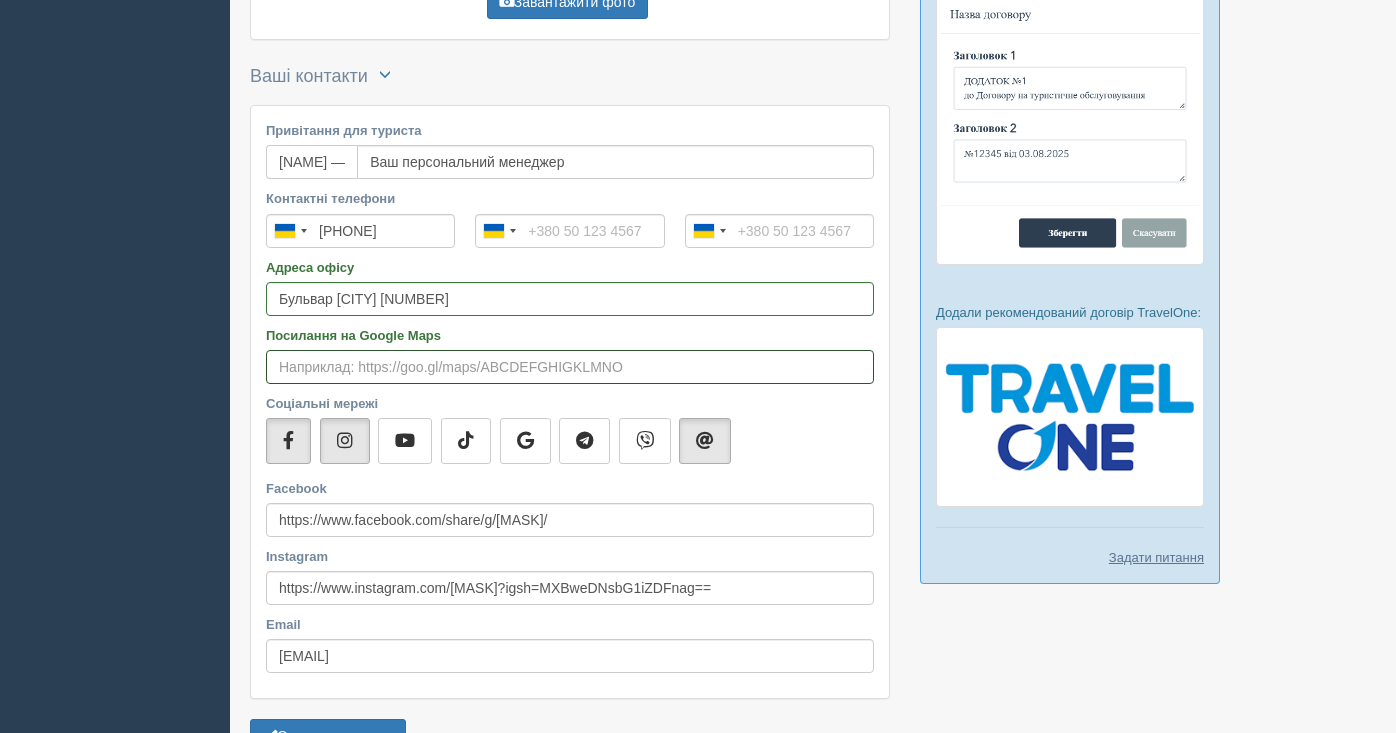 paste on "https://share.google/[HASH]" 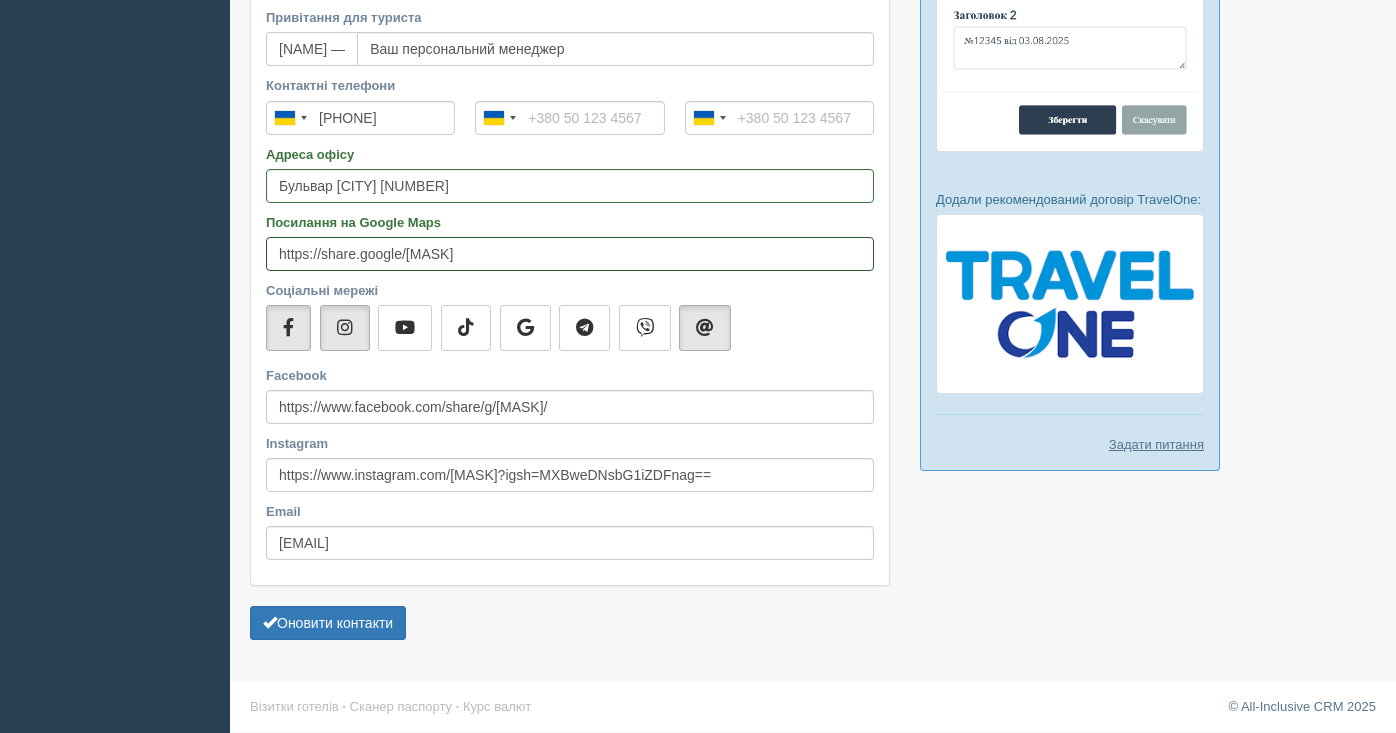 scroll, scrollTop: 1159, scrollLeft: 0, axis: vertical 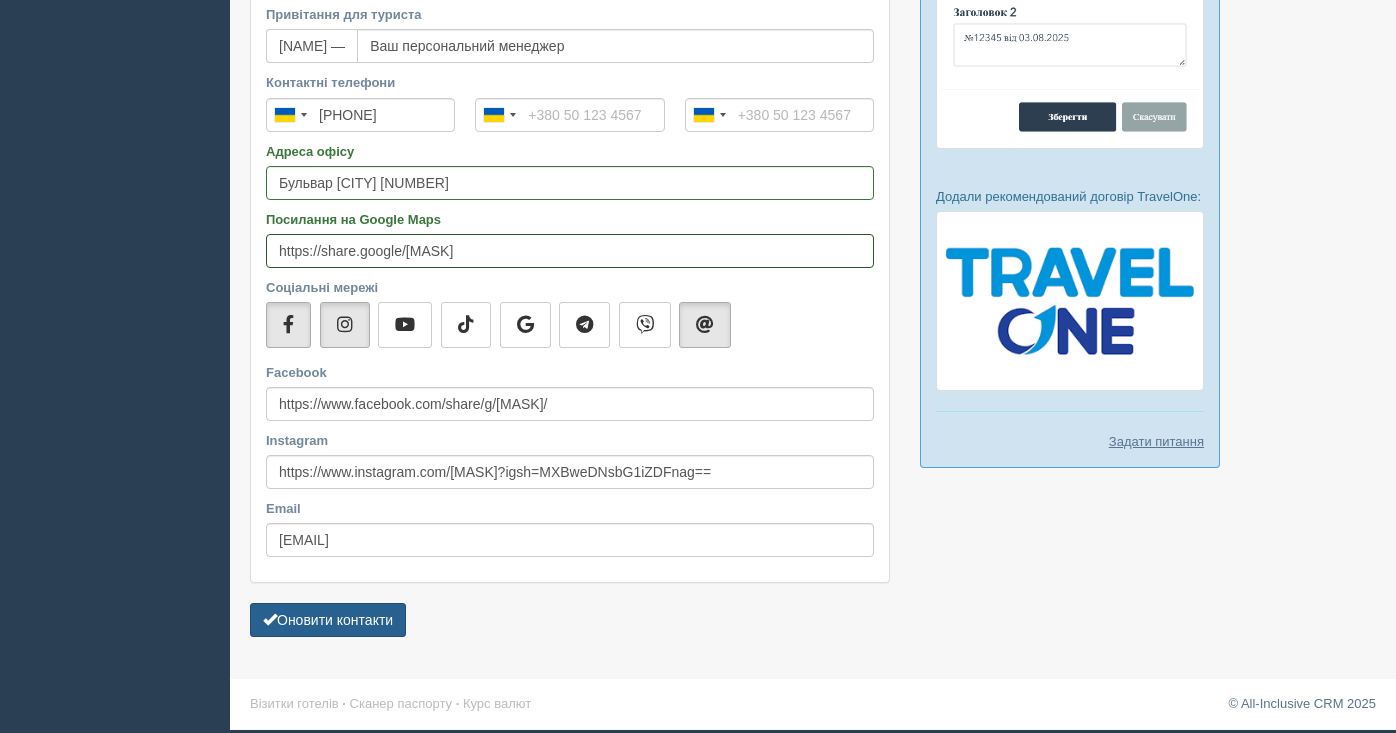 type on "https://share.google/[HASH]" 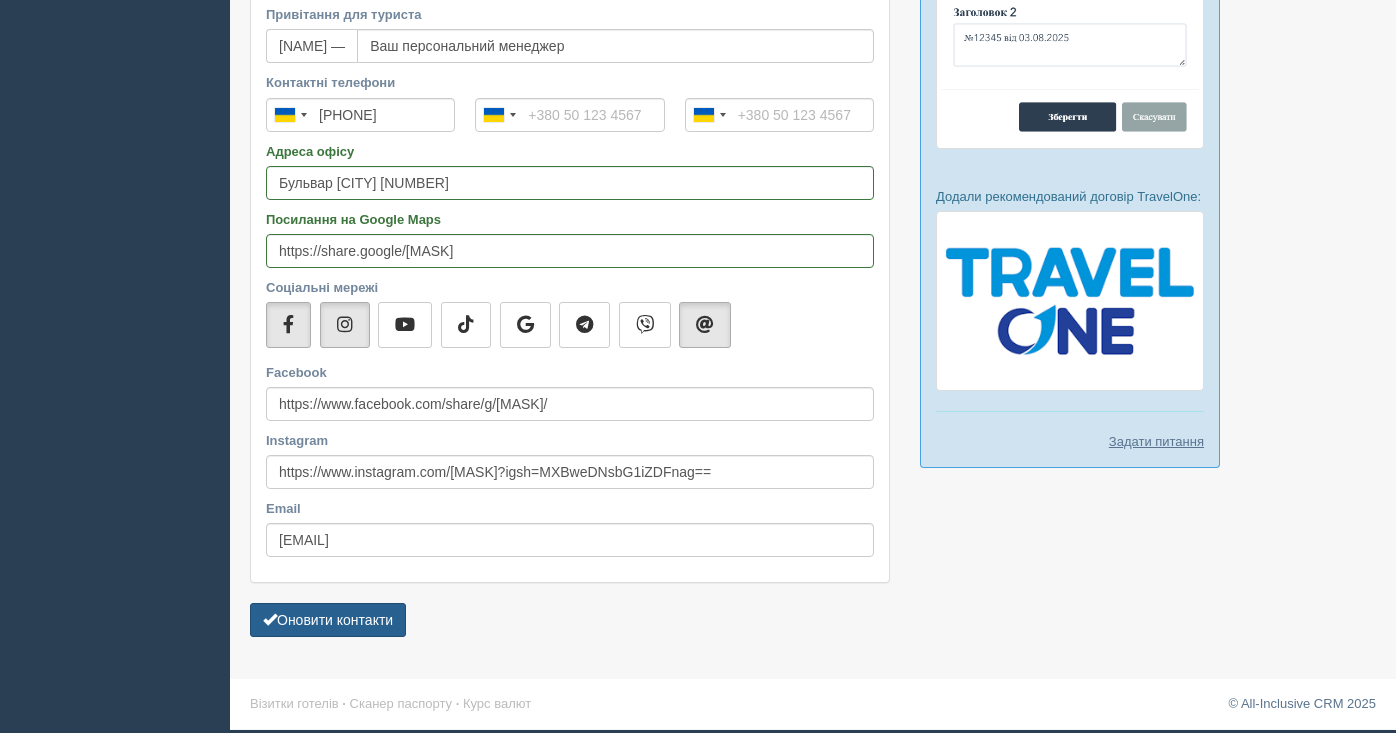 click on "Оновити контакти" at bounding box center (328, 620) 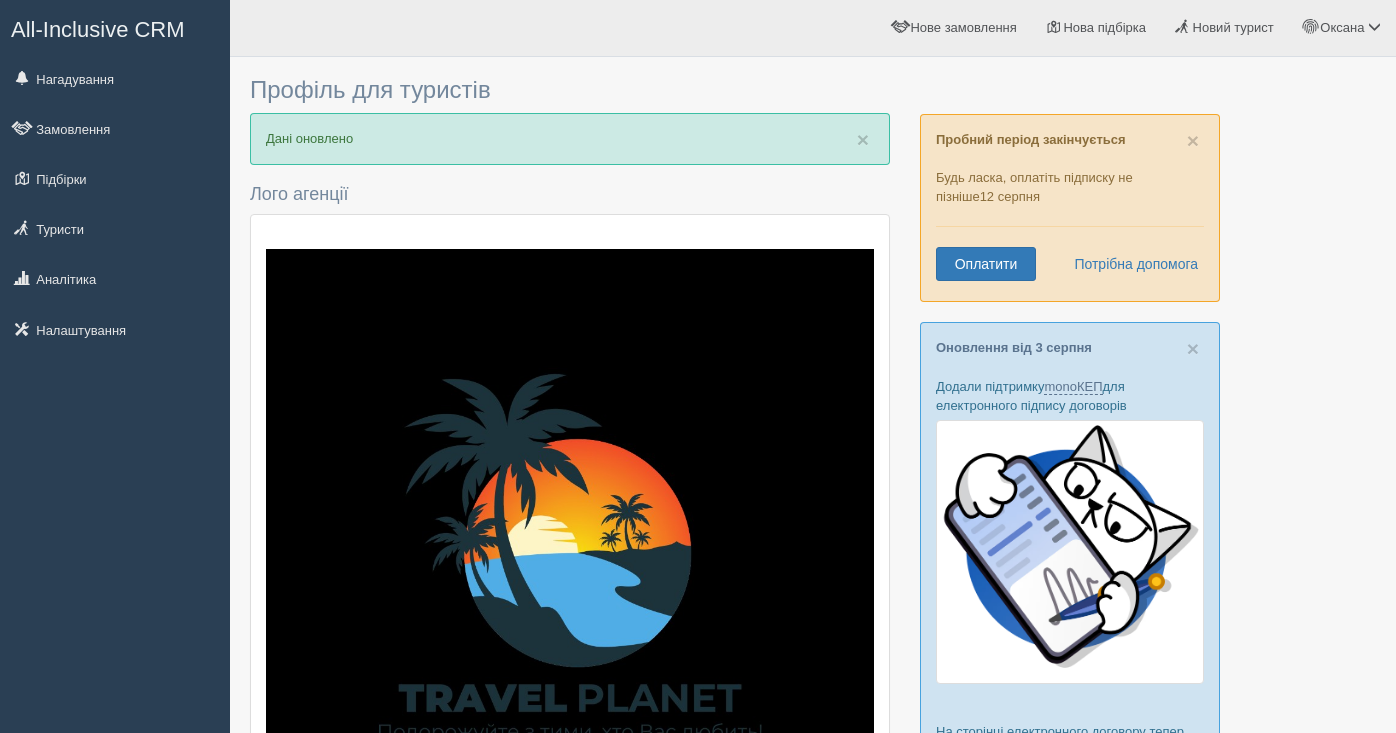 scroll, scrollTop: 0, scrollLeft: 0, axis: both 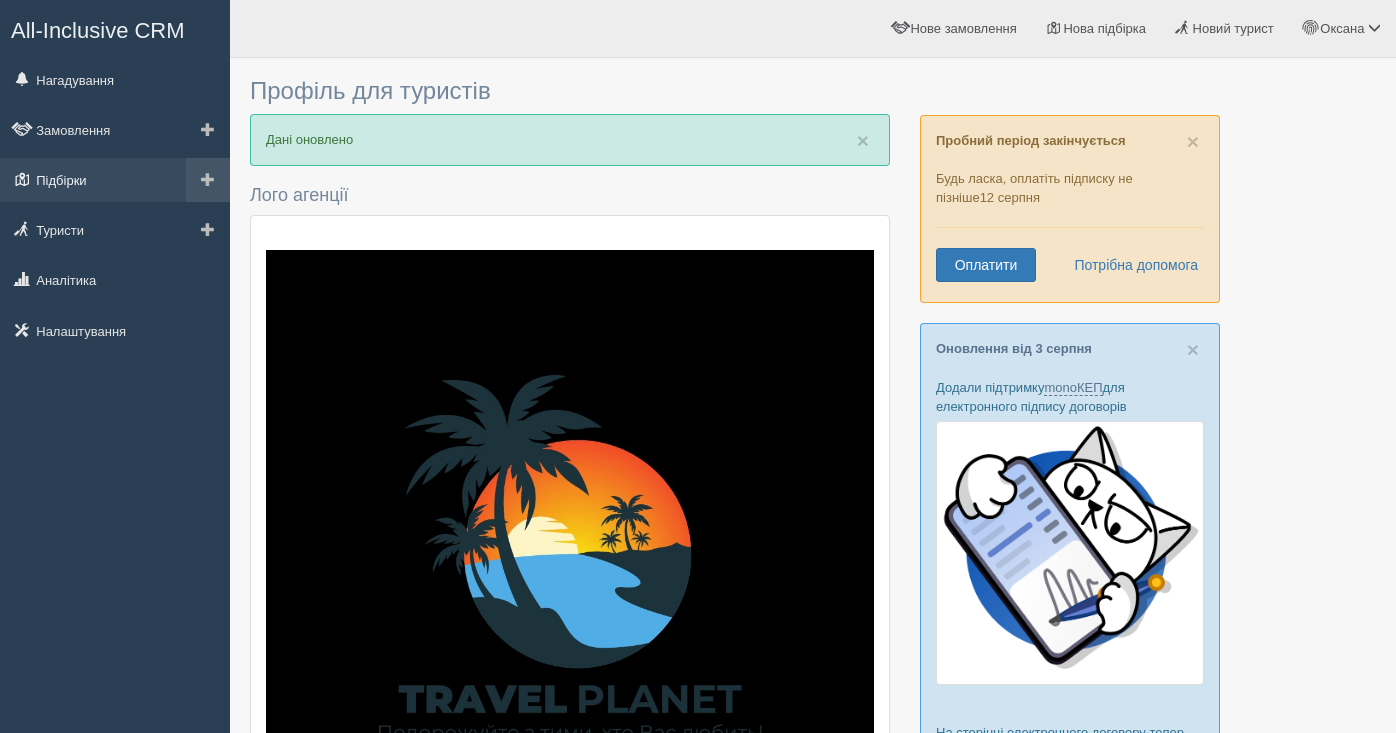 click on "Підбірки" at bounding box center (115, 180) 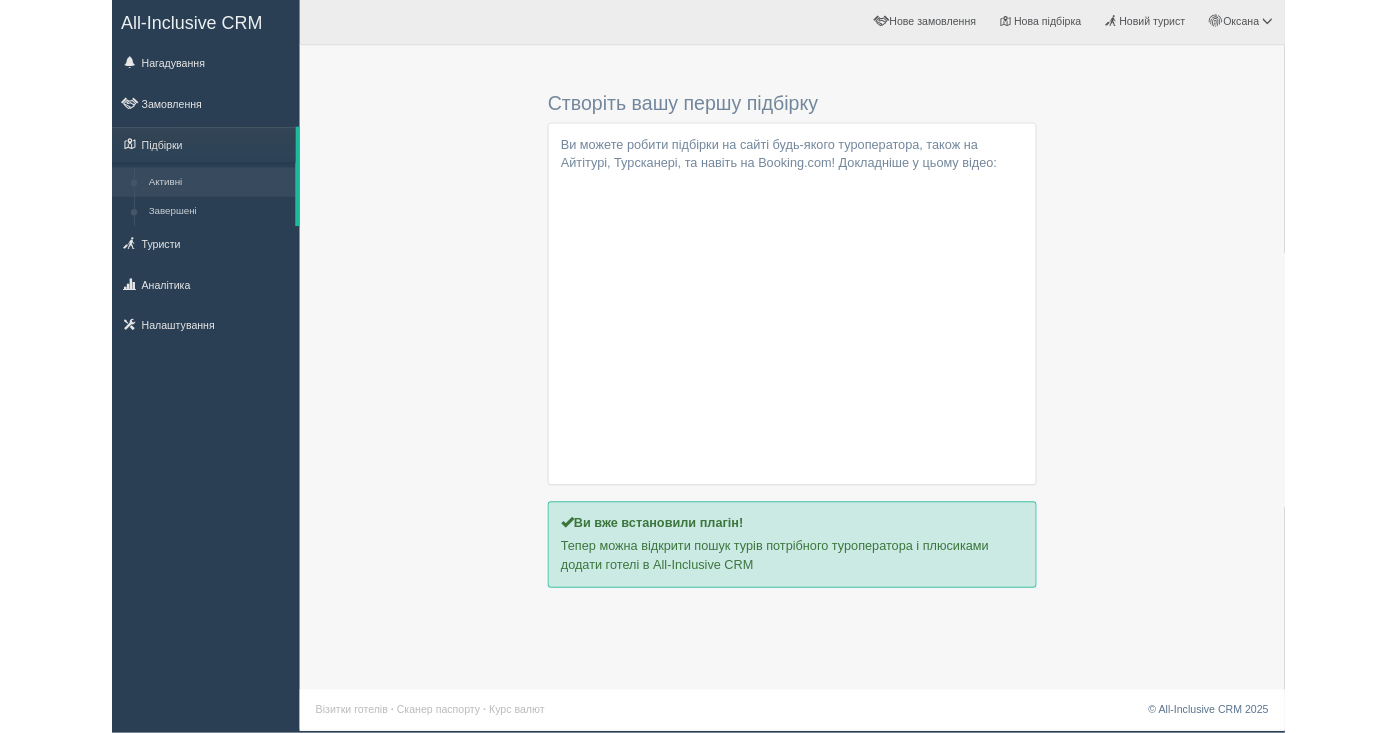 scroll, scrollTop: 101, scrollLeft: 0, axis: vertical 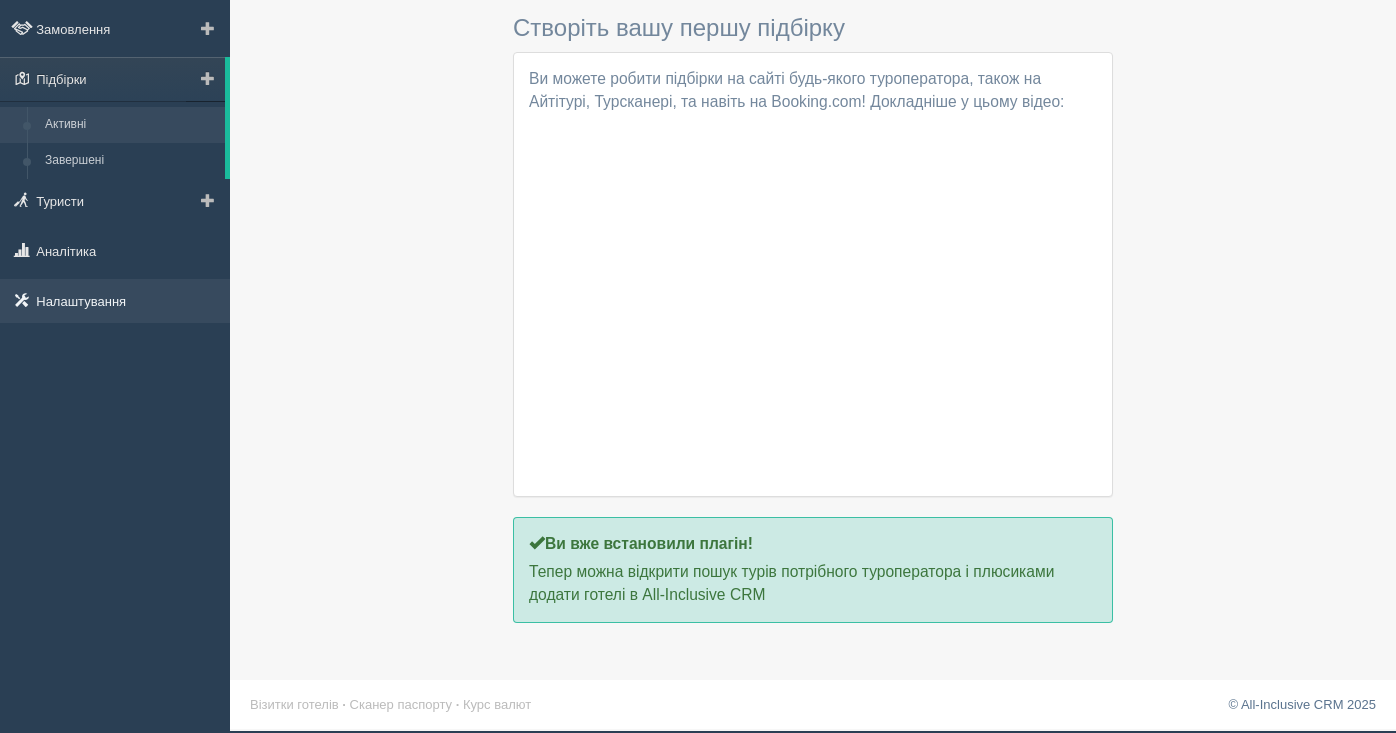 click on "Налаштування" at bounding box center [115, 301] 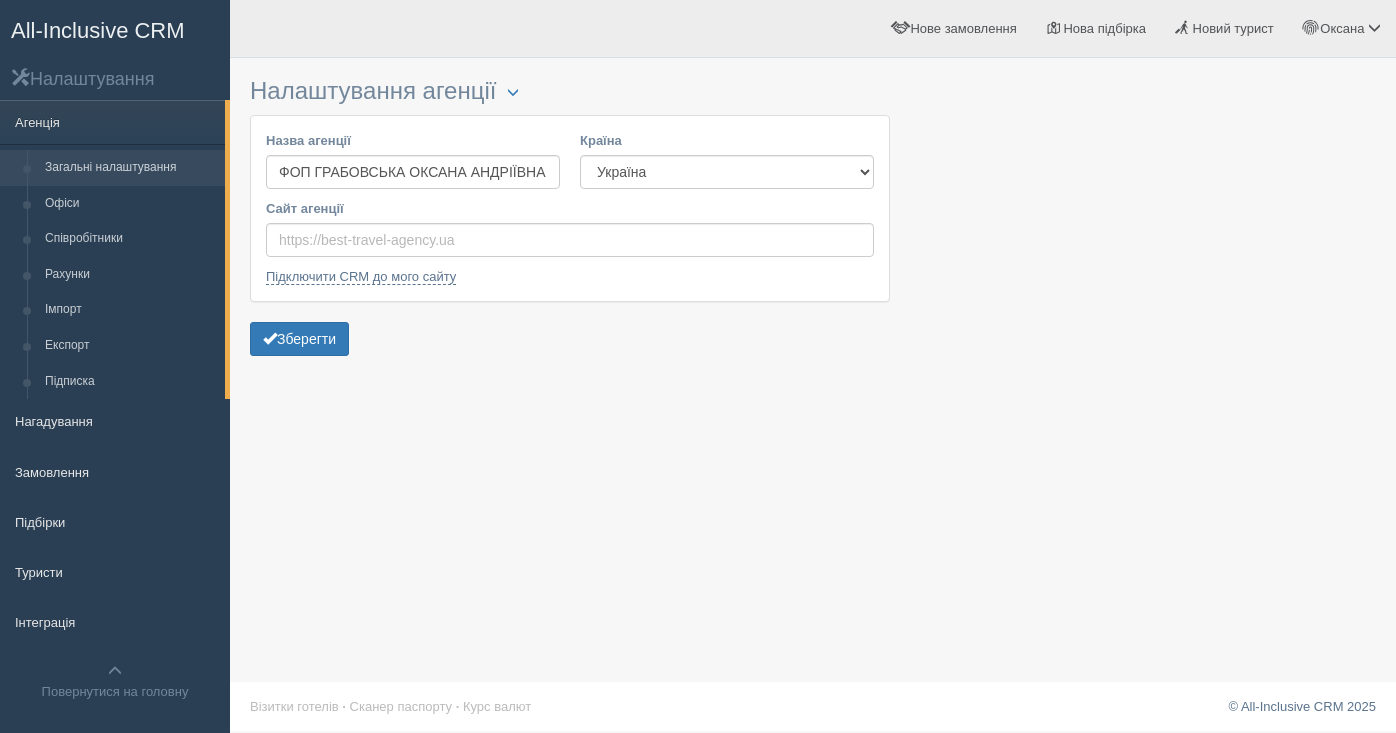 scroll, scrollTop: 0, scrollLeft: 0, axis: both 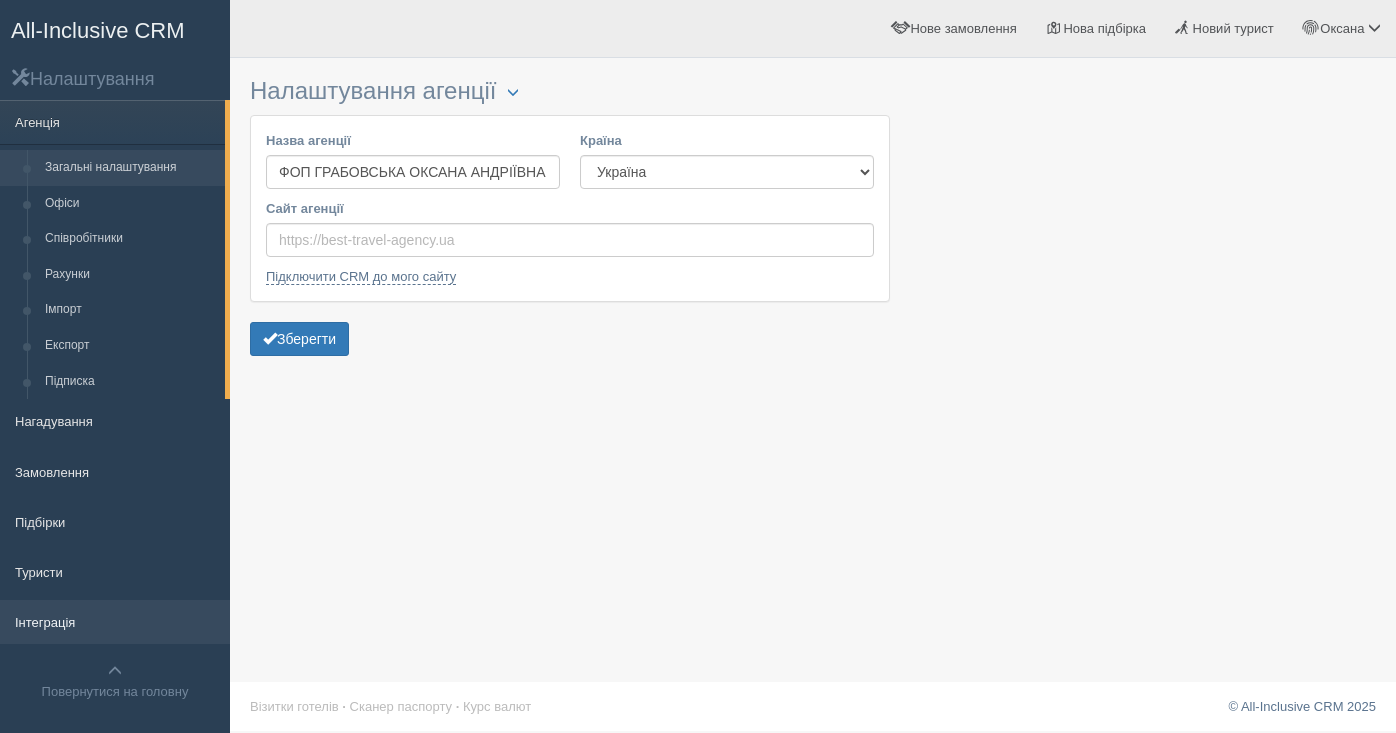 click on "Інтеграція" at bounding box center [115, 622] 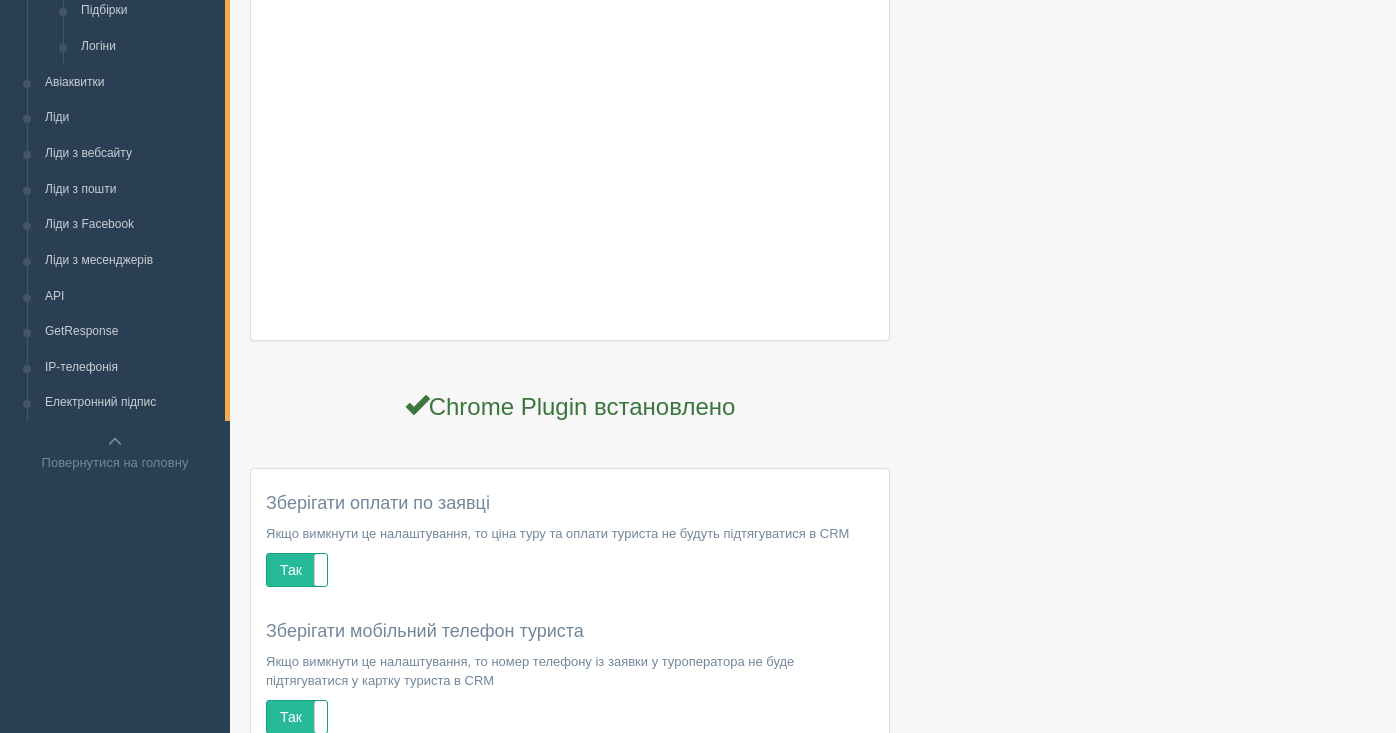 scroll, scrollTop: 918, scrollLeft: 0, axis: vertical 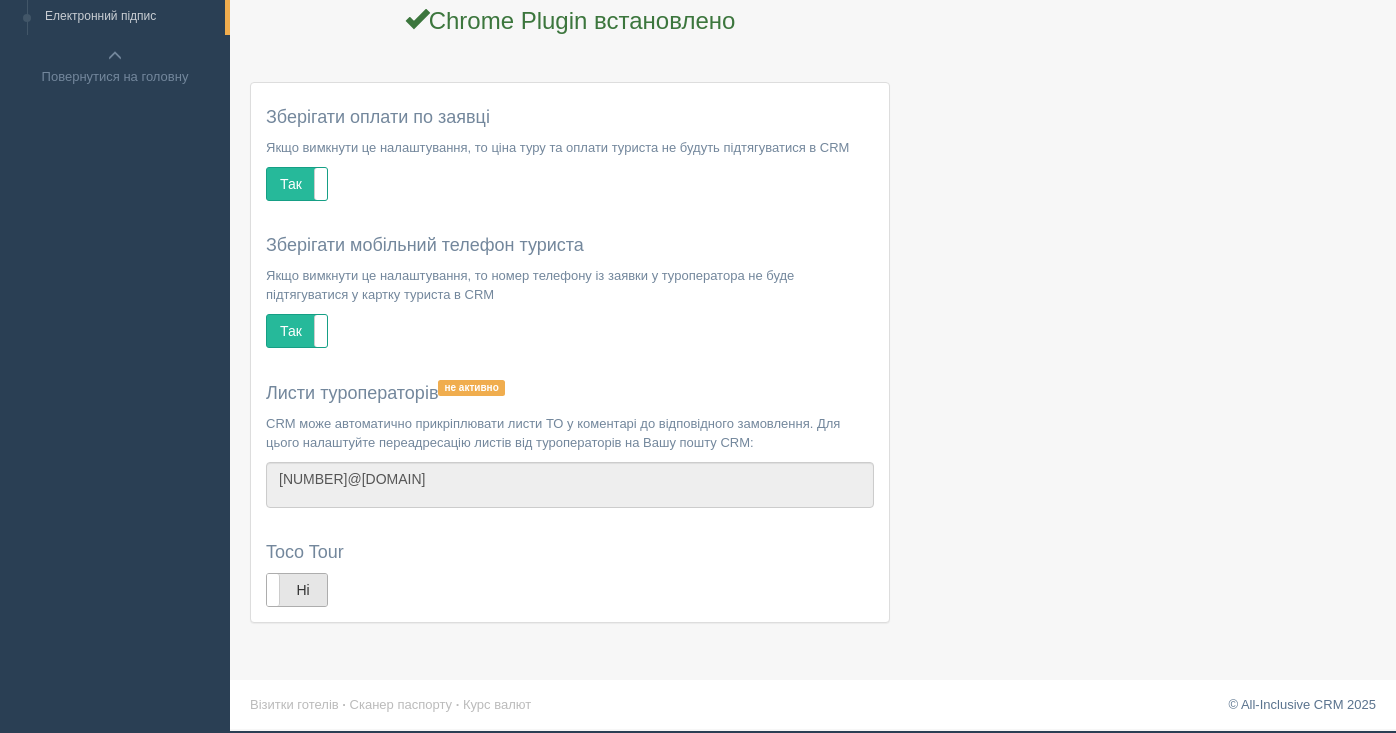 click on "Ні" at bounding box center [297, 590] 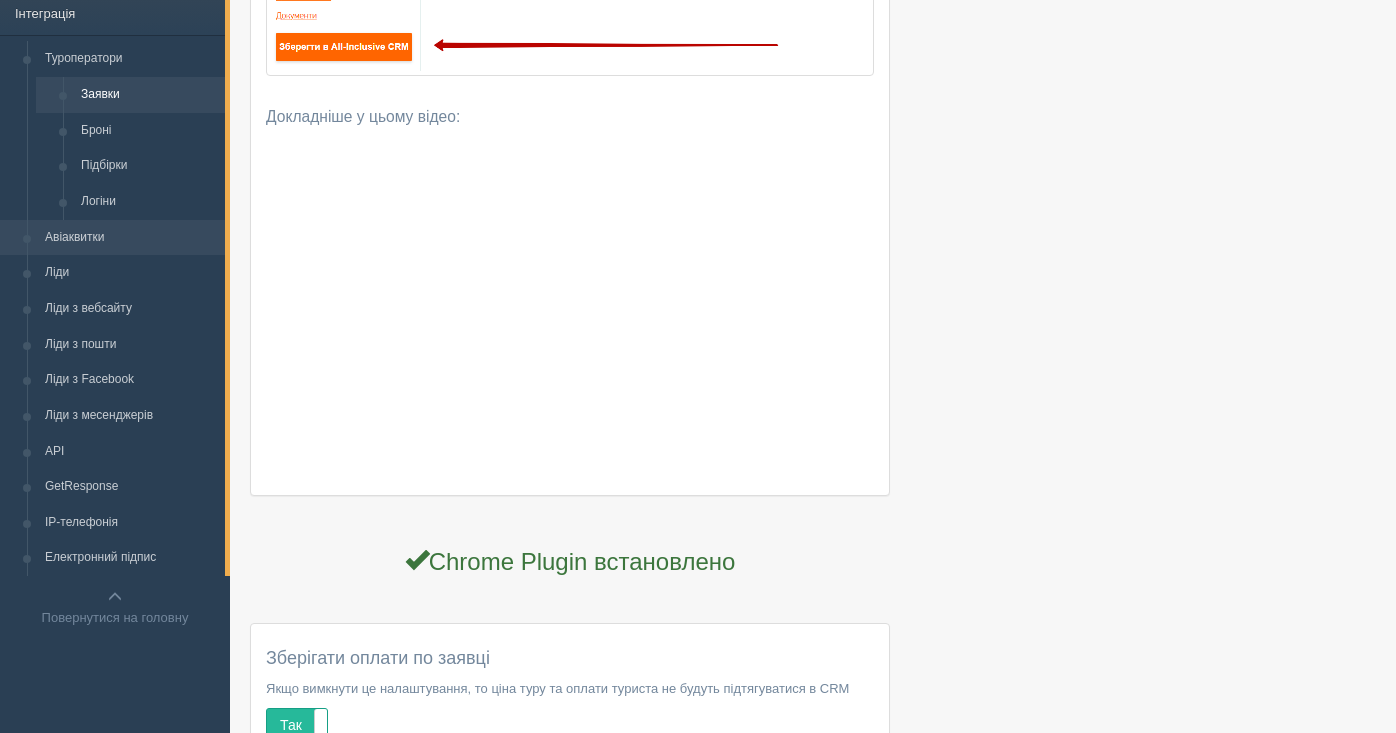 scroll, scrollTop: 355, scrollLeft: 0, axis: vertical 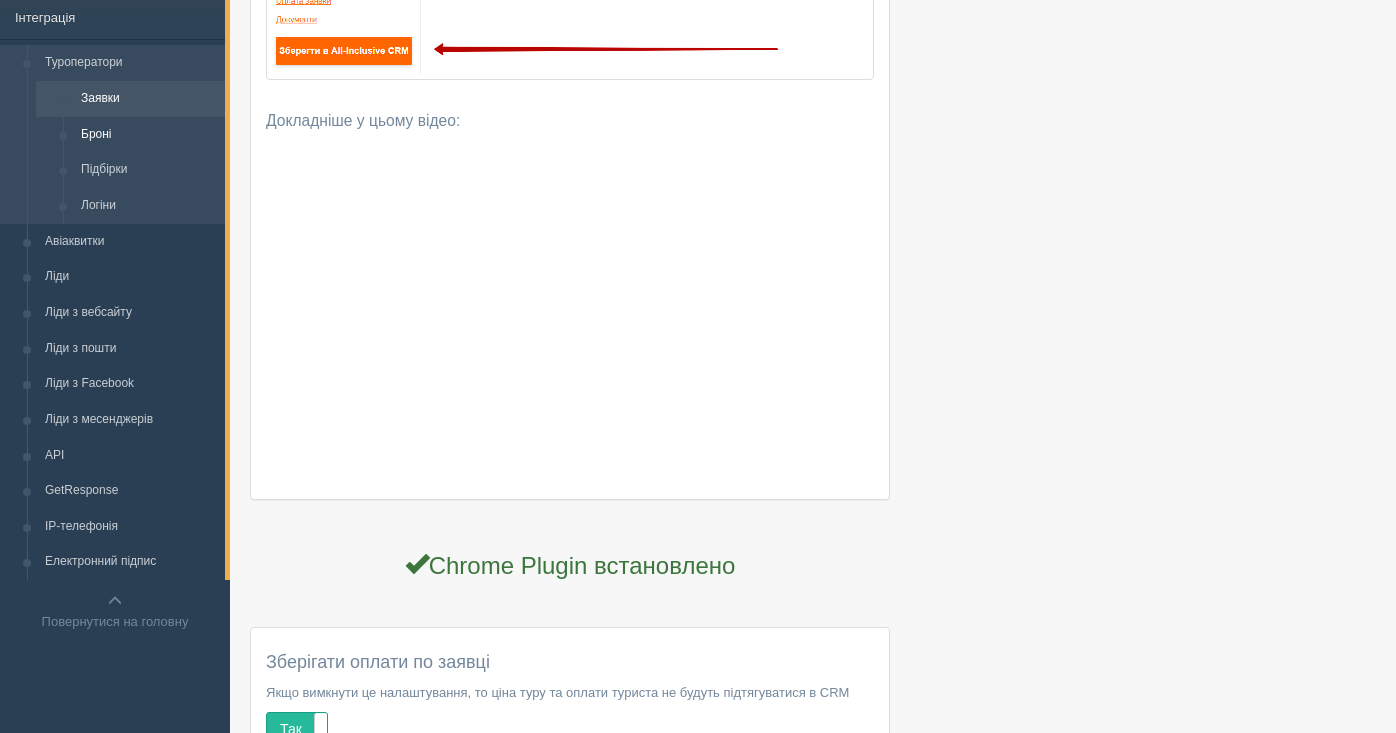 click on "Броні" at bounding box center (148, 135) 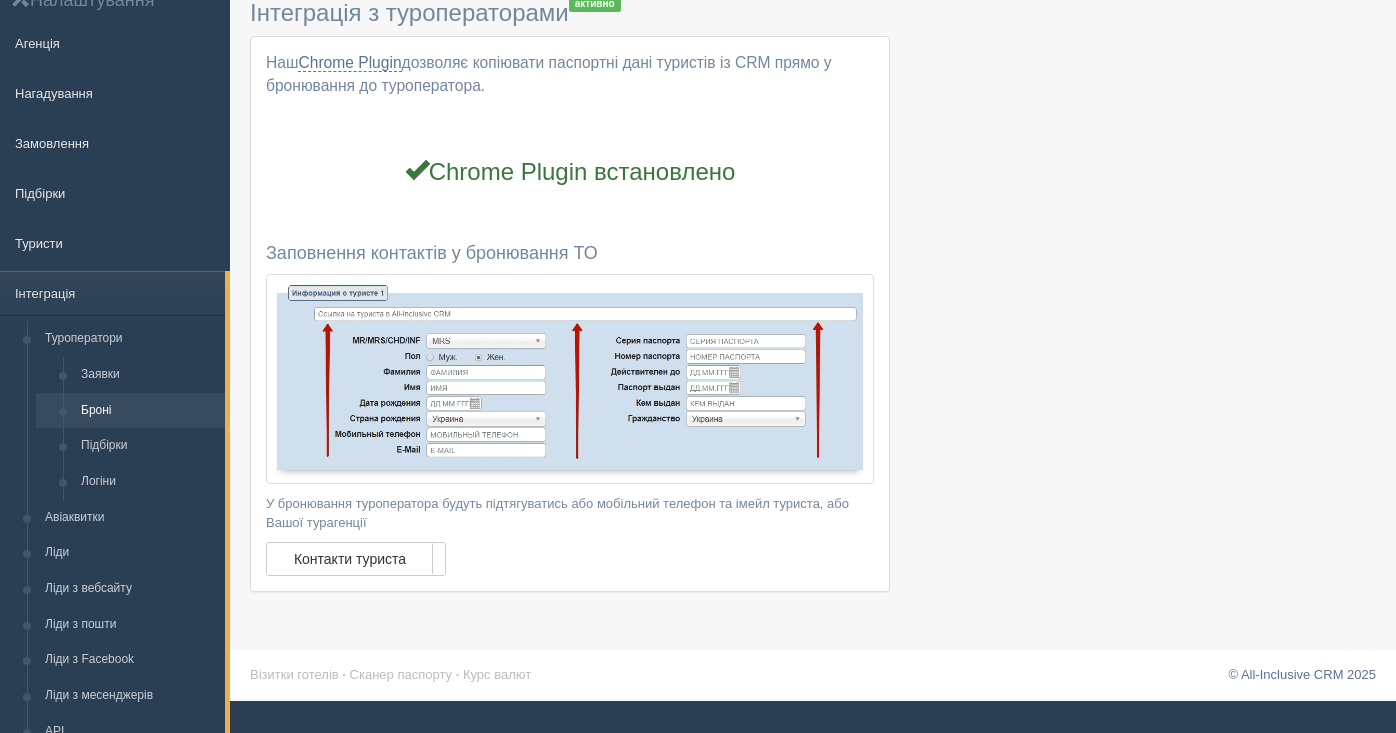 scroll, scrollTop: 127, scrollLeft: 0, axis: vertical 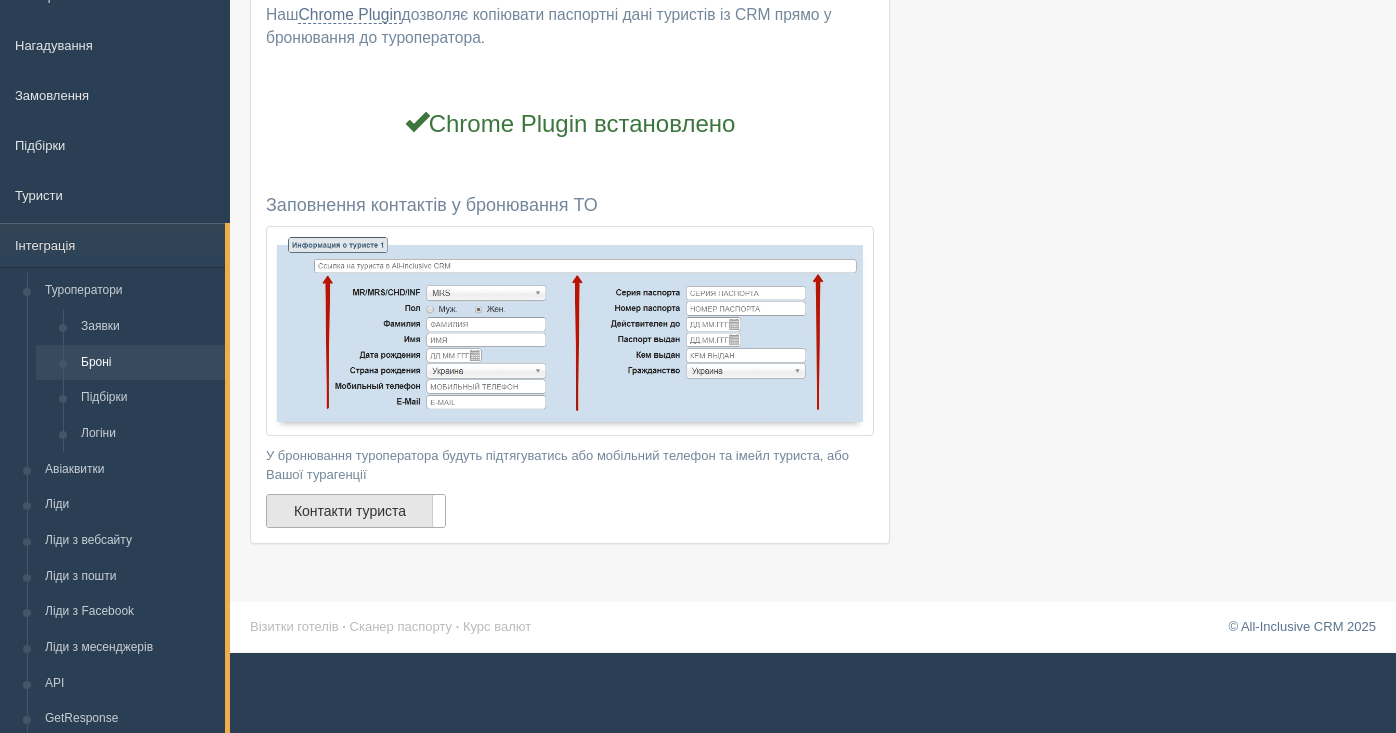 click on "Контакти туриста" at bounding box center (356, 511) 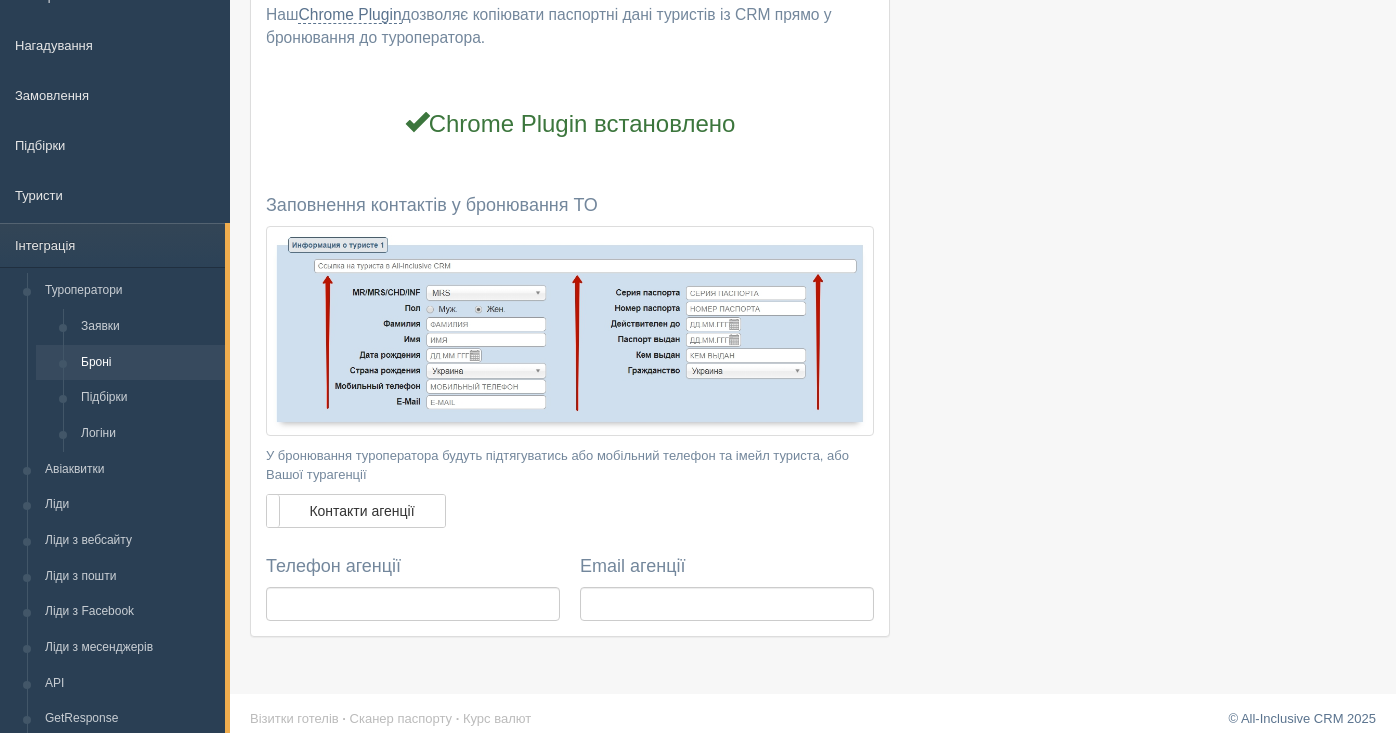 scroll, scrollTop: 305, scrollLeft: 0, axis: vertical 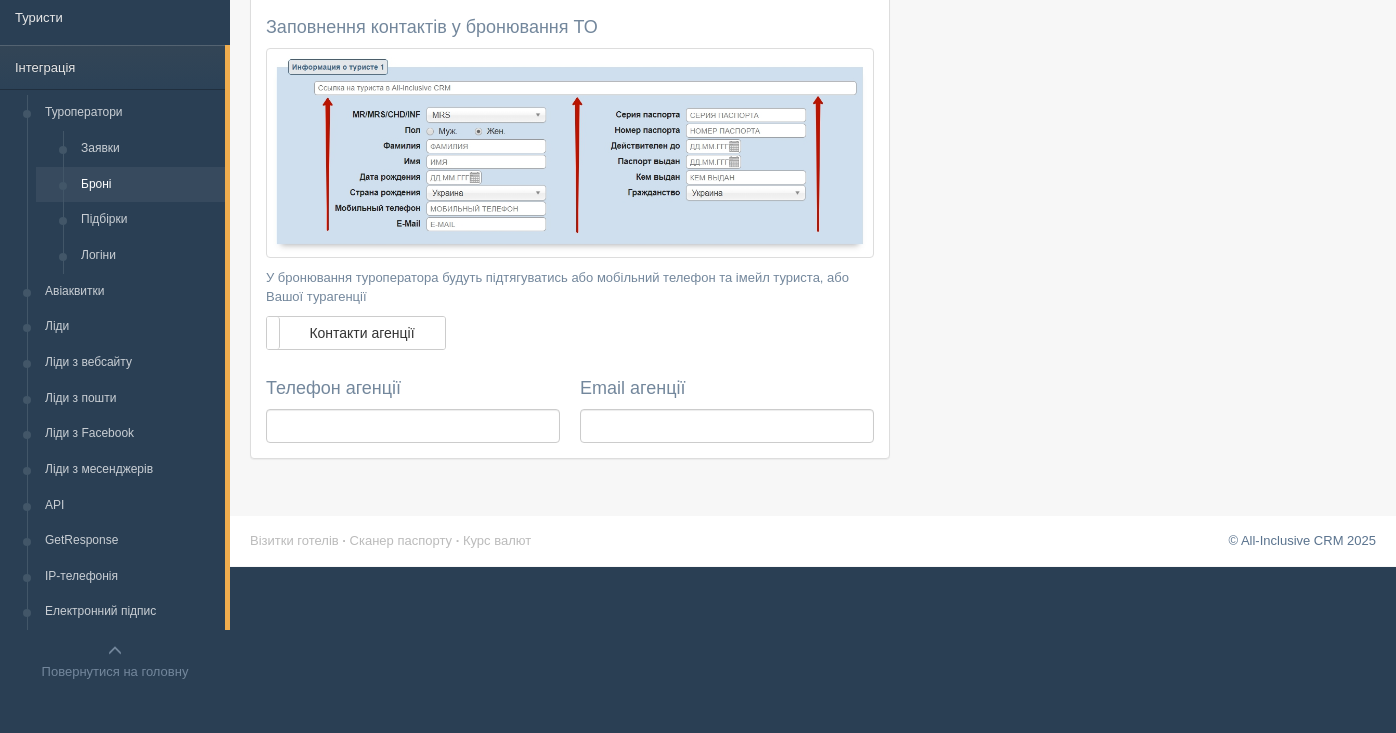 click on "Телефон агенції" at bounding box center (413, 411) 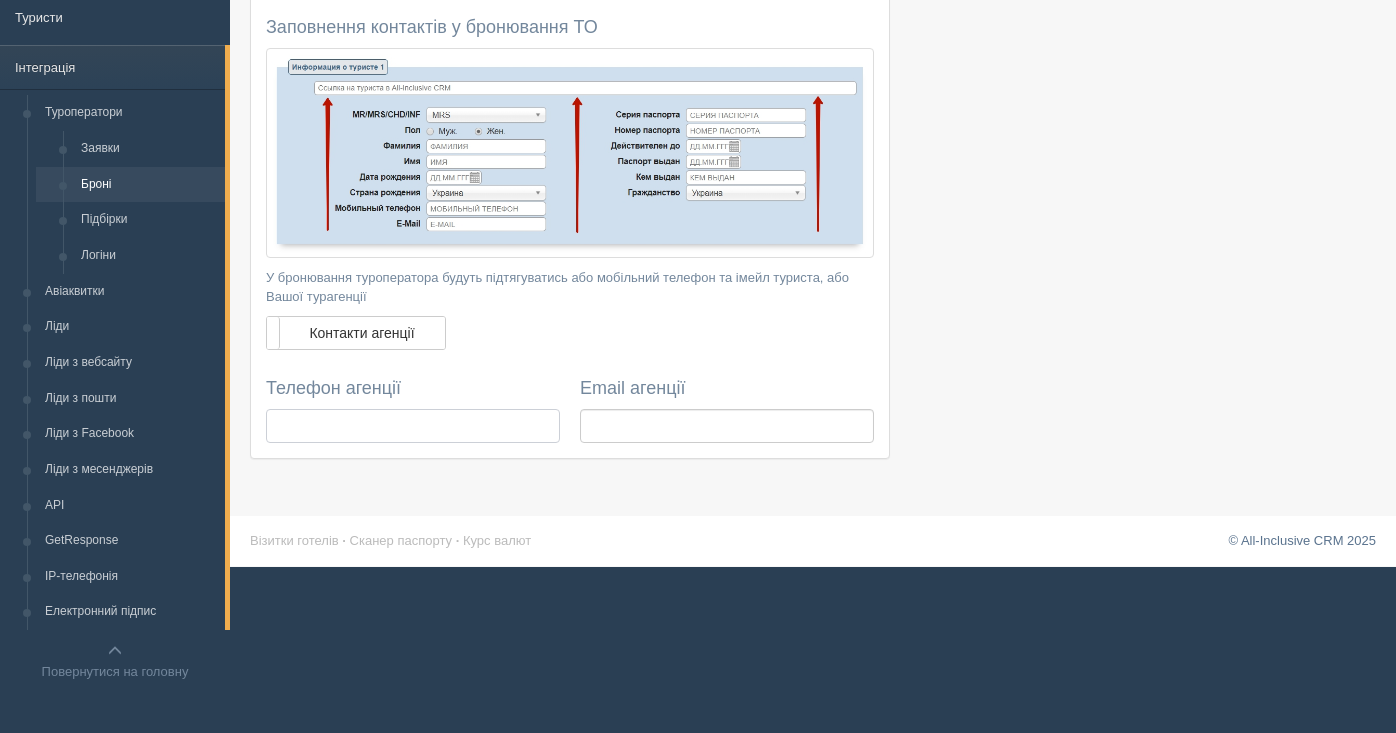 click at bounding box center (413, 426) 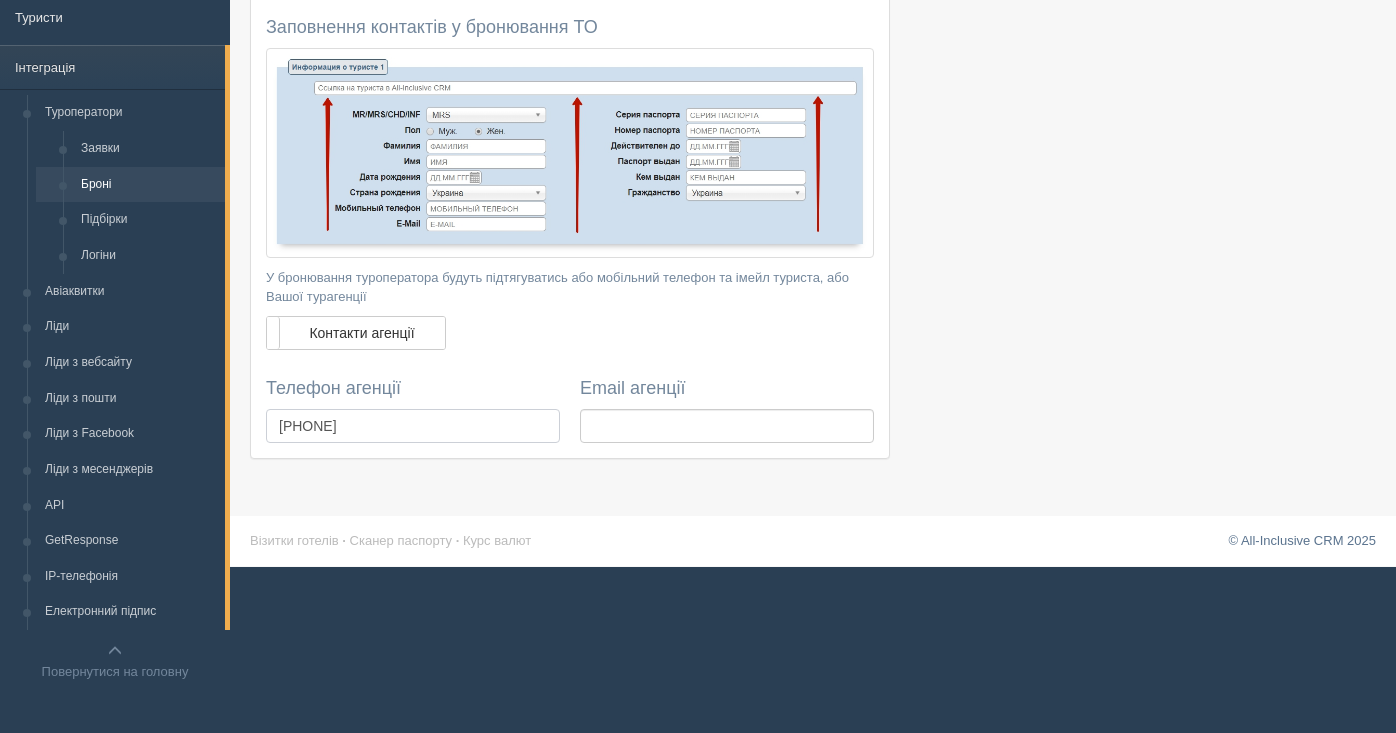 type on "+380674643243" 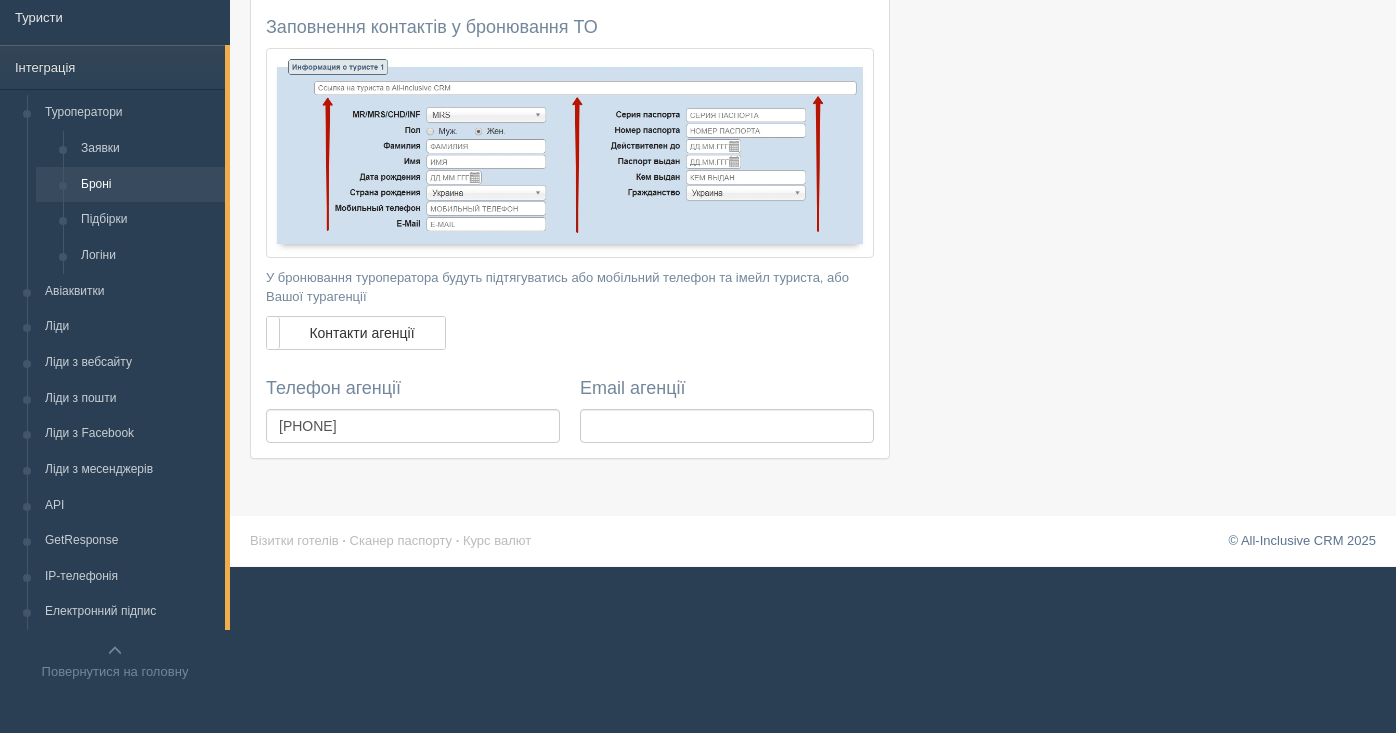 click on "Наш  Chrome Plugin  дозволяє копіювати паспортні дані туристів із CRM прямо у бронювання до туроператора.
Chrome Plugin встановлено
Заповнення контактів у бронювання ТО
У бронювання туроператора будуть підтягуватись або мобільний телефон та імейл туриста, або Вашої турагенції
Контакти туриста Контакти агенції
Телефон агенції
+380674643243
Email агенції" at bounding box center [570, 134] 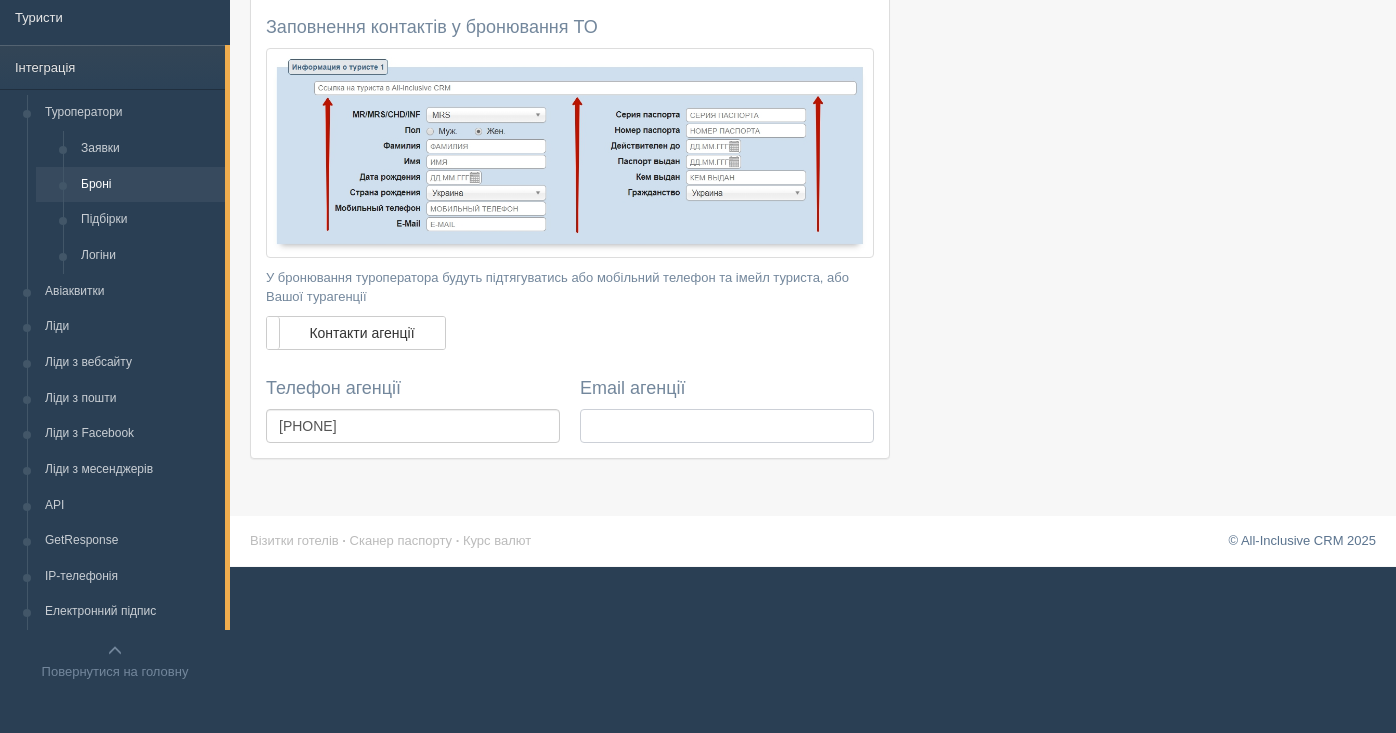 click at bounding box center [727, 426] 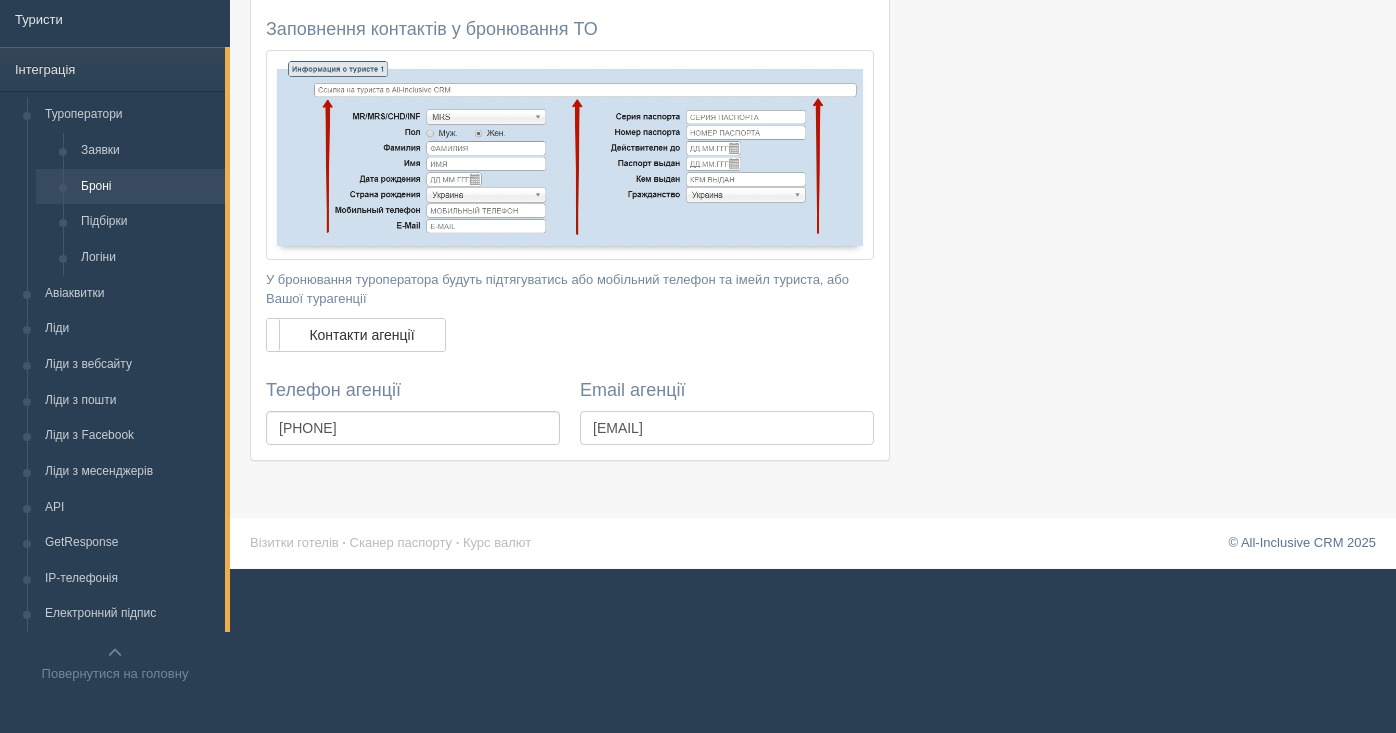 scroll, scrollTop: 305, scrollLeft: 0, axis: vertical 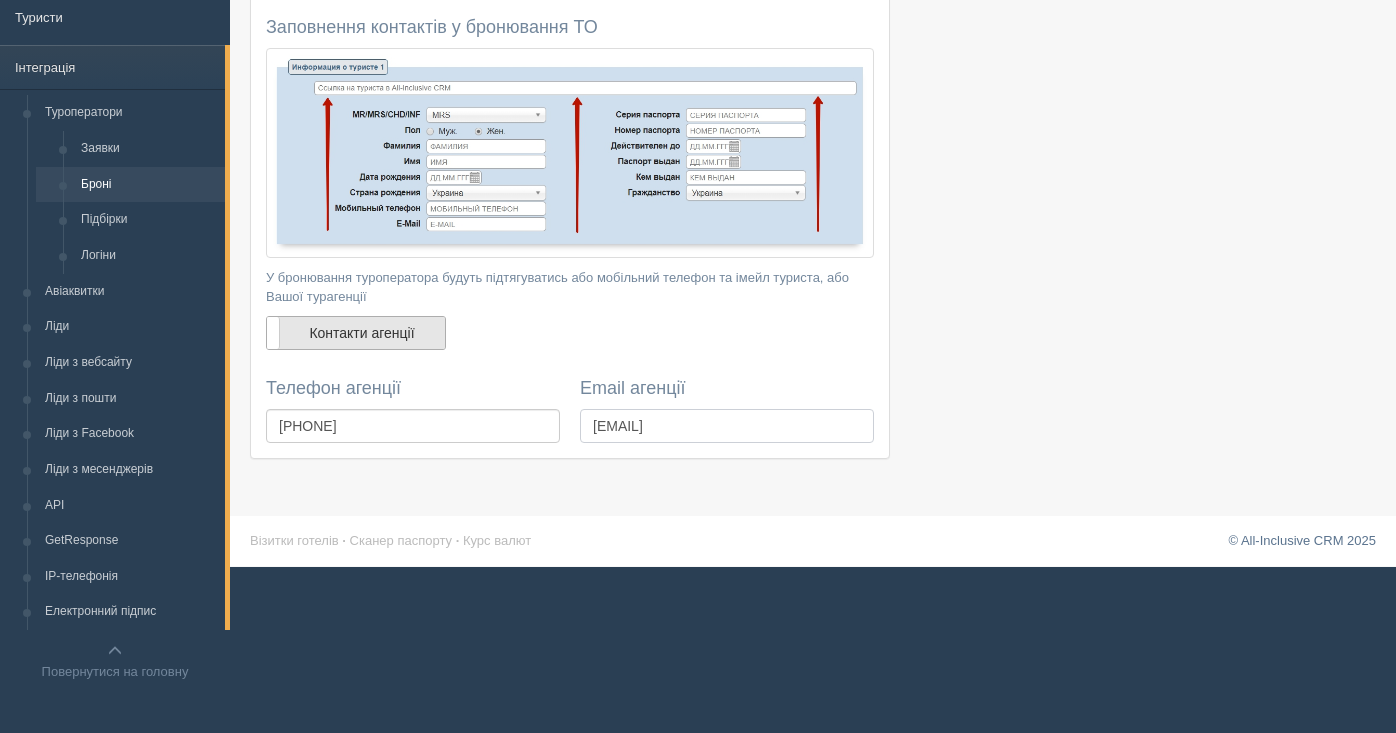 type on "planeta-o@ukr.net" 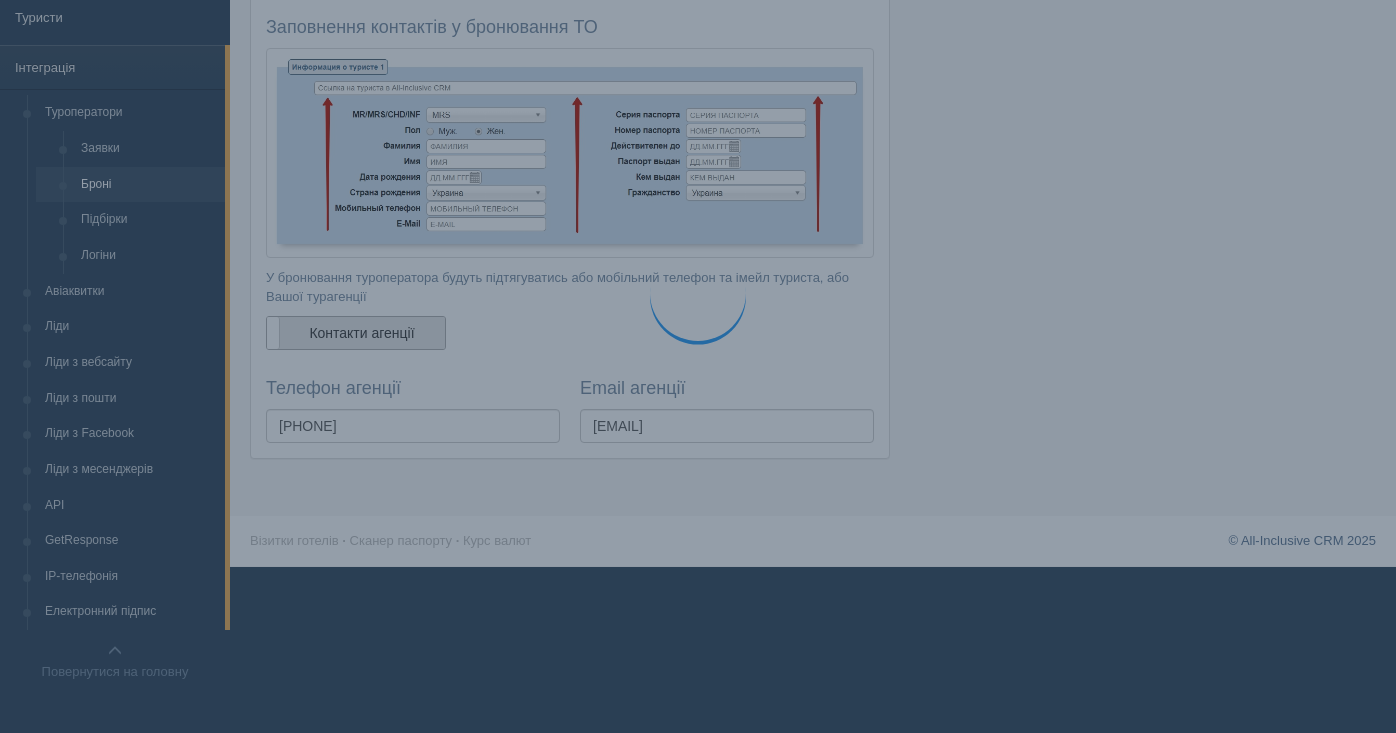 click on "Контакти агенції" at bounding box center [356, 333] 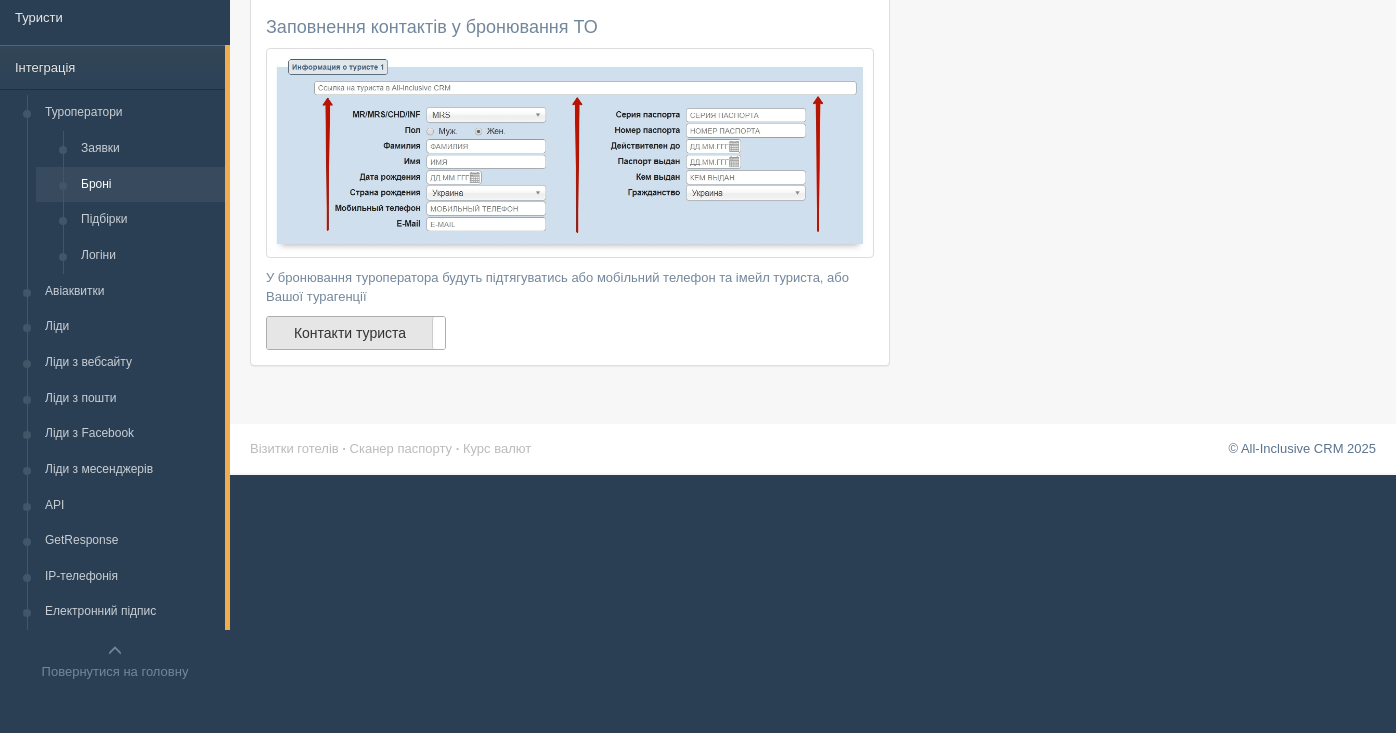 click on "Контакти туриста" at bounding box center [356, 333] 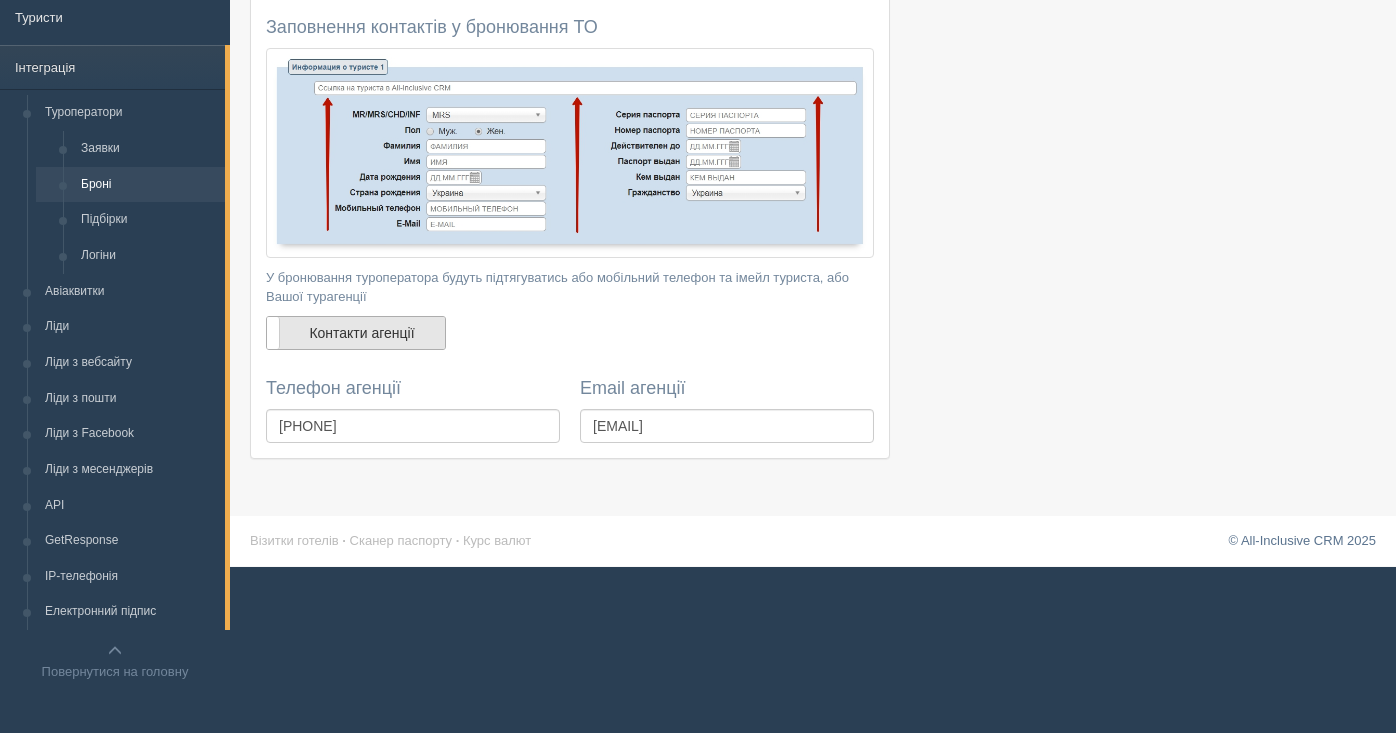 click on "Контакти агенції" at bounding box center [356, 333] 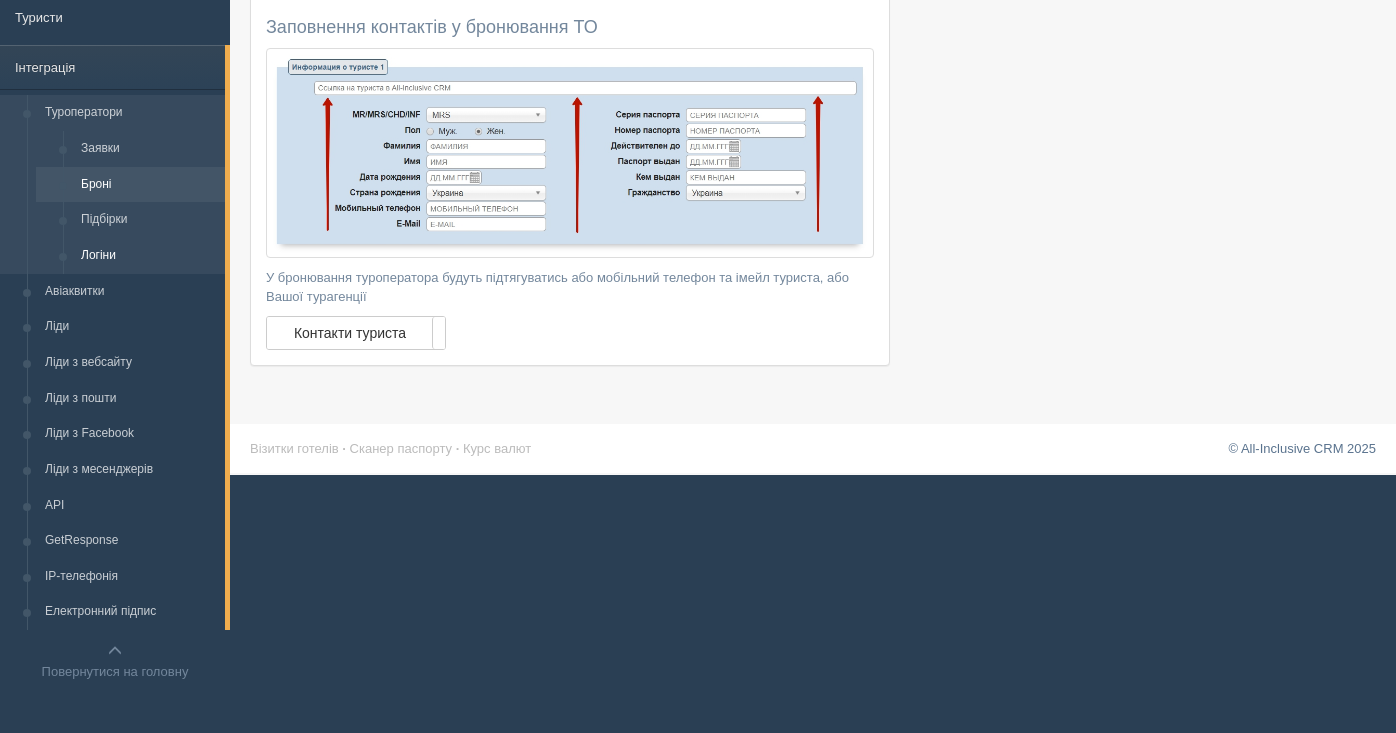 click on "Логіни" at bounding box center [148, 256] 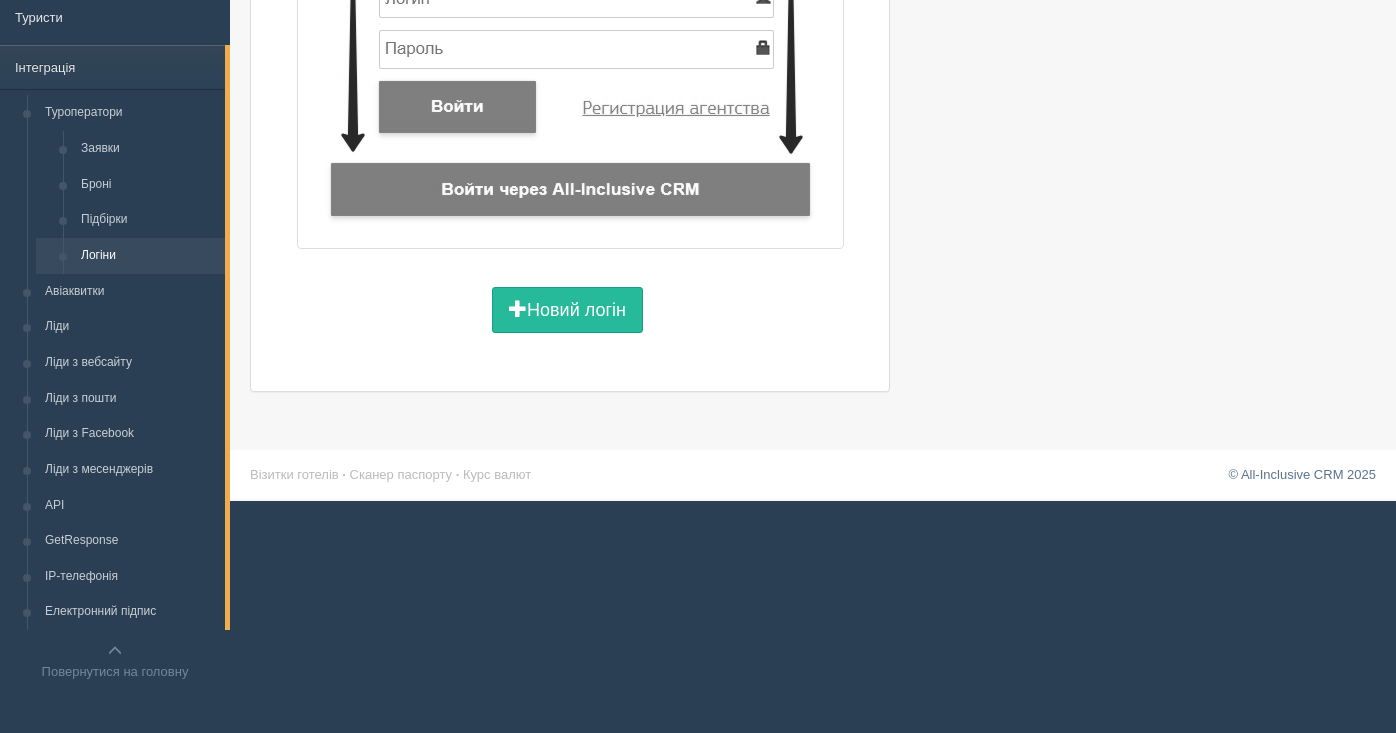 scroll, scrollTop: 0, scrollLeft: 0, axis: both 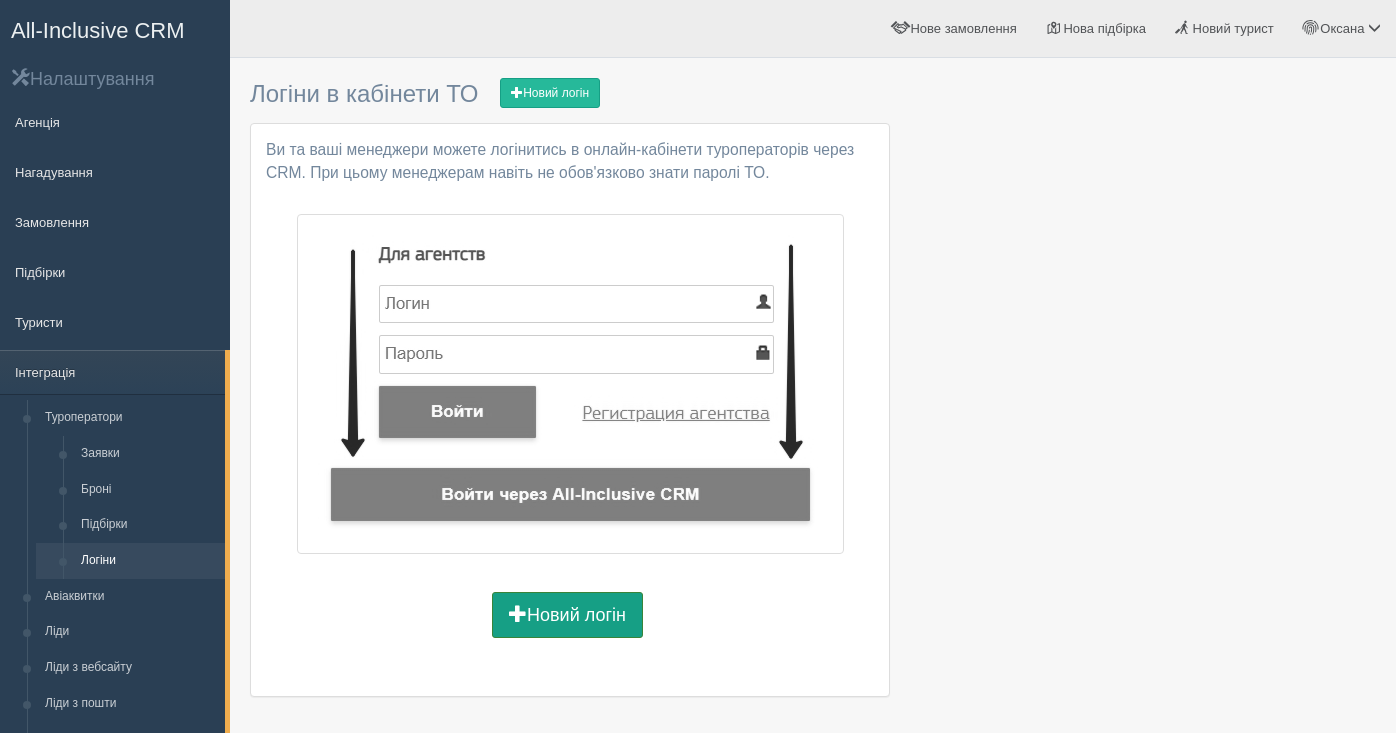 click on "Новий логін" at bounding box center [567, 615] 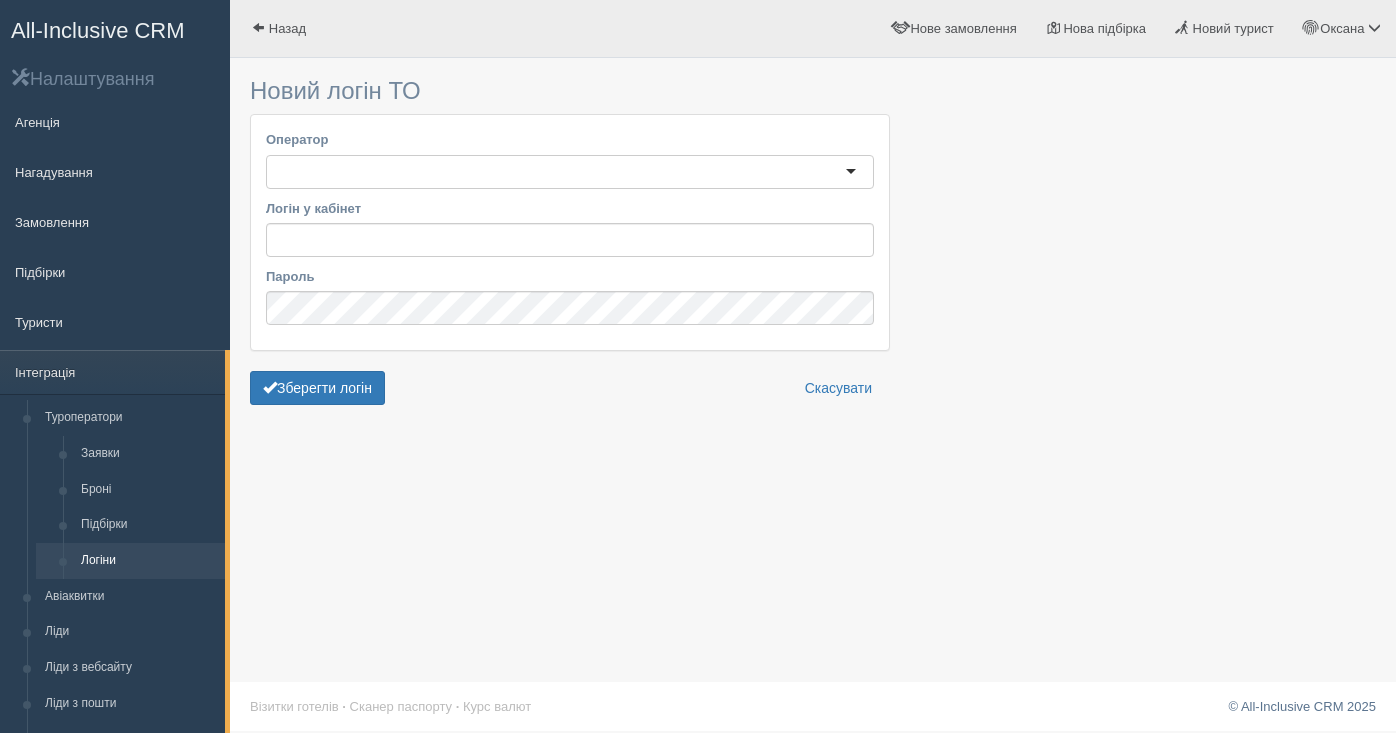 scroll, scrollTop: 0, scrollLeft: 0, axis: both 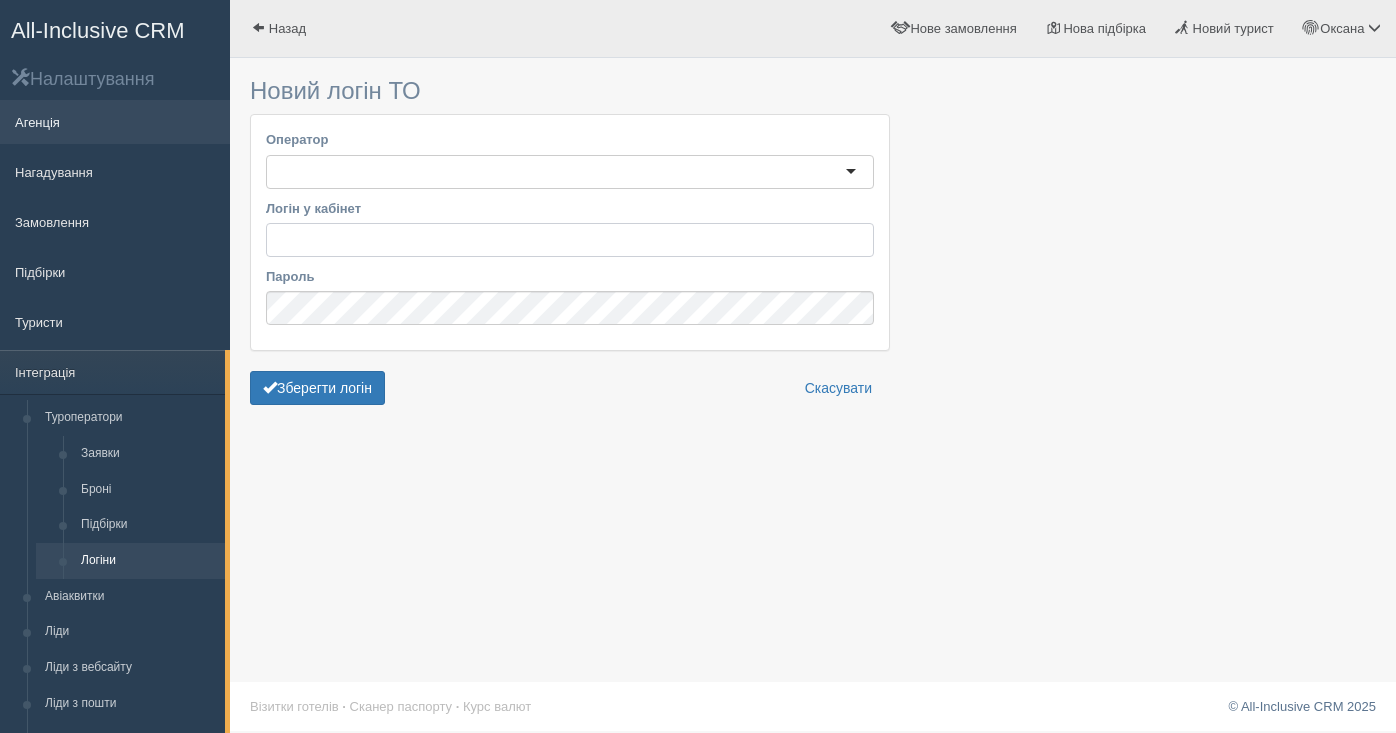 type on "[USERNAME]@[DOMAIN]" 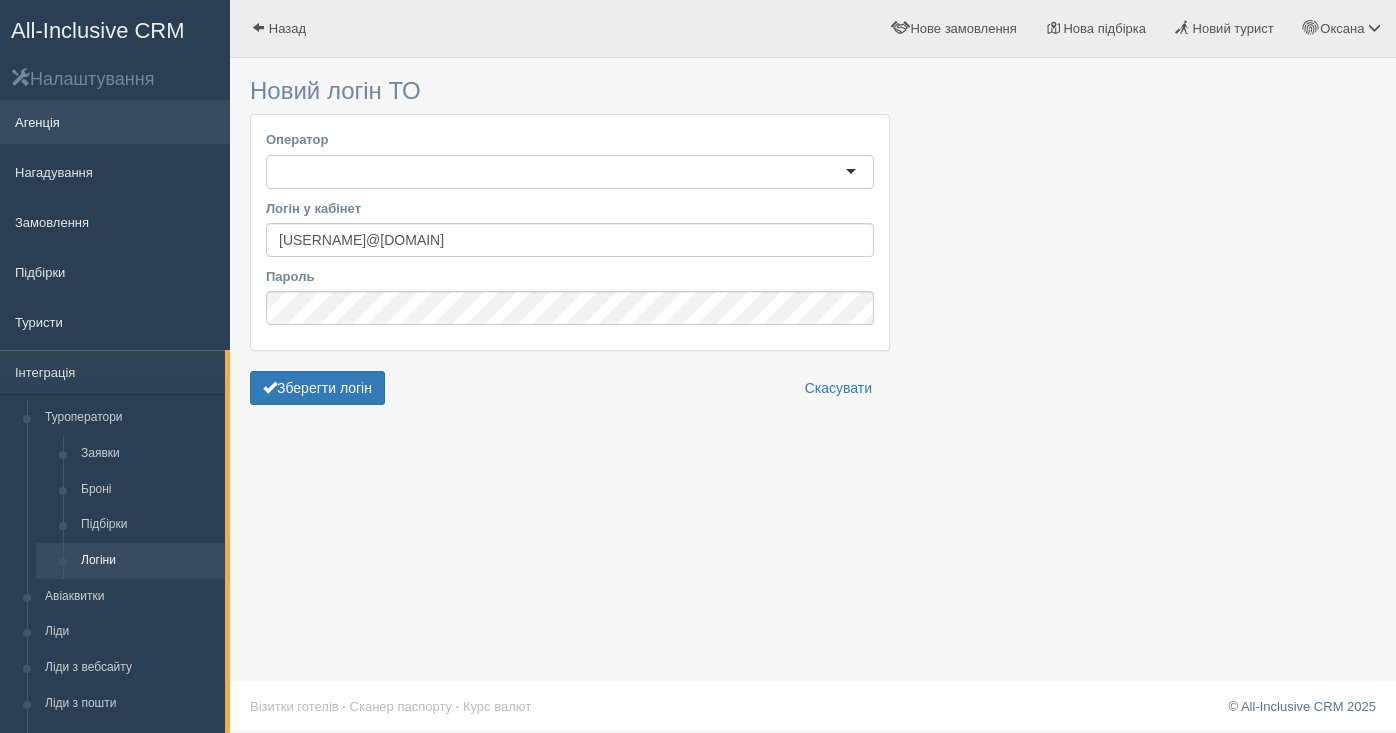 click on "Агенція" at bounding box center [115, 122] 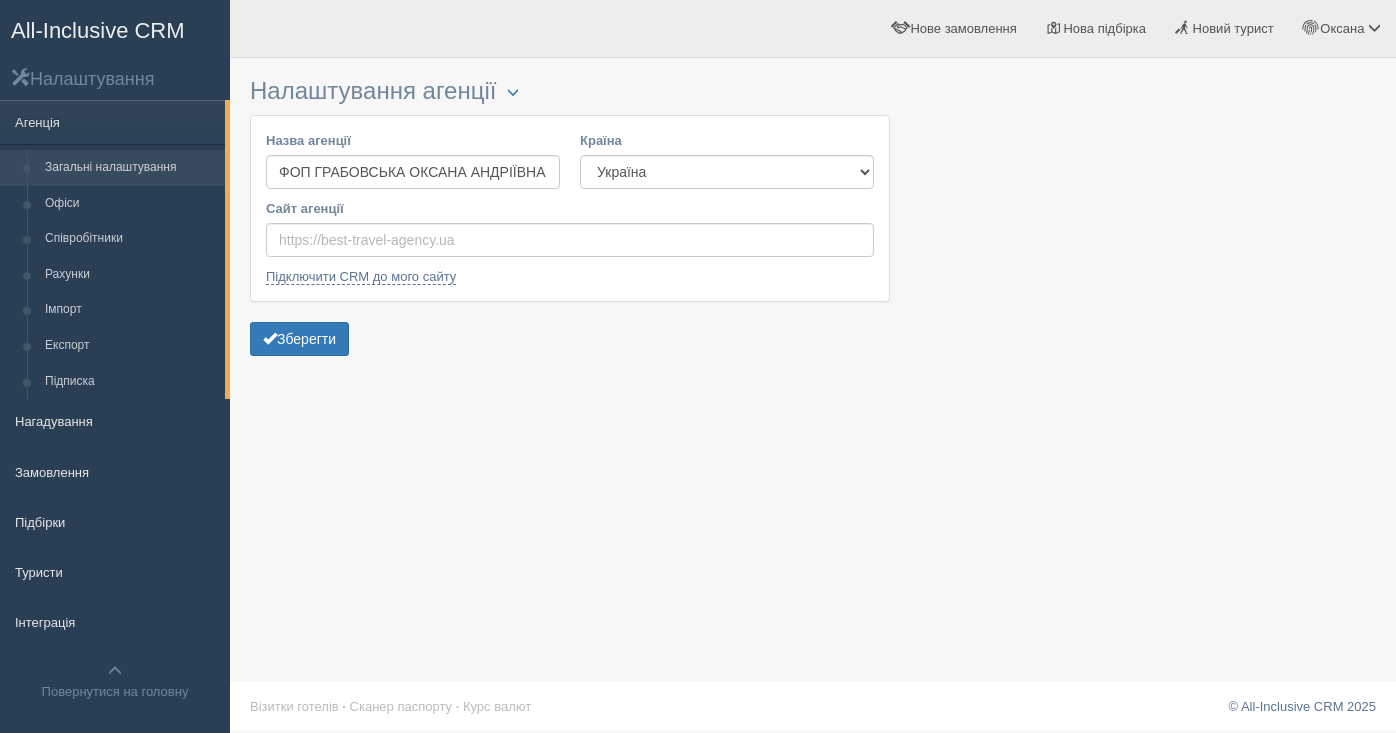 scroll, scrollTop: 0, scrollLeft: 0, axis: both 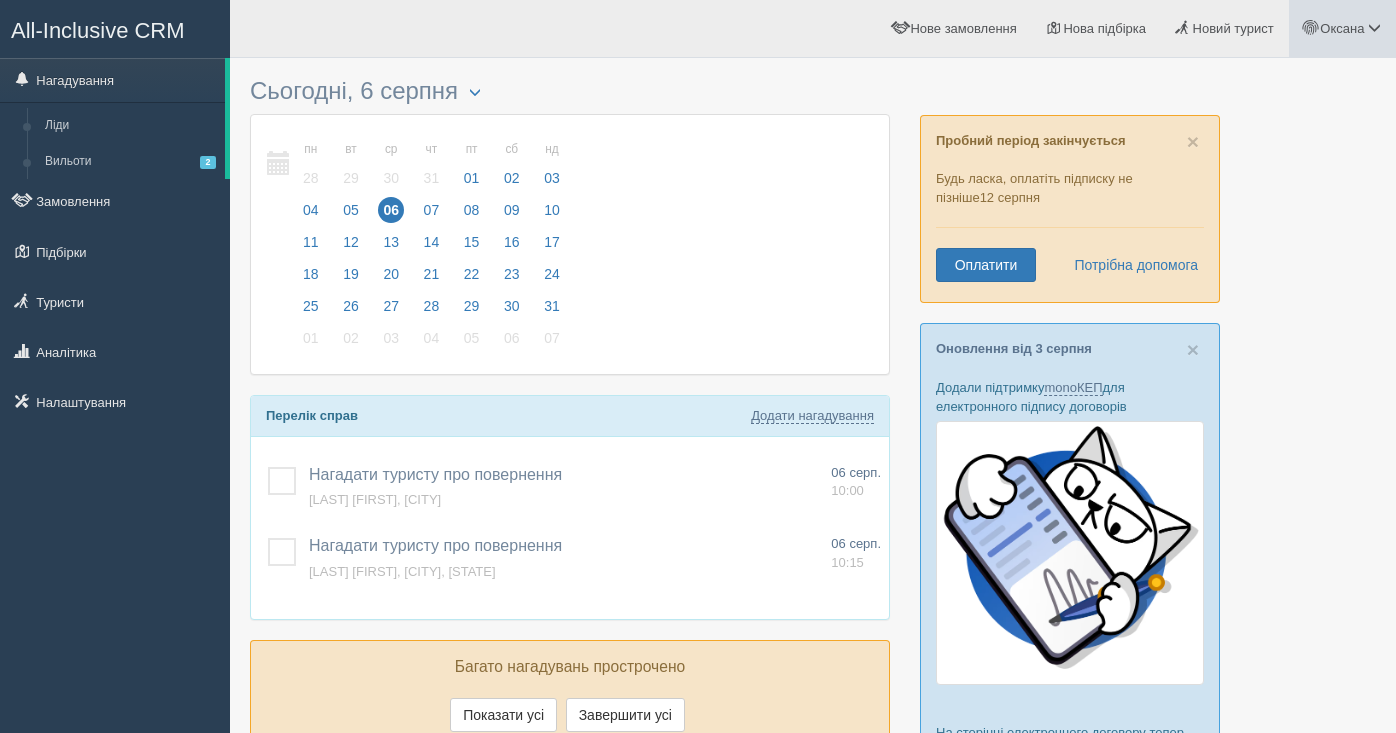 click at bounding box center [1374, 27] 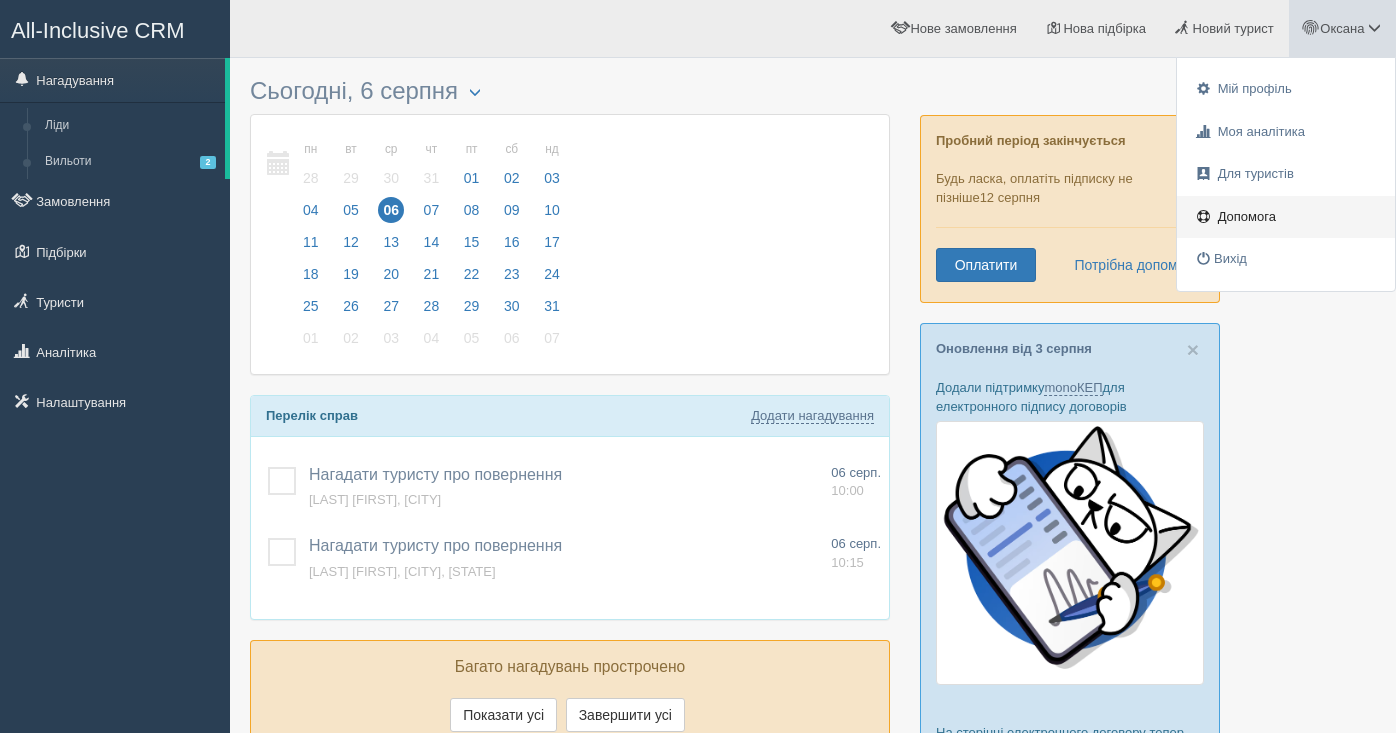 click on "Допомога" at bounding box center (1247, 216) 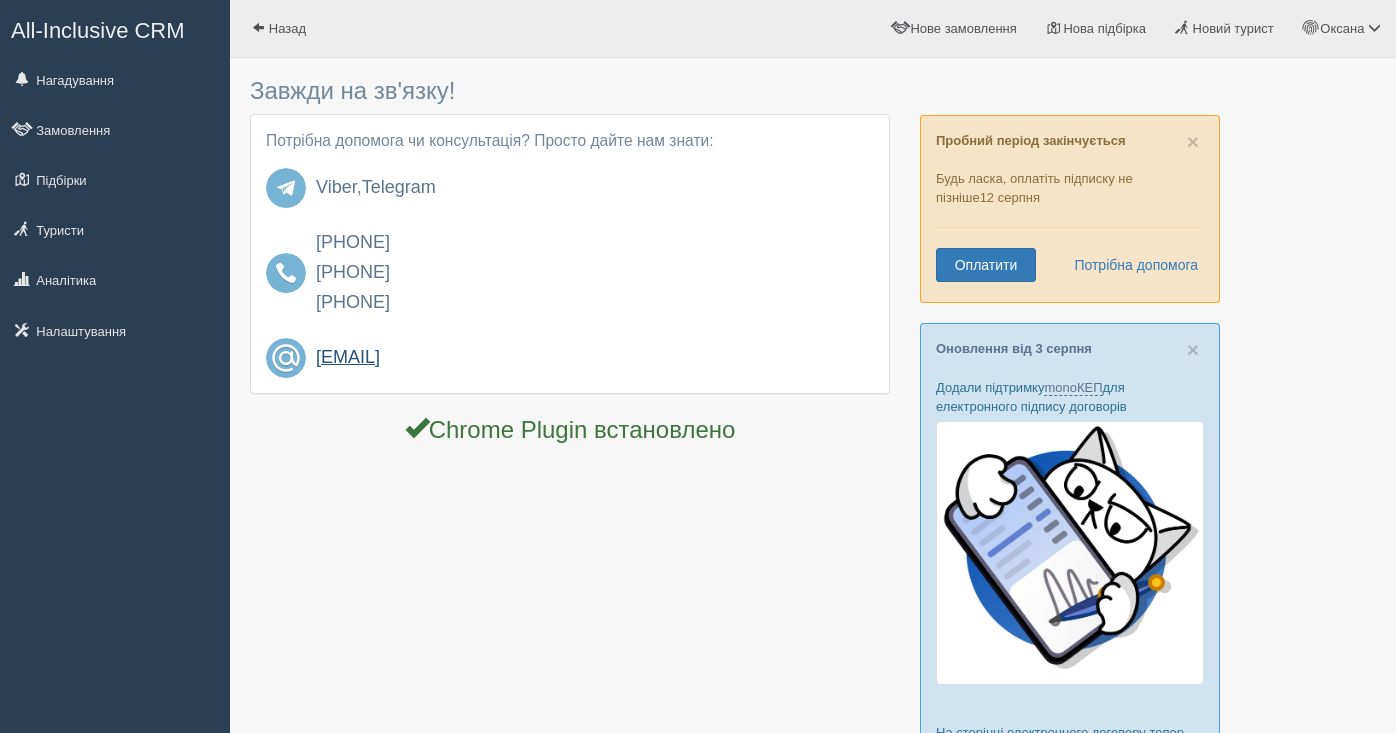 scroll, scrollTop: 0, scrollLeft: 0, axis: both 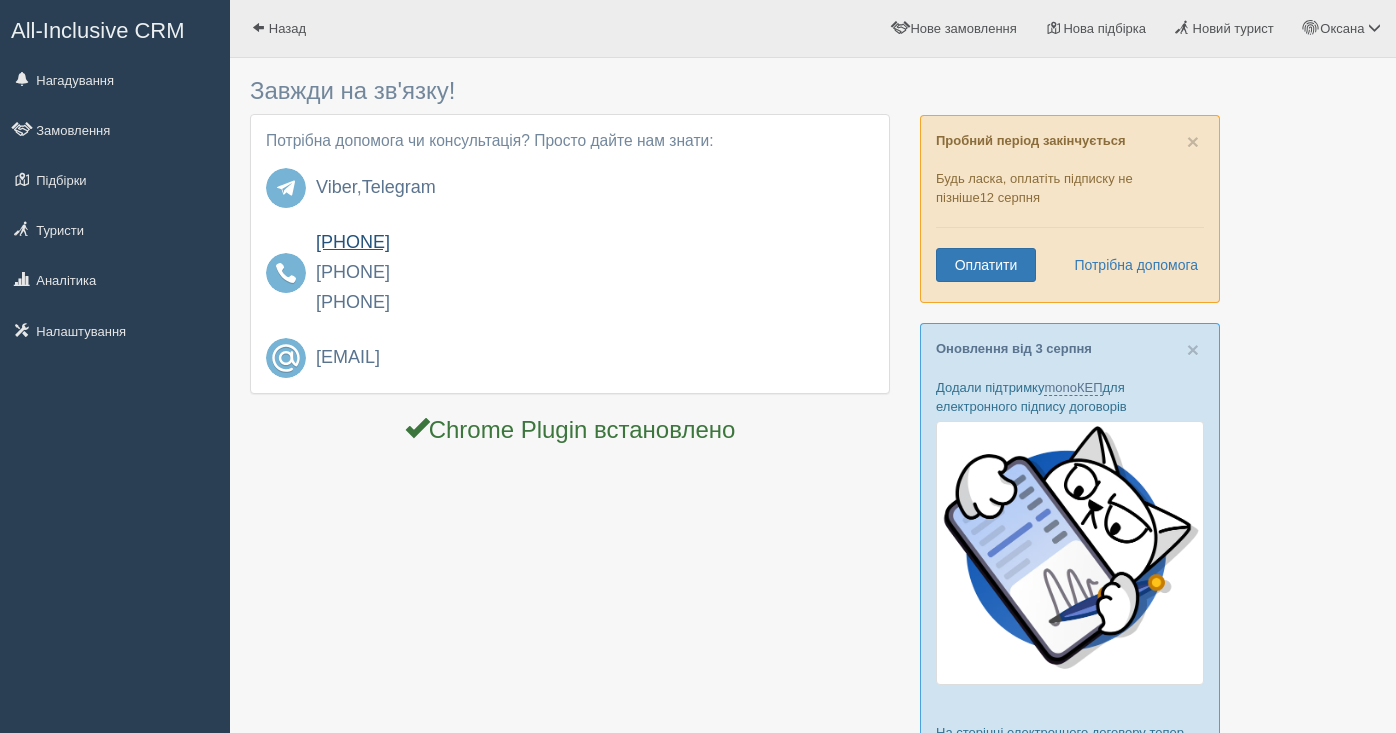 drag, startPoint x: 473, startPoint y: 241, endPoint x: 317, endPoint y: 242, distance: 156.0032 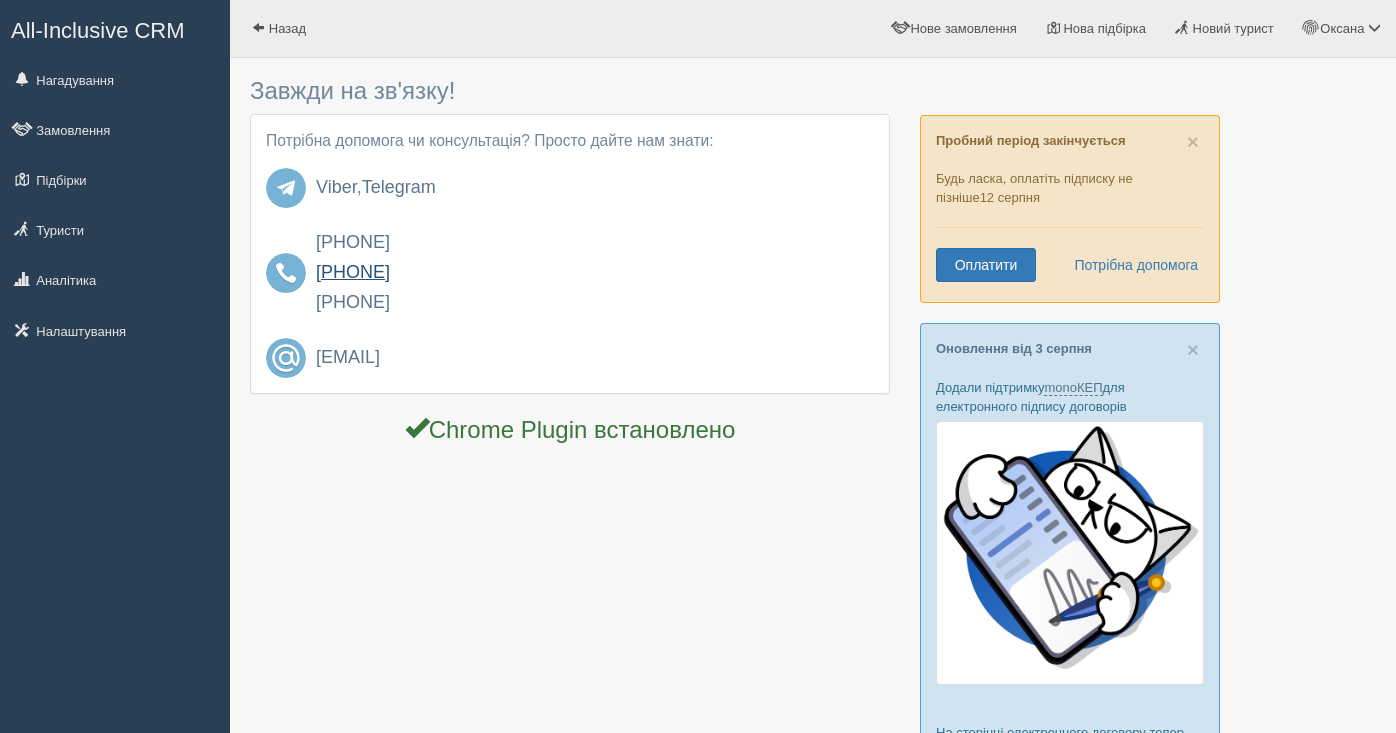drag, startPoint x: 440, startPoint y: 269, endPoint x: 317, endPoint y: 266, distance: 123.03658 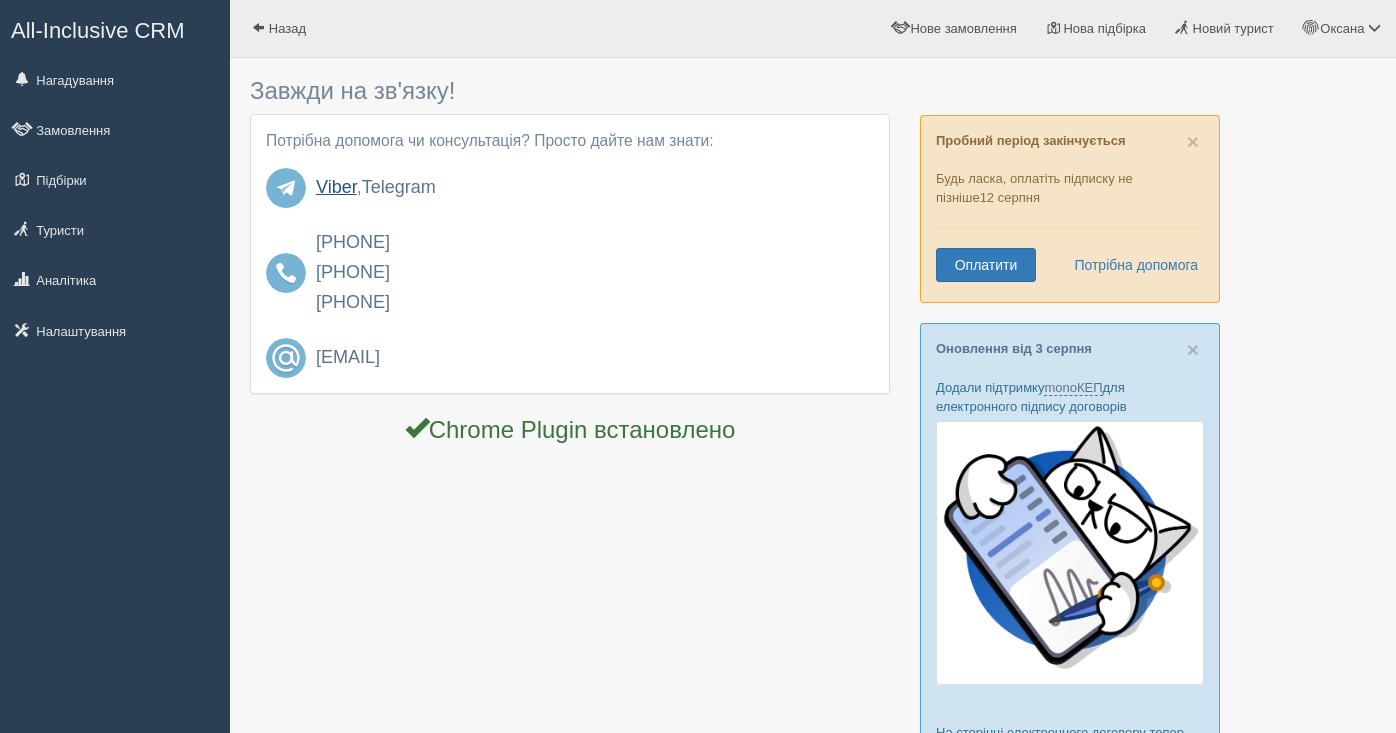 click on "Viber" at bounding box center [336, 187] 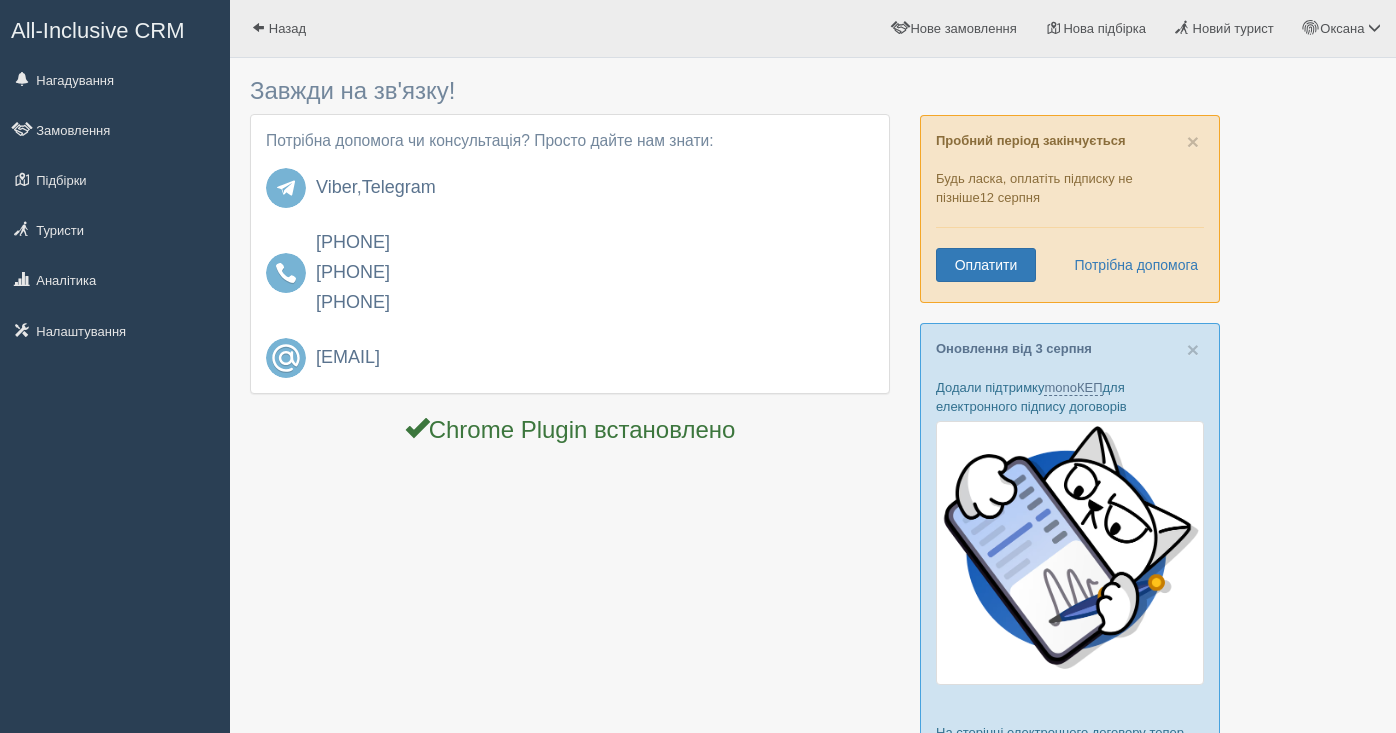 click on "All-Inclusive CRM" at bounding box center (98, 30) 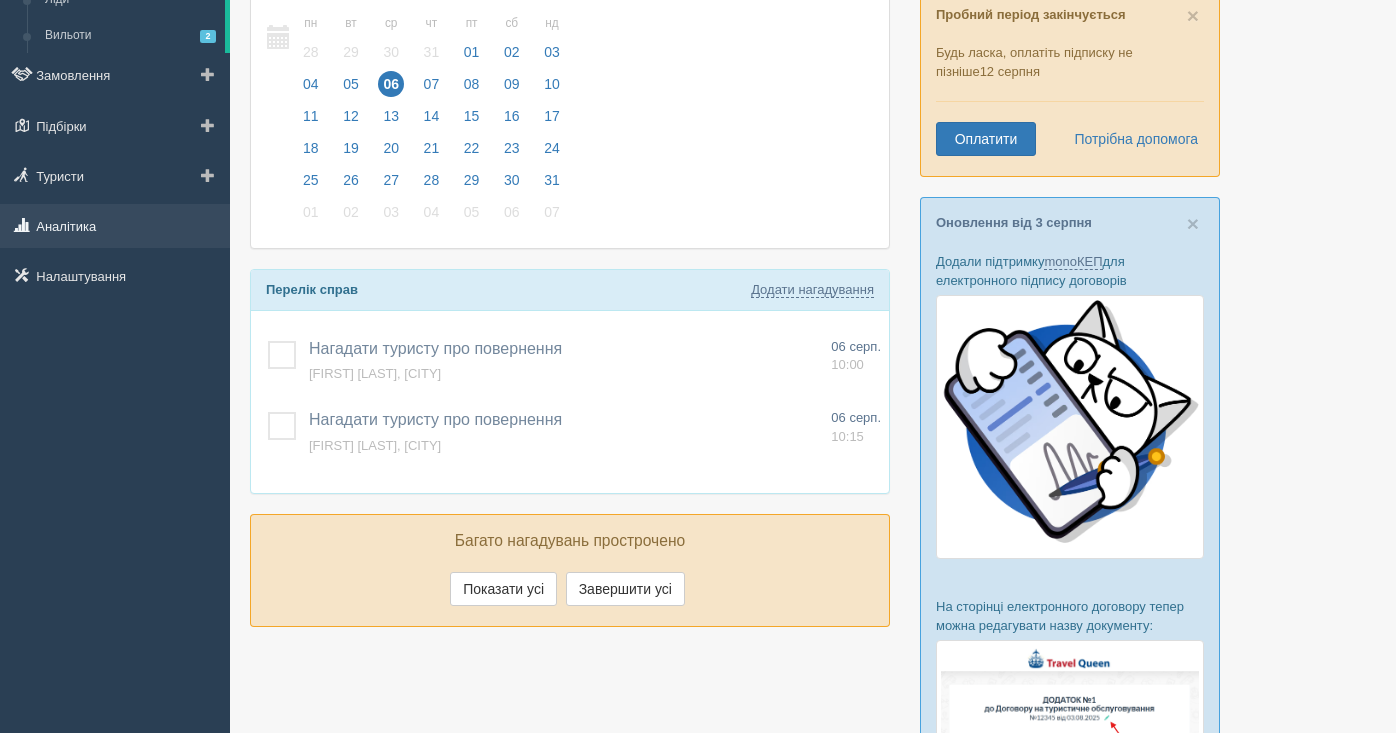 scroll, scrollTop: 0, scrollLeft: 0, axis: both 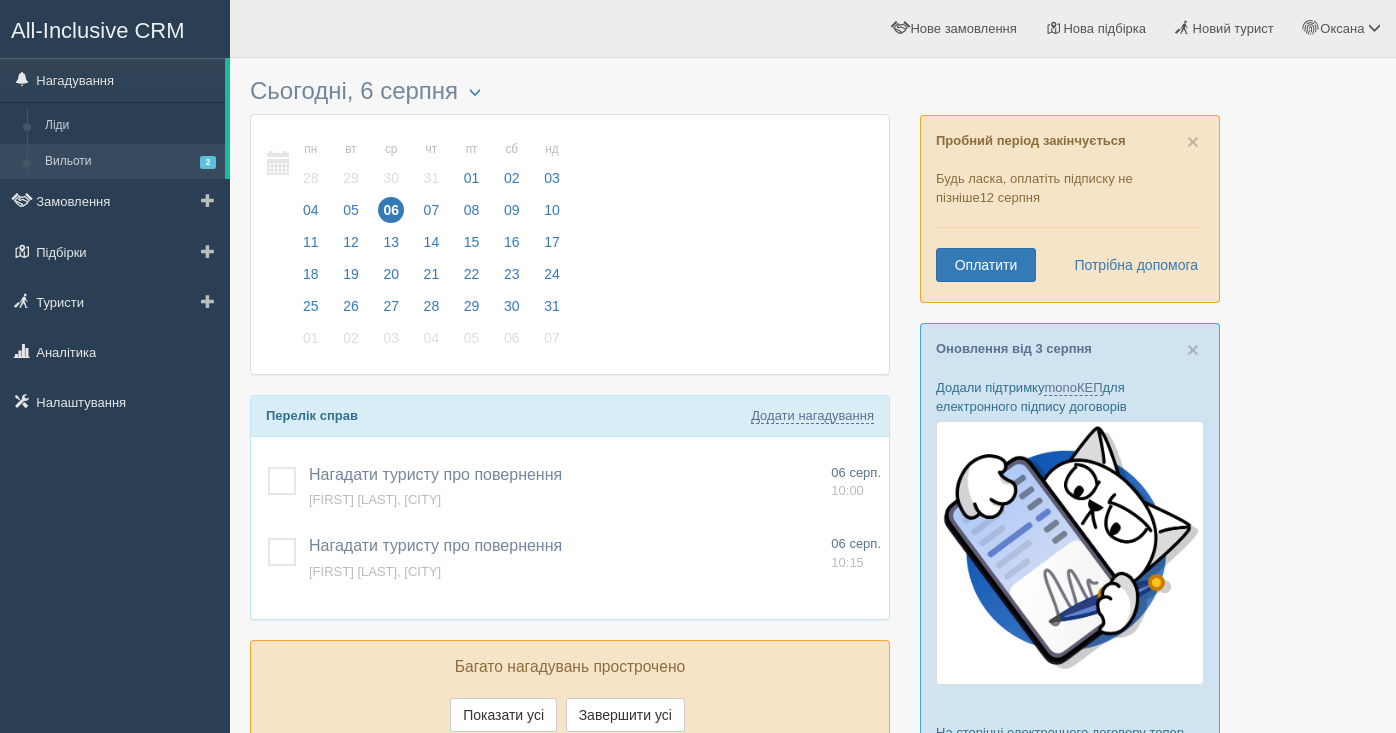 click on "Вильоти 2" at bounding box center [130, 162] 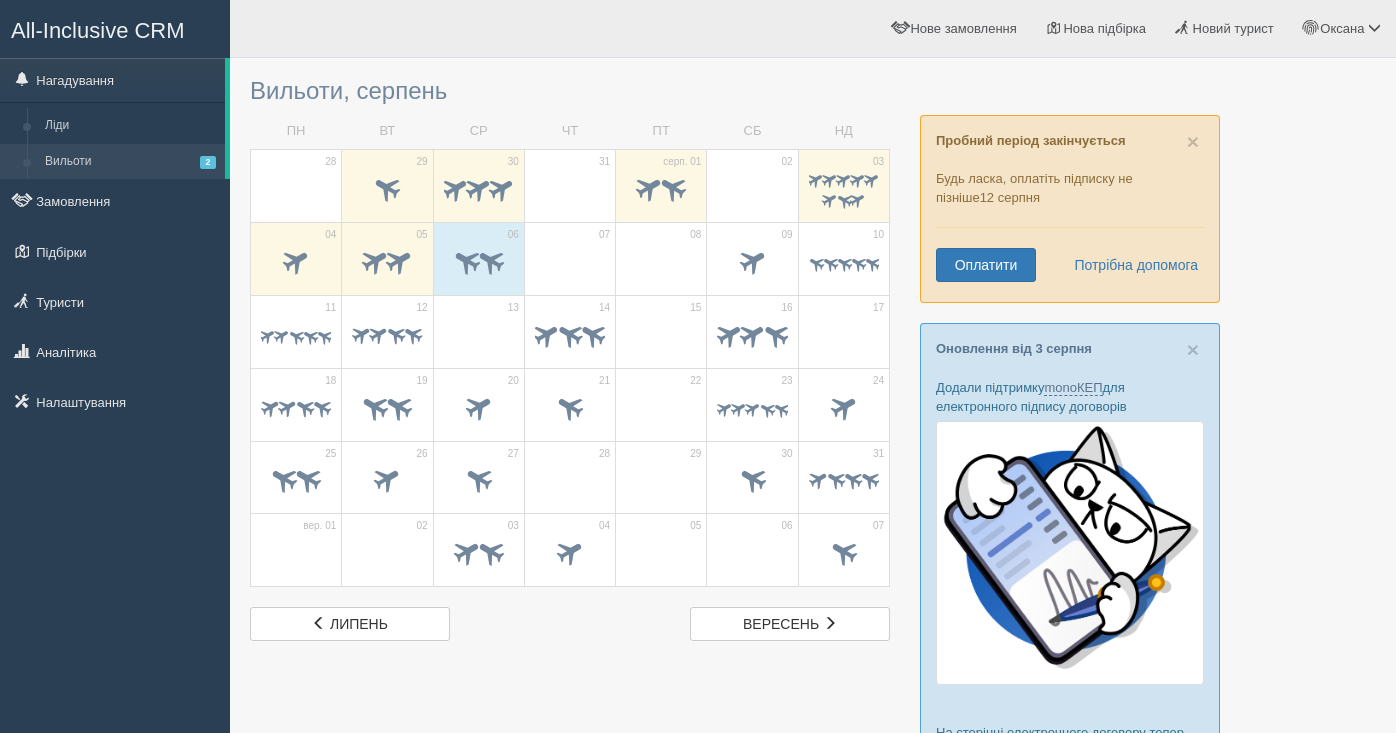 scroll, scrollTop: 0, scrollLeft: 0, axis: both 